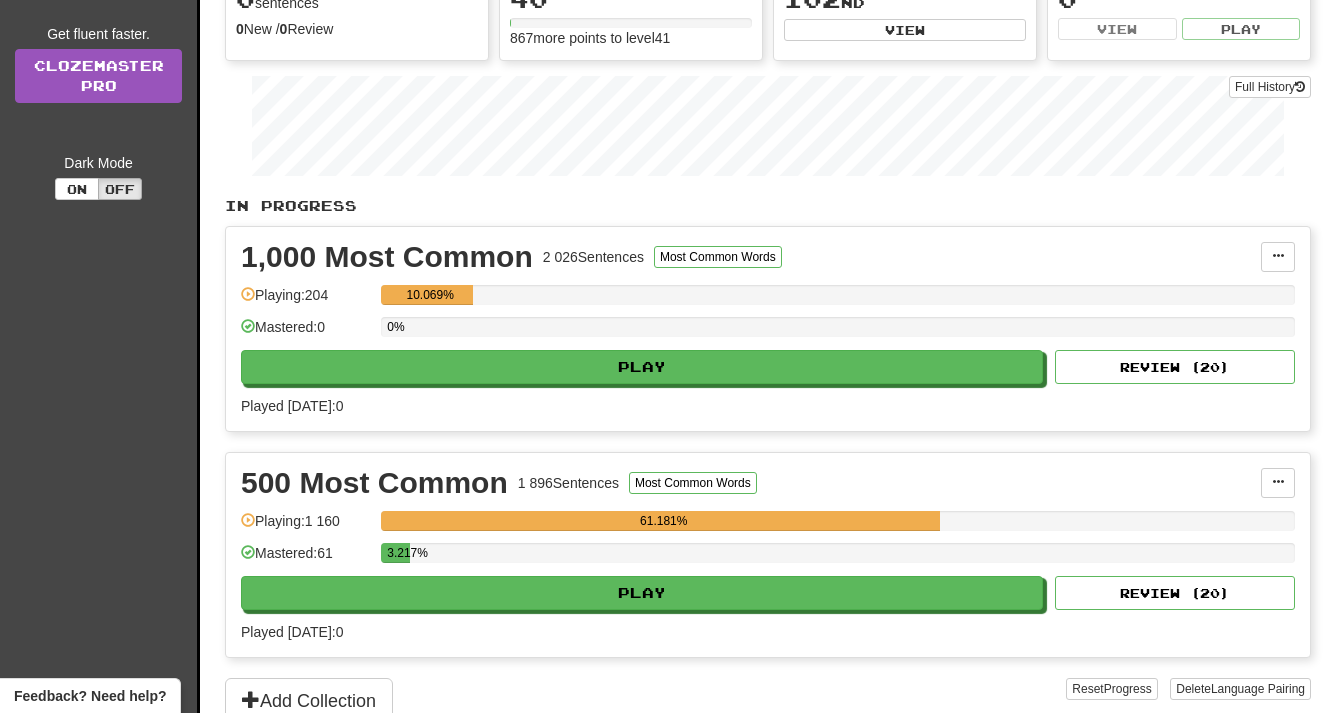 scroll, scrollTop: 239, scrollLeft: 0, axis: vertical 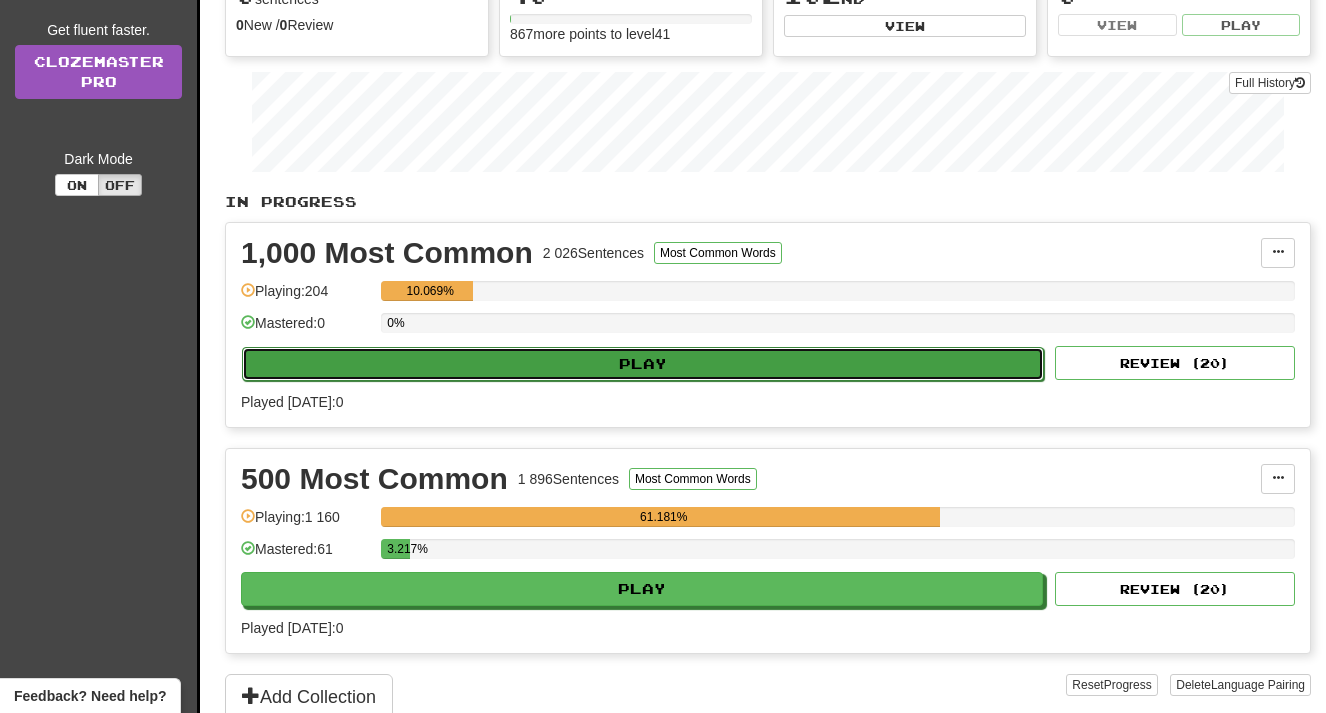 click on "Play" at bounding box center [643, 364] 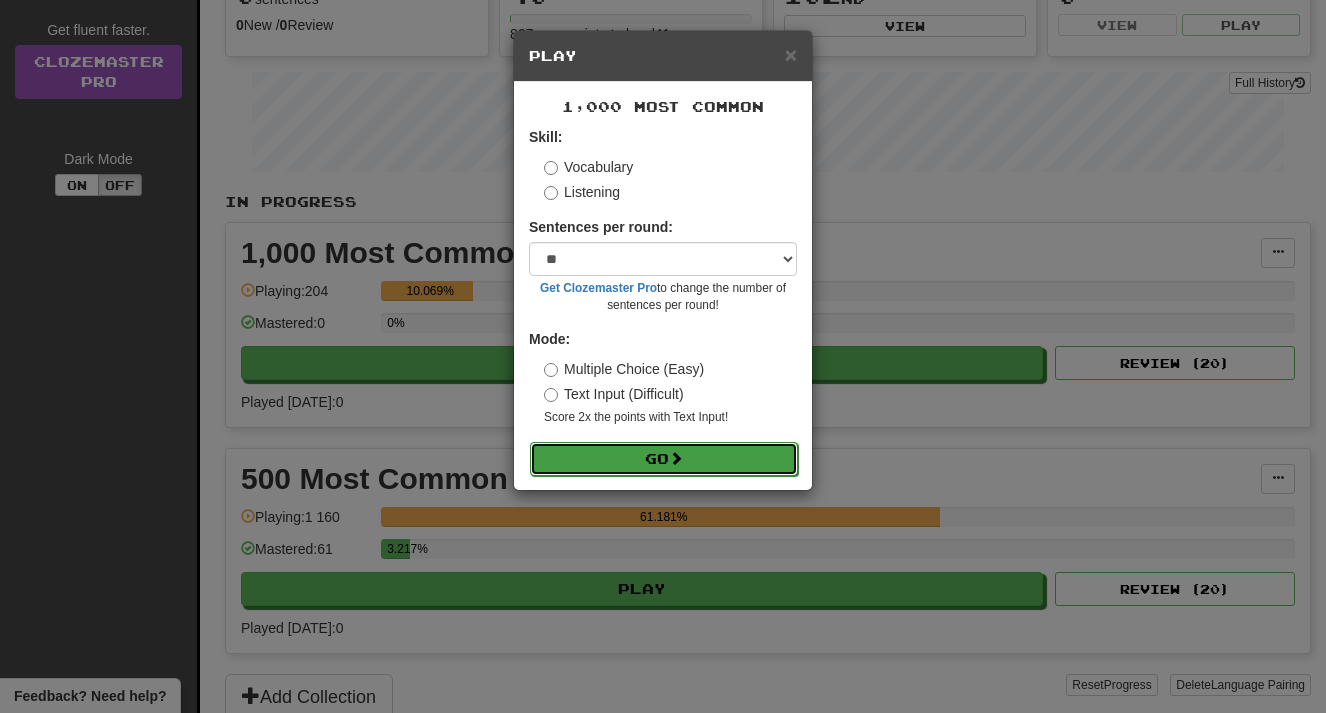click on "Go" at bounding box center (664, 459) 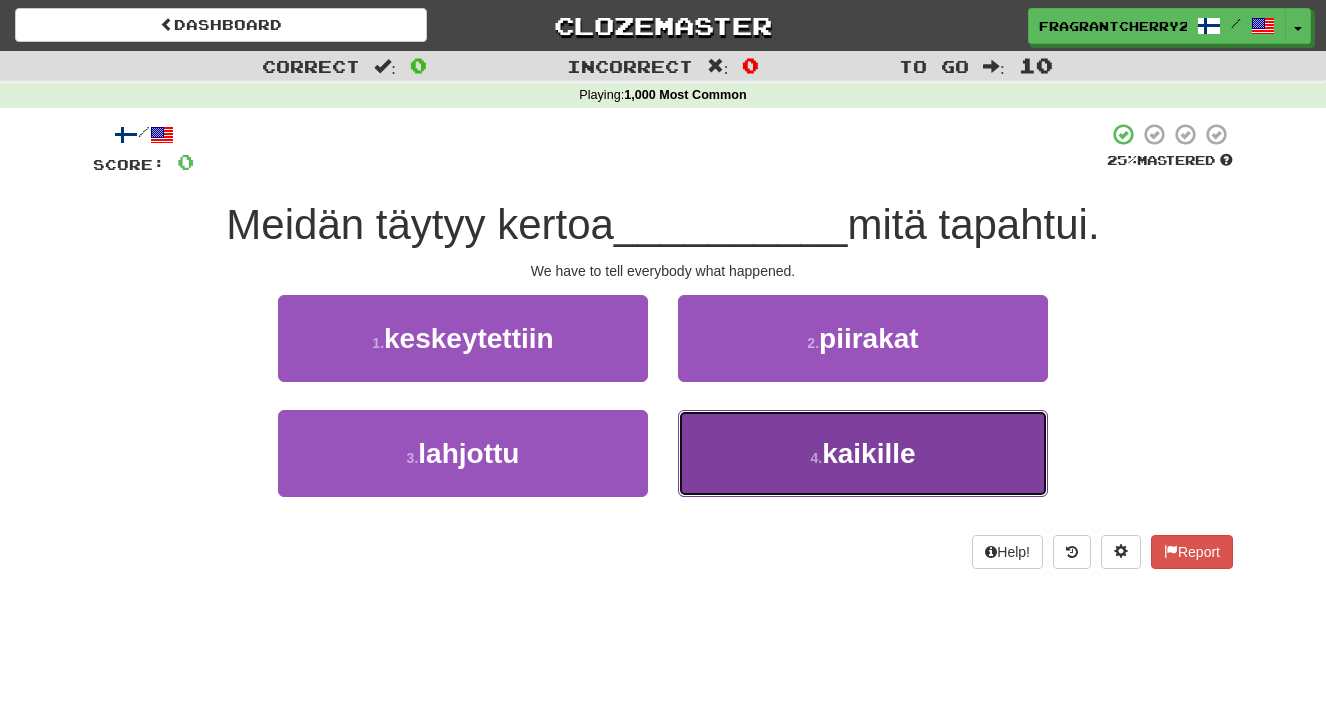 click on "4 .  kaikille" at bounding box center (863, 453) 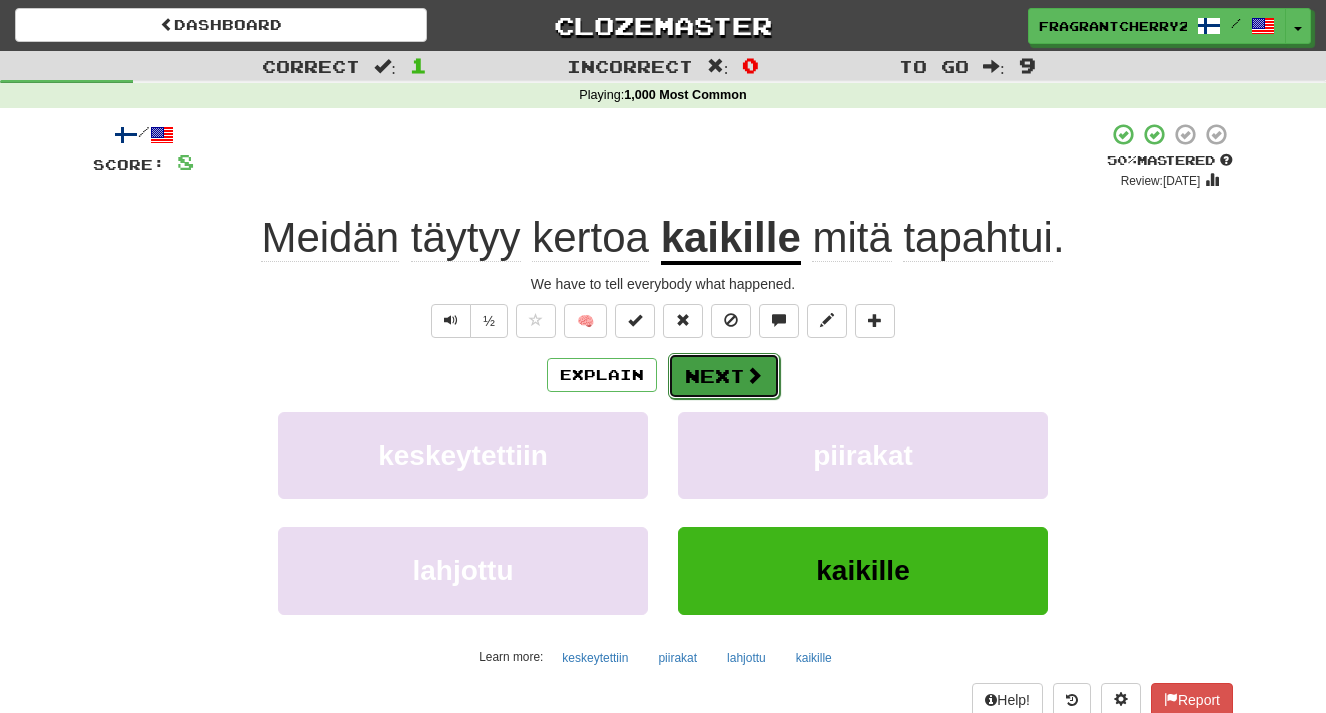 click on "Next" at bounding box center [724, 376] 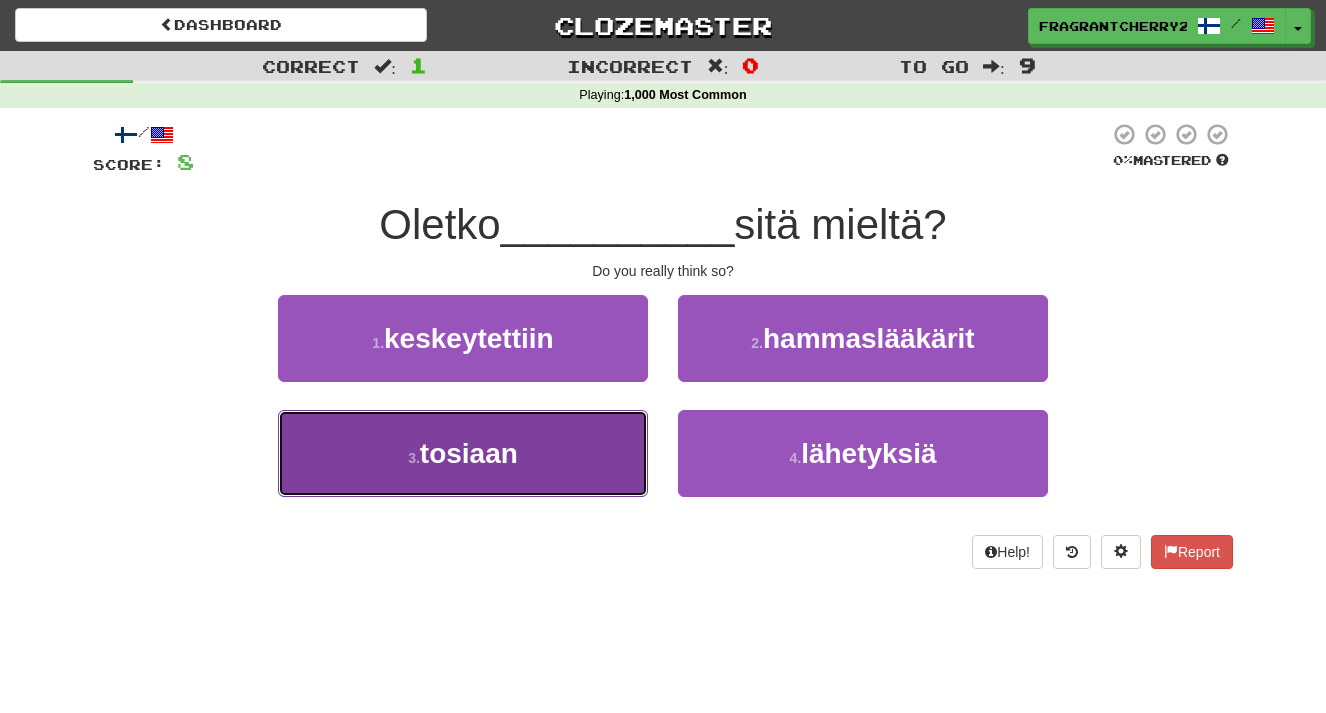 click on "3 .  tosiaan" at bounding box center [463, 453] 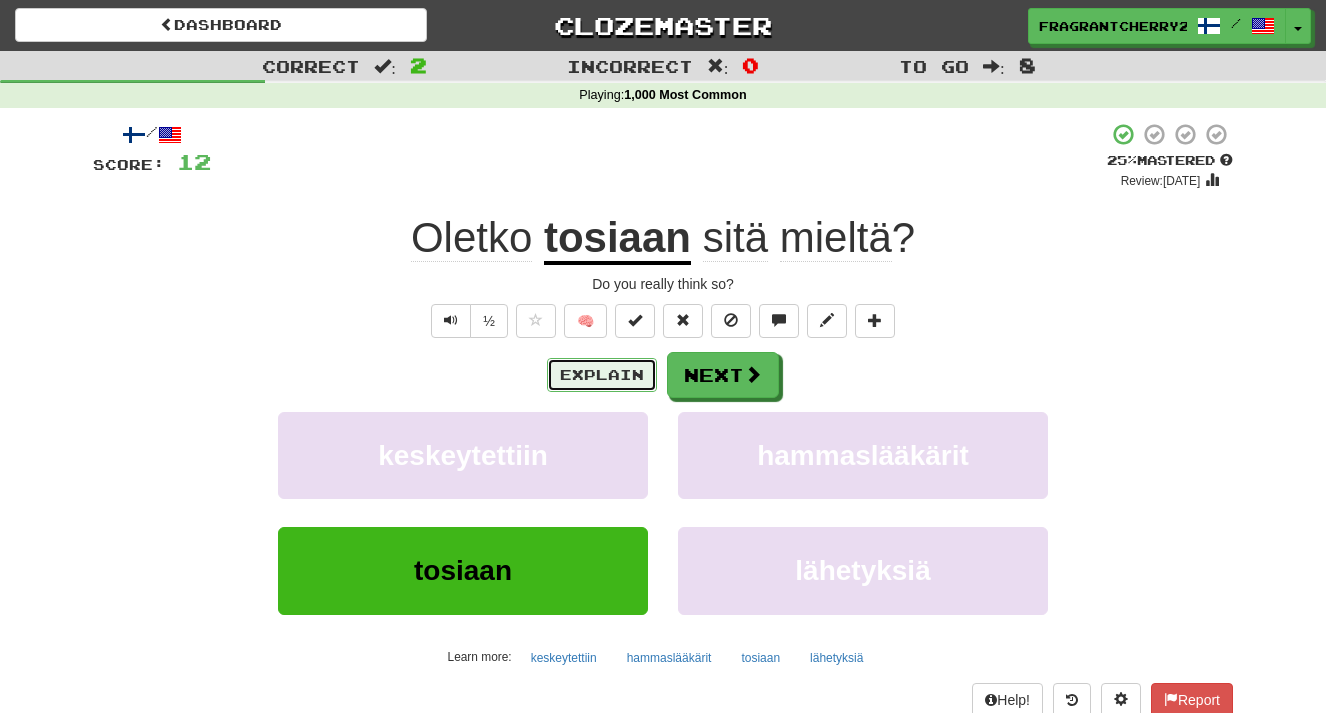 click on "Explain" at bounding box center (602, 375) 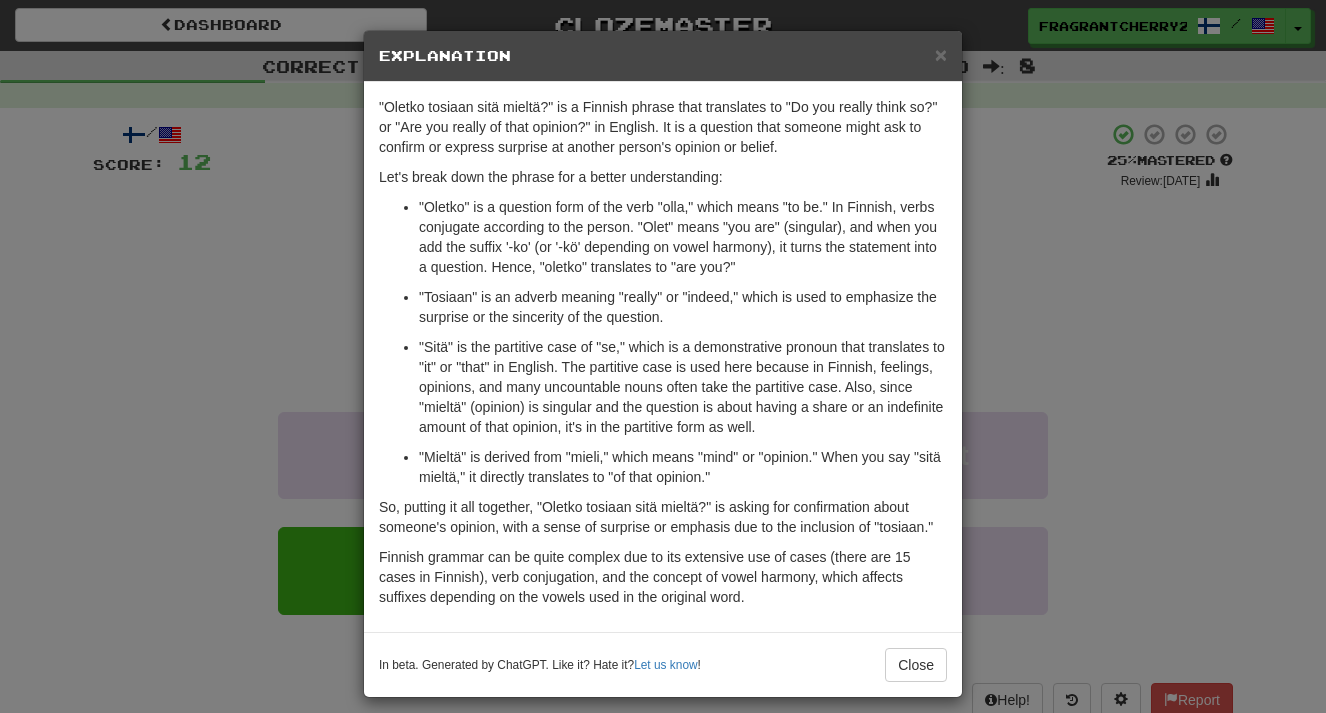 click on "× Explanation "Oletko tosiaan sitä mieltä?" is a Finnish phrase that translates to "Do you really think so?" or "Are you really of that opinion?" in English. It is a question that someone might ask to confirm or express surprise at another person's opinion or belief.
Let's break down the phrase for a better understanding:
"Oletko" is a question form of the verb "olla," which means "to be." In Finnish, verbs conjugate according to the person. "Olet" means "you are" (singular), and when you add the suffix '-ko' (or '-kö' depending on vowel harmony), it turns the statement into a question. Hence, "oletko" translates to "are you?"
"Tosiaan" is an adverb meaning "really" or "indeed," which is used to emphasize the surprise or the sincerity of the question.
"Mieltä" is derived from "mieli," which means "mind" or "opinion." When you say "sitä mieltä," it directly translates to "of that opinion."
In beta. Generated by ChatGPT. Like it? Hate it?  Let us know ! Close" at bounding box center (663, 356) 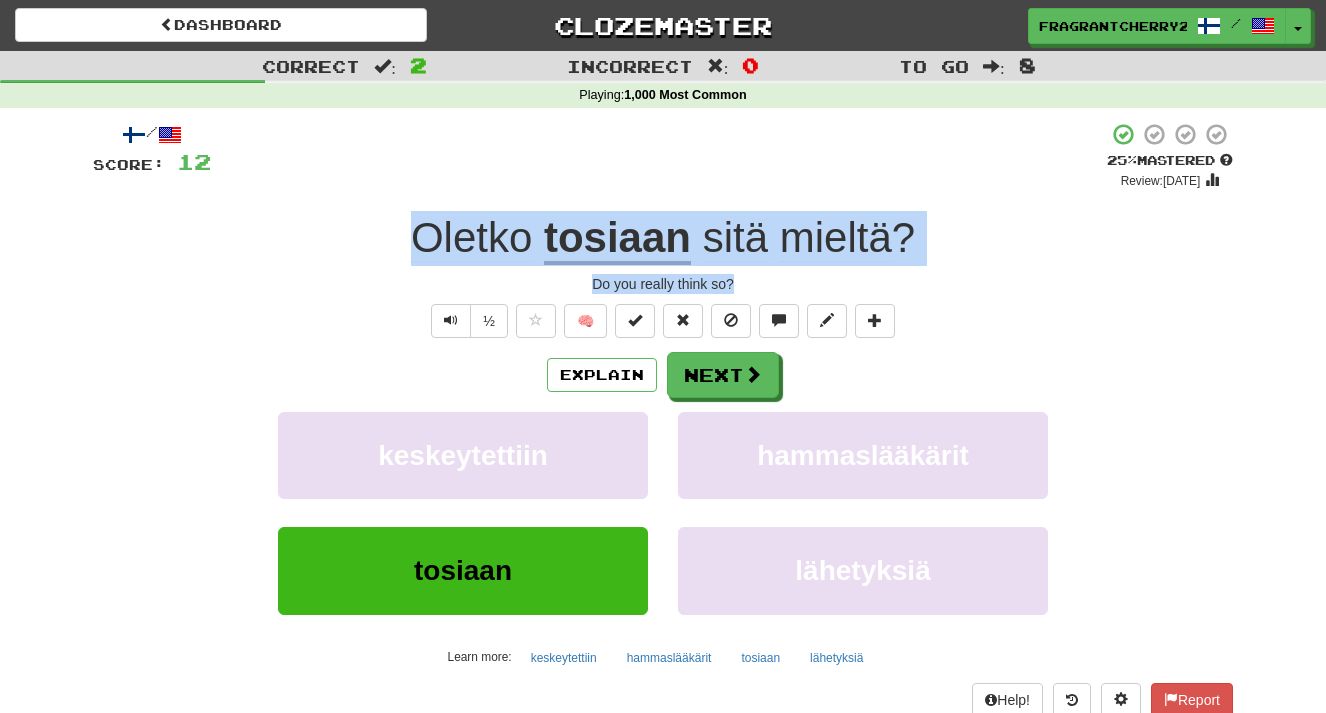 drag, startPoint x: 736, startPoint y: 288, endPoint x: 408, endPoint y: 213, distance: 336.46545 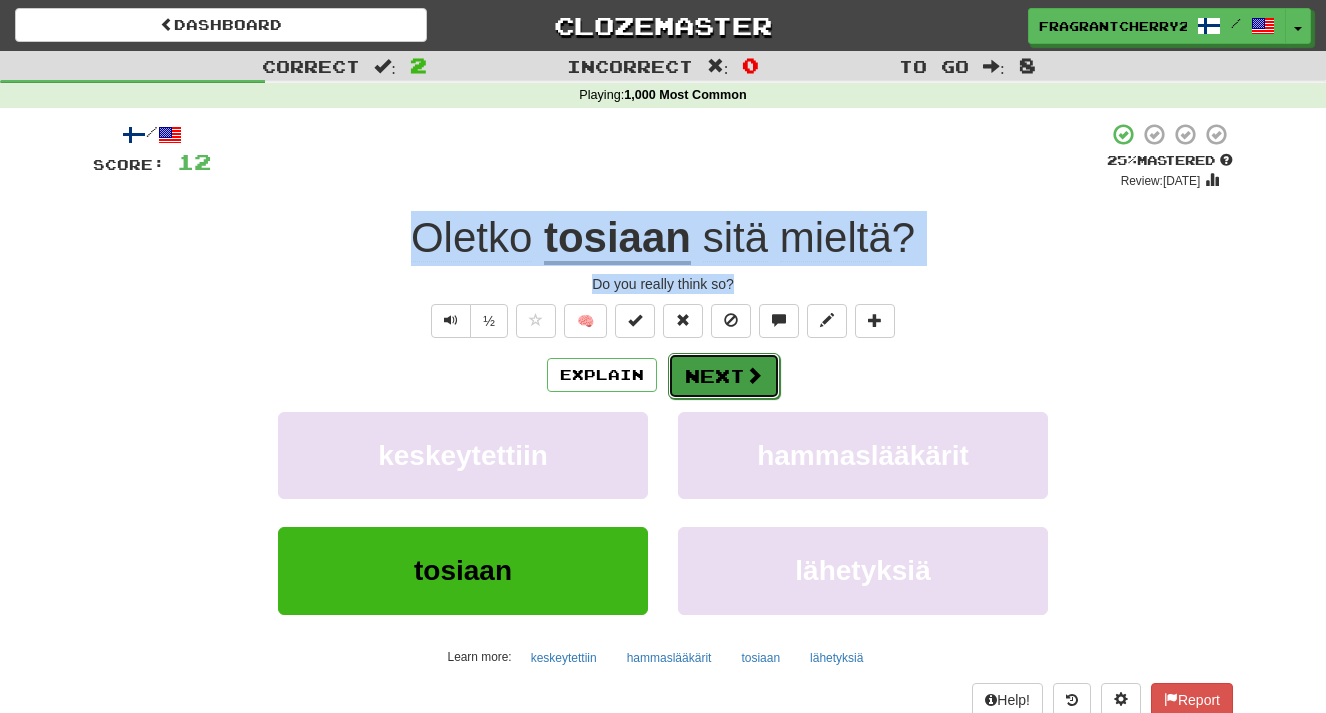 click on "Next" at bounding box center (724, 376) 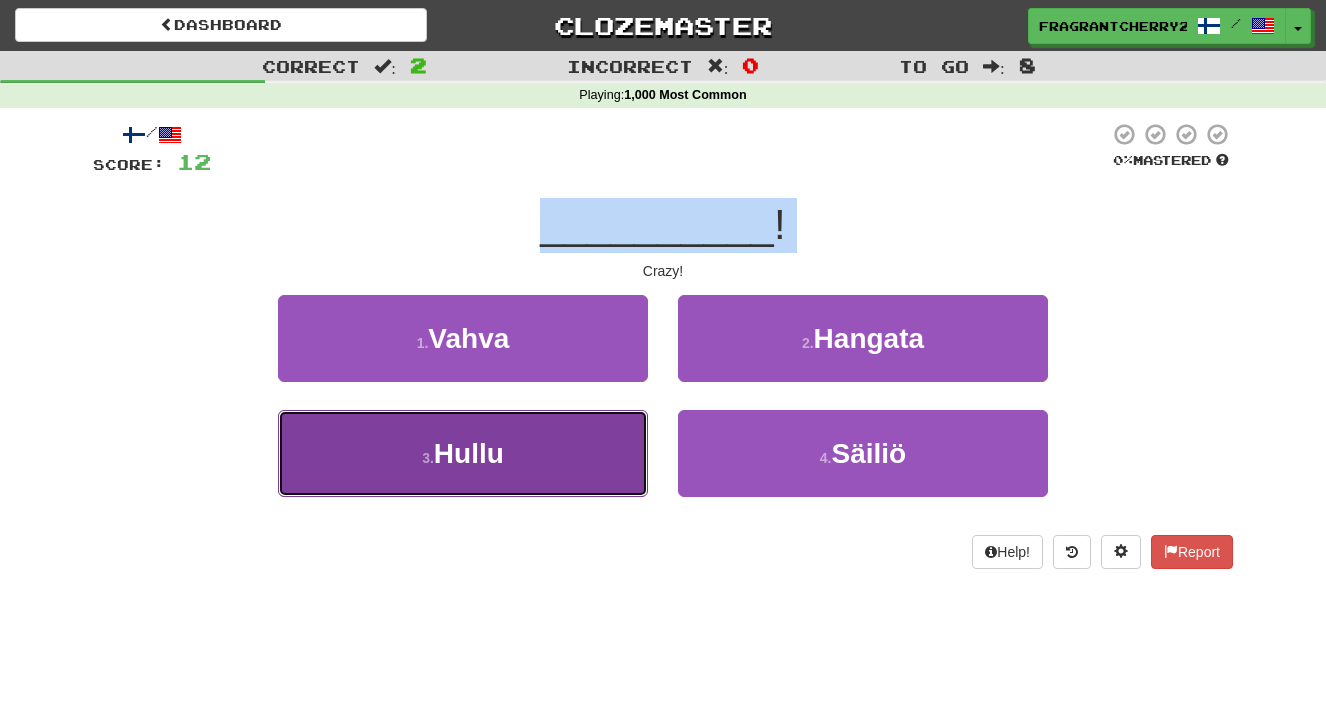 click on "3 .  Hullu" at bounding box center [463, 453] 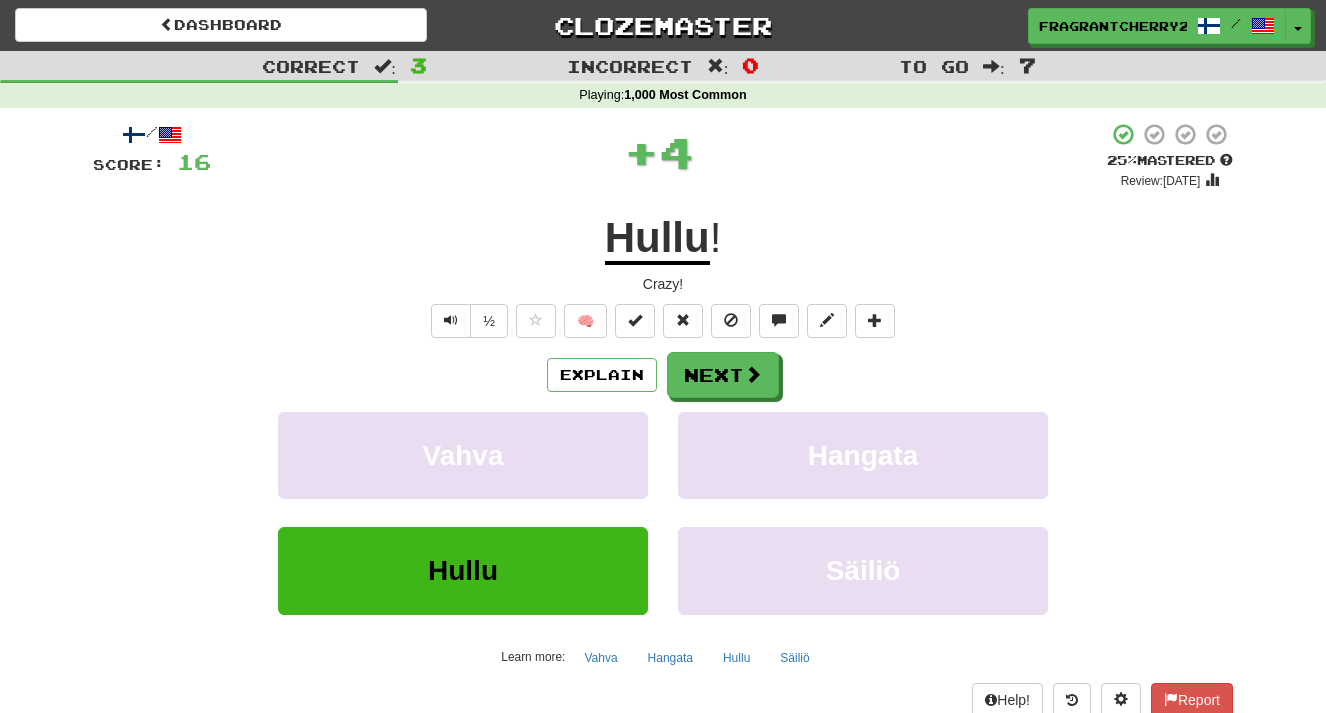 click on "Explain Next" at bounding box center (663, 375) 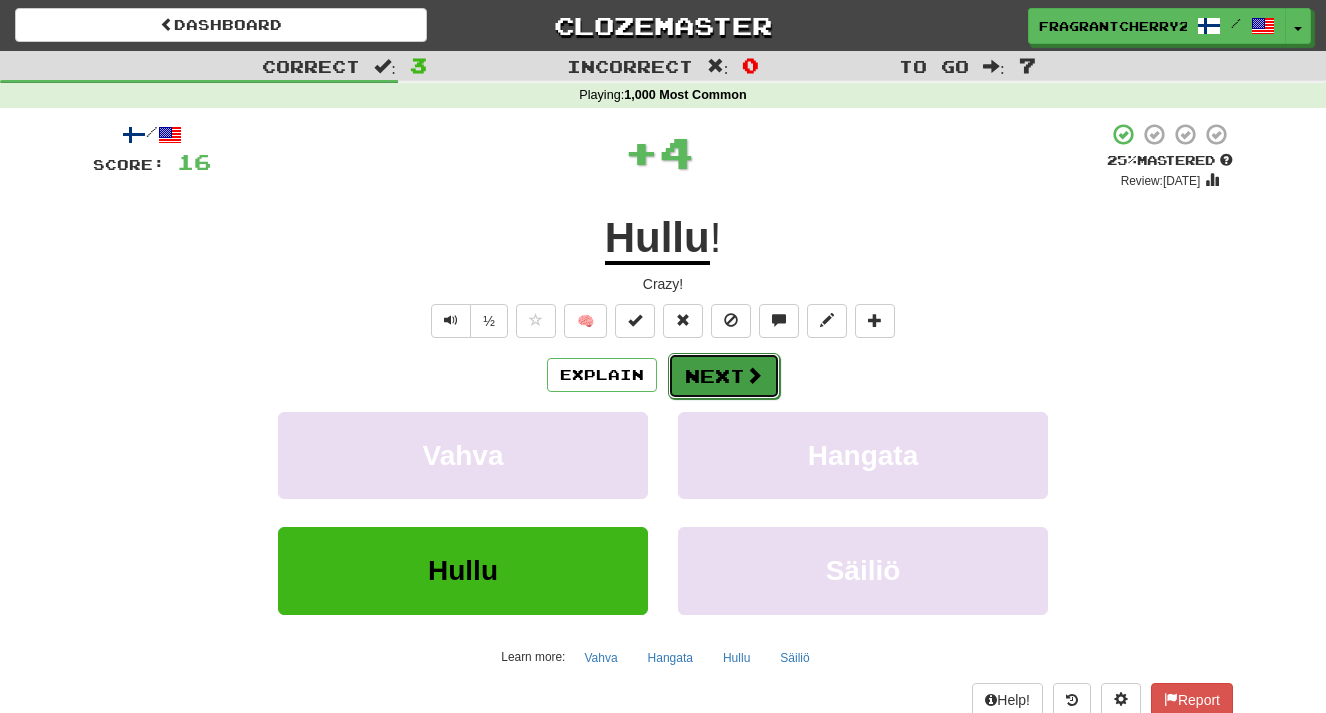 click on "Next" at bounding box center (724, 376) 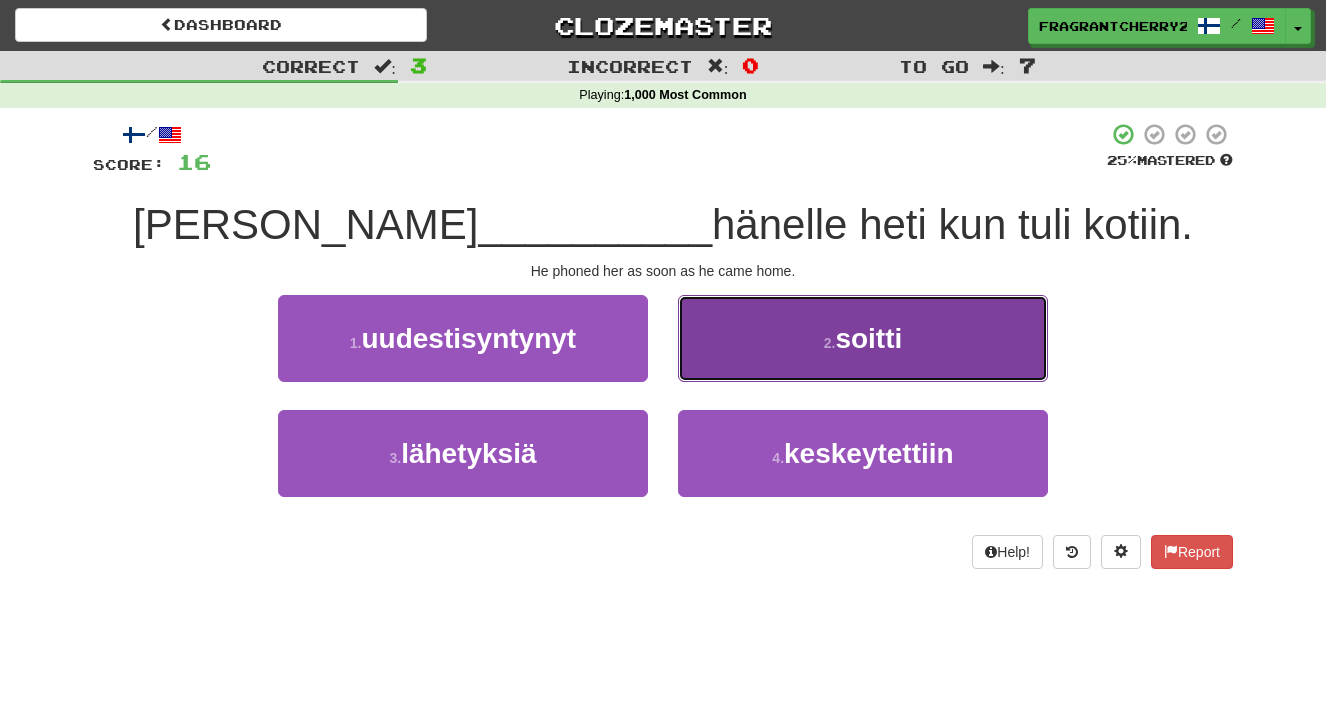 click on "2 .  soitti" at bounding box center [863, 338] 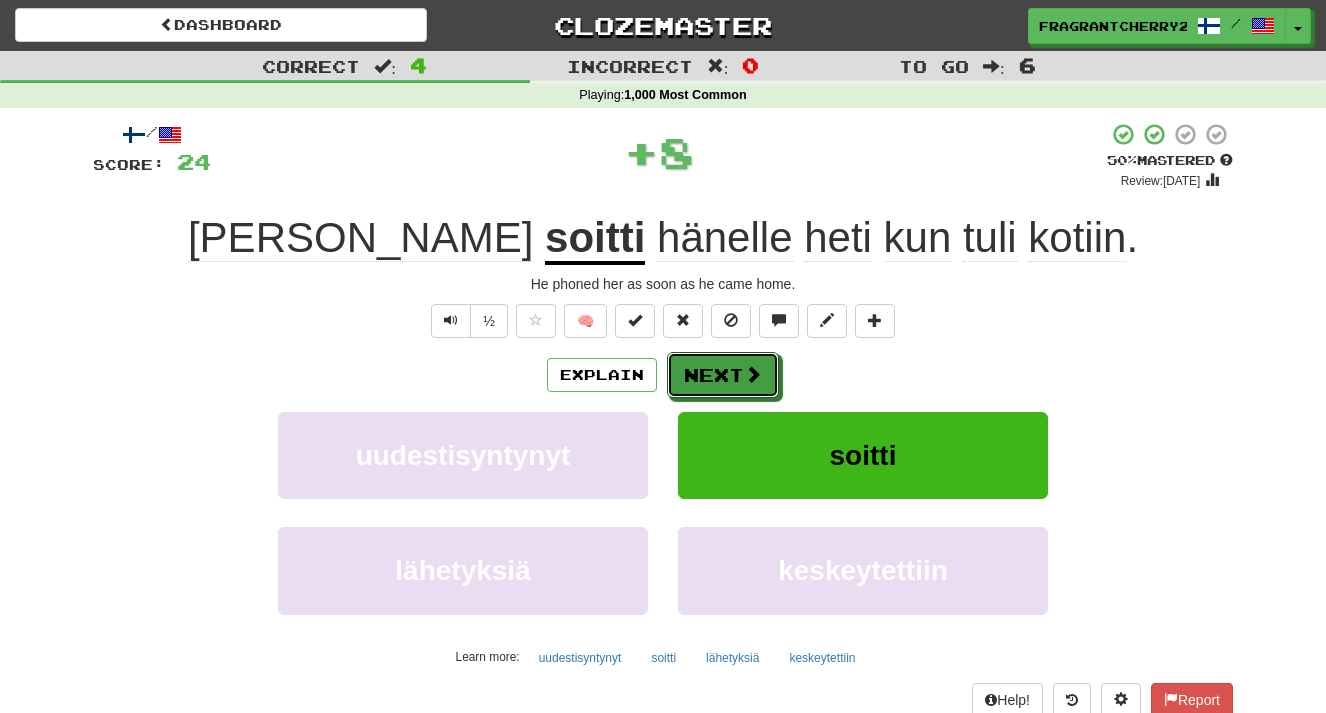 click on "Next" at bounding box center (723, 375) 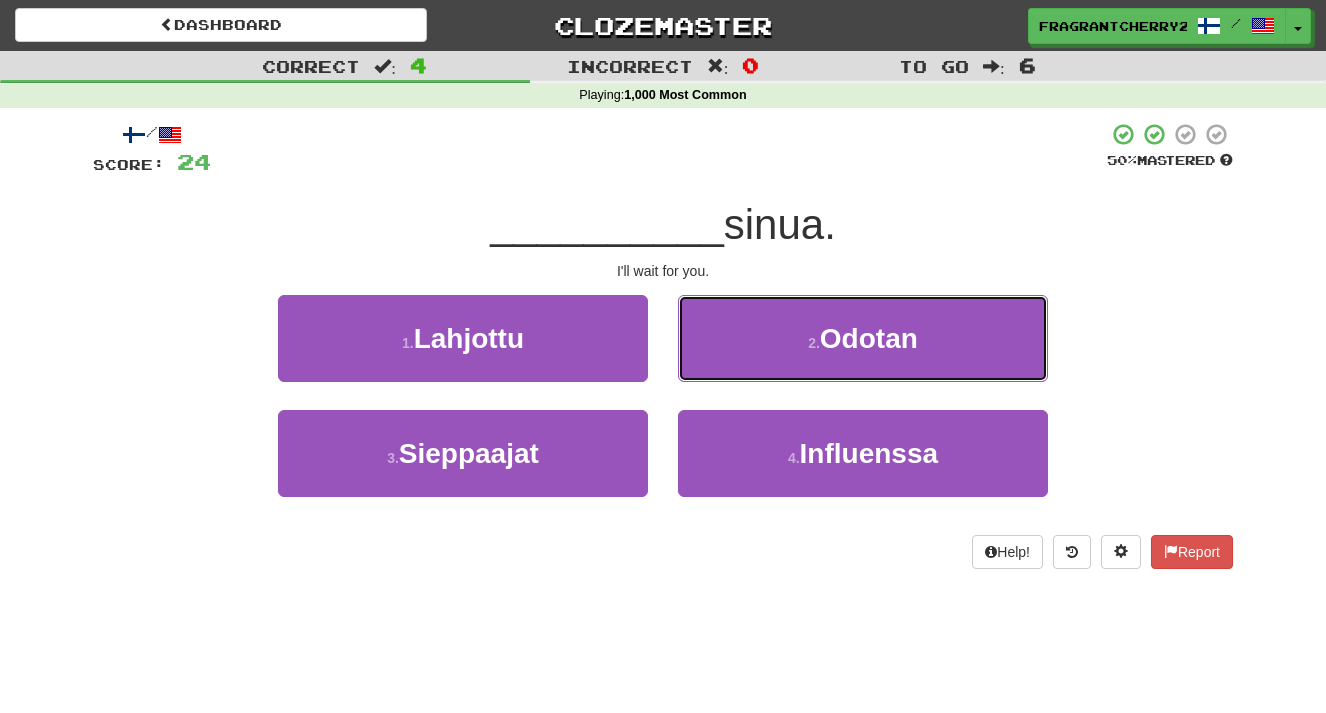 click on "2 .  Odotan" at bounding box center (863, 338) 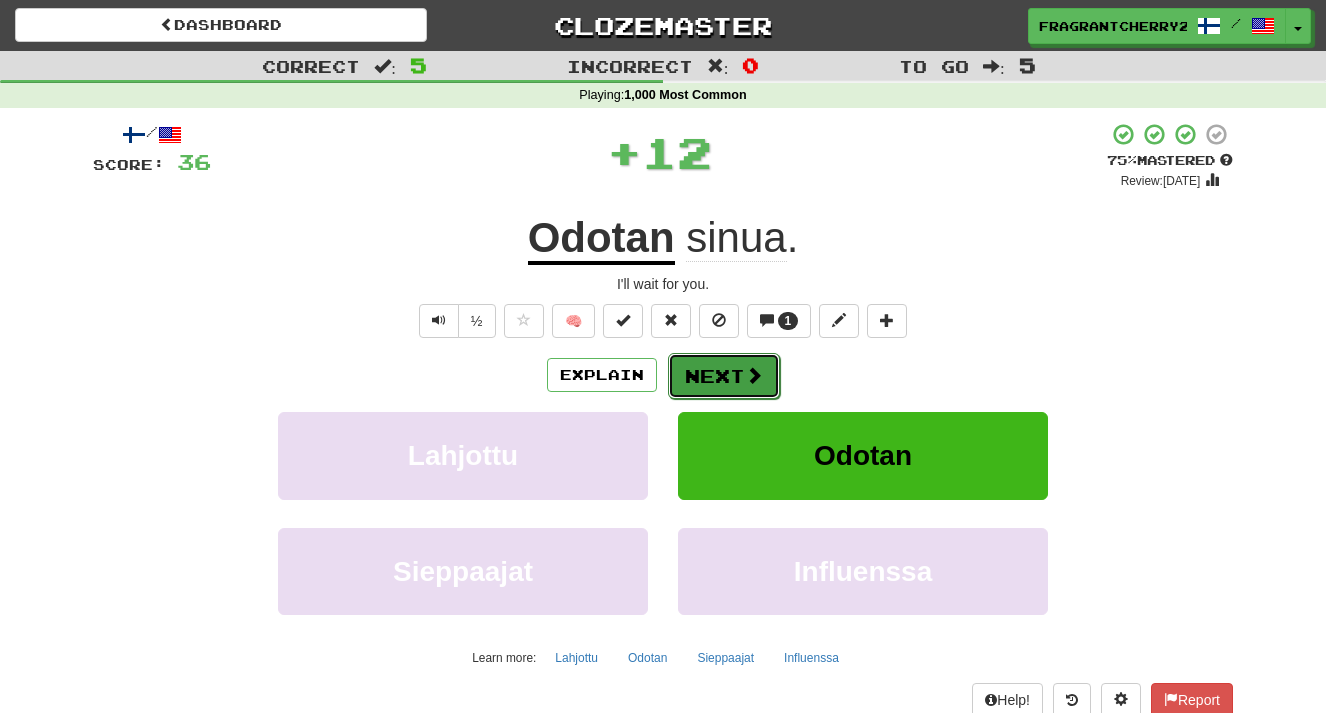click on "Next" at bounding box center [724, 376] 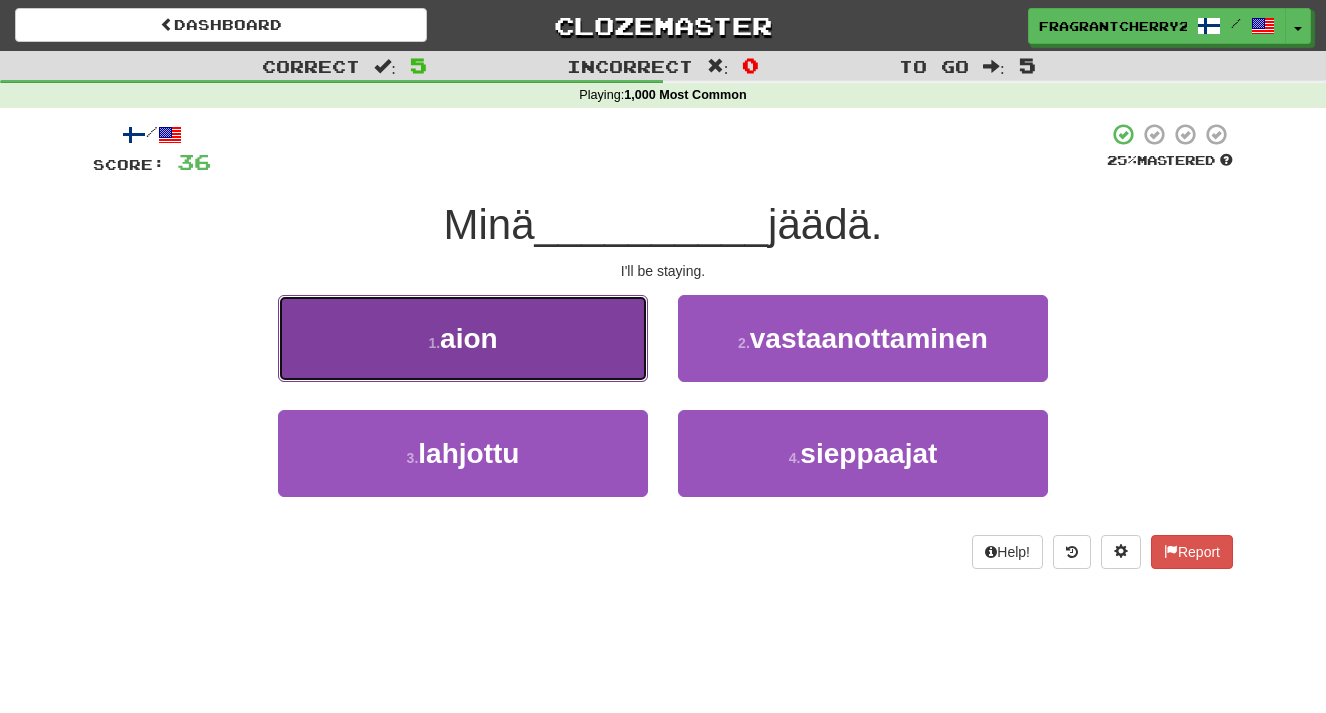 click on "1 .  aion" at bounding box center (463, 338) 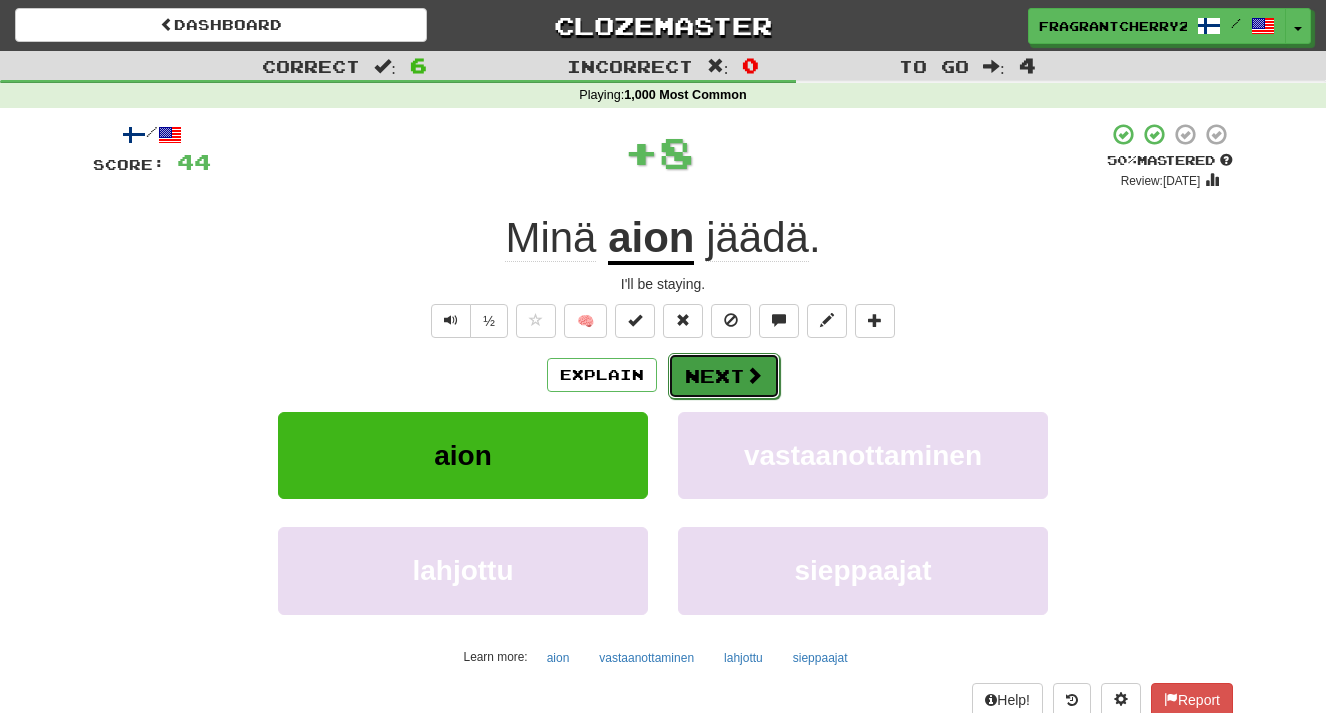 click on "Next" at bounding box center (724, 376) 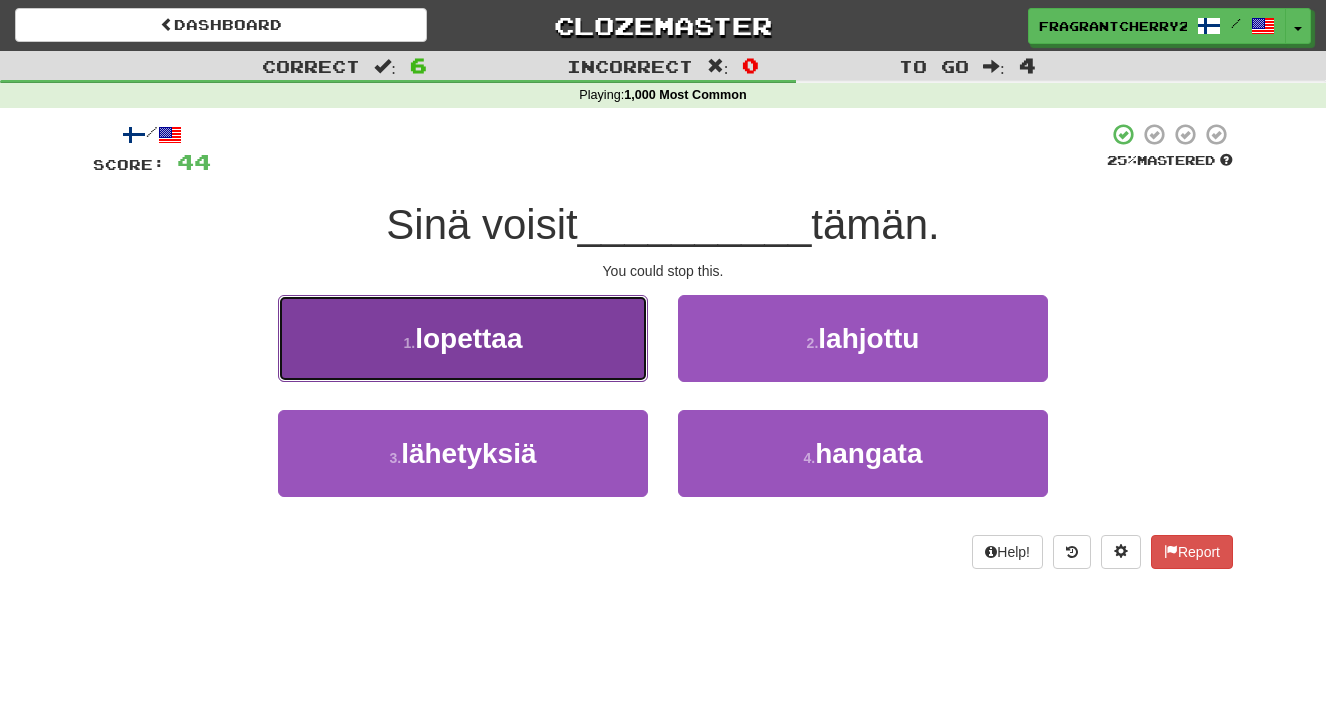 click on "1 .  lopettaa" at bounding box center [463, 338] 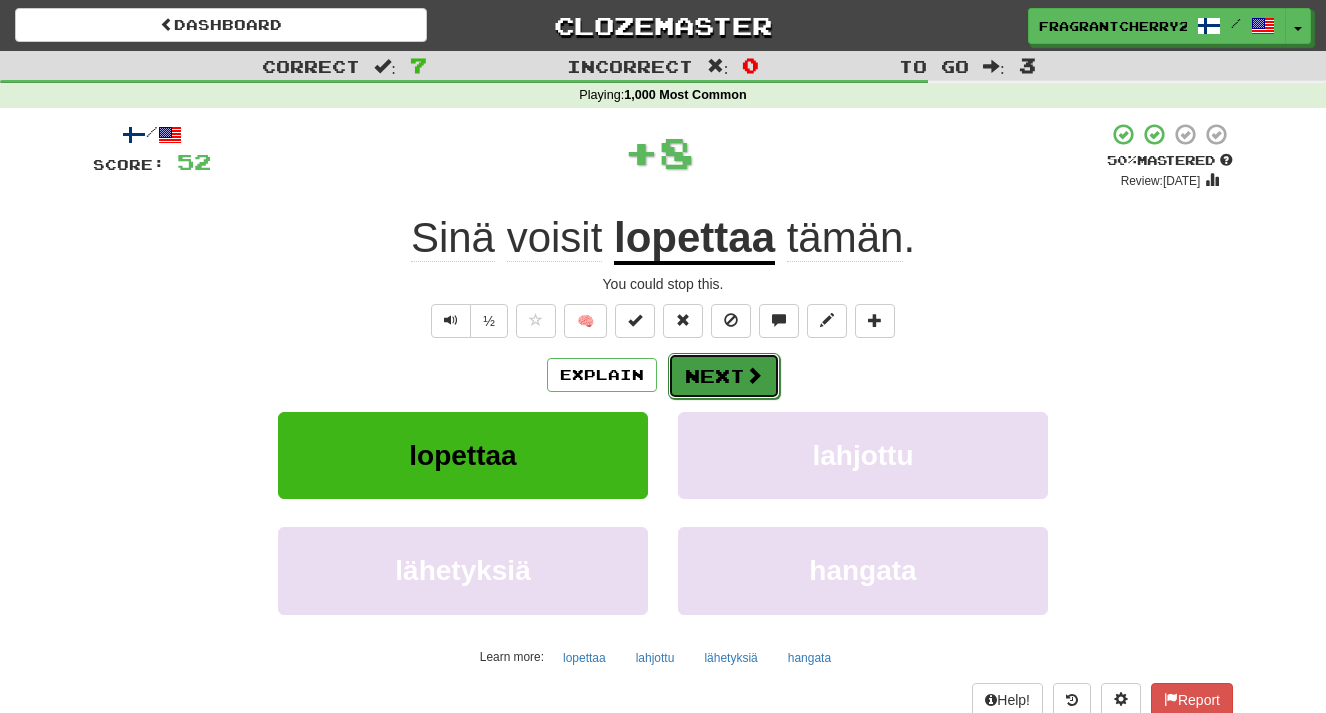 click on "Next" at bounding box center [724, 376] 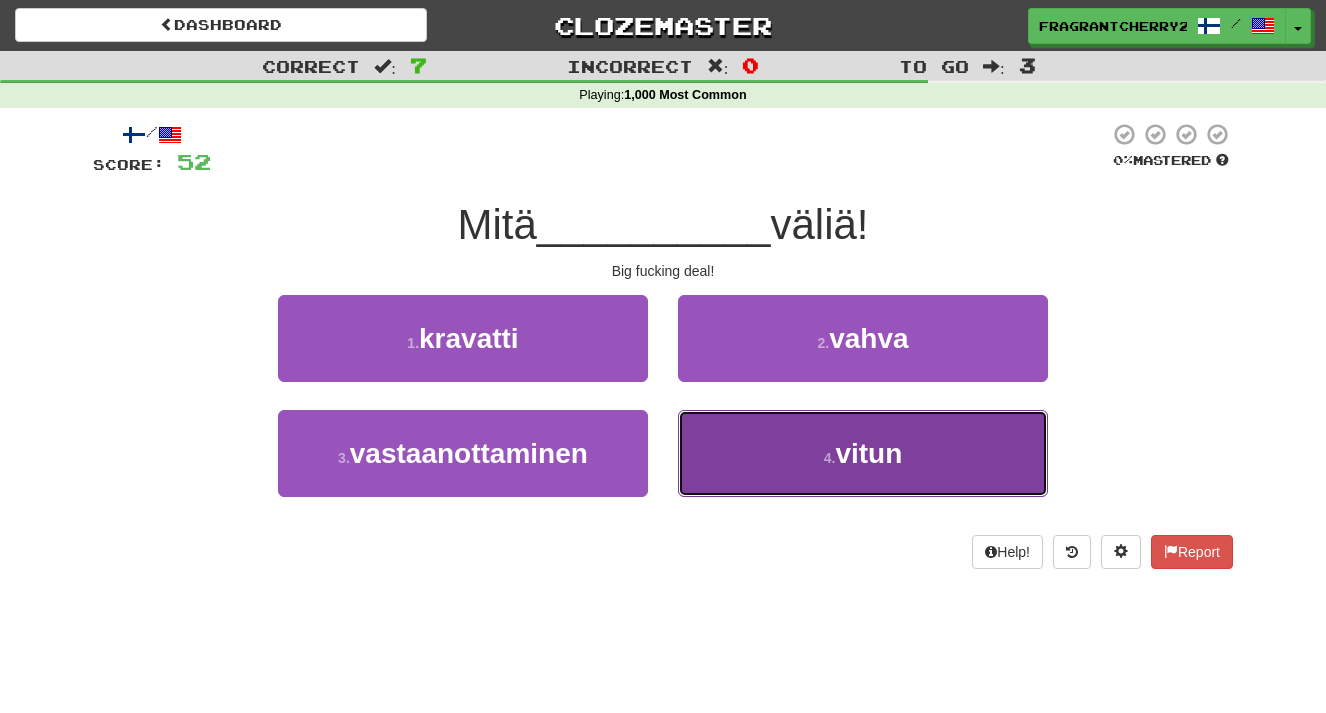 click on "4 .  vitun" at bounding box center (863, 453) 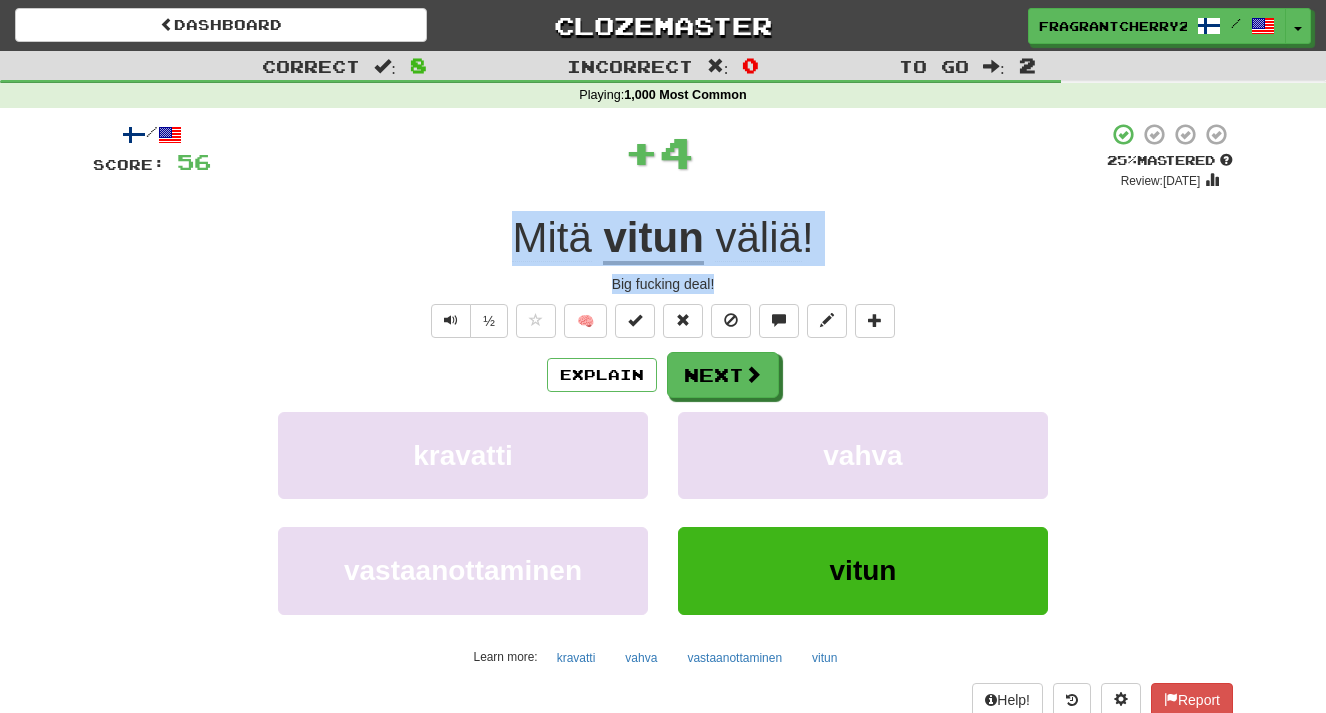 drag, startPoint x: 717, startPoint y: 283, endPoint x: 494, endPoint y: 239, distance: 227.29936 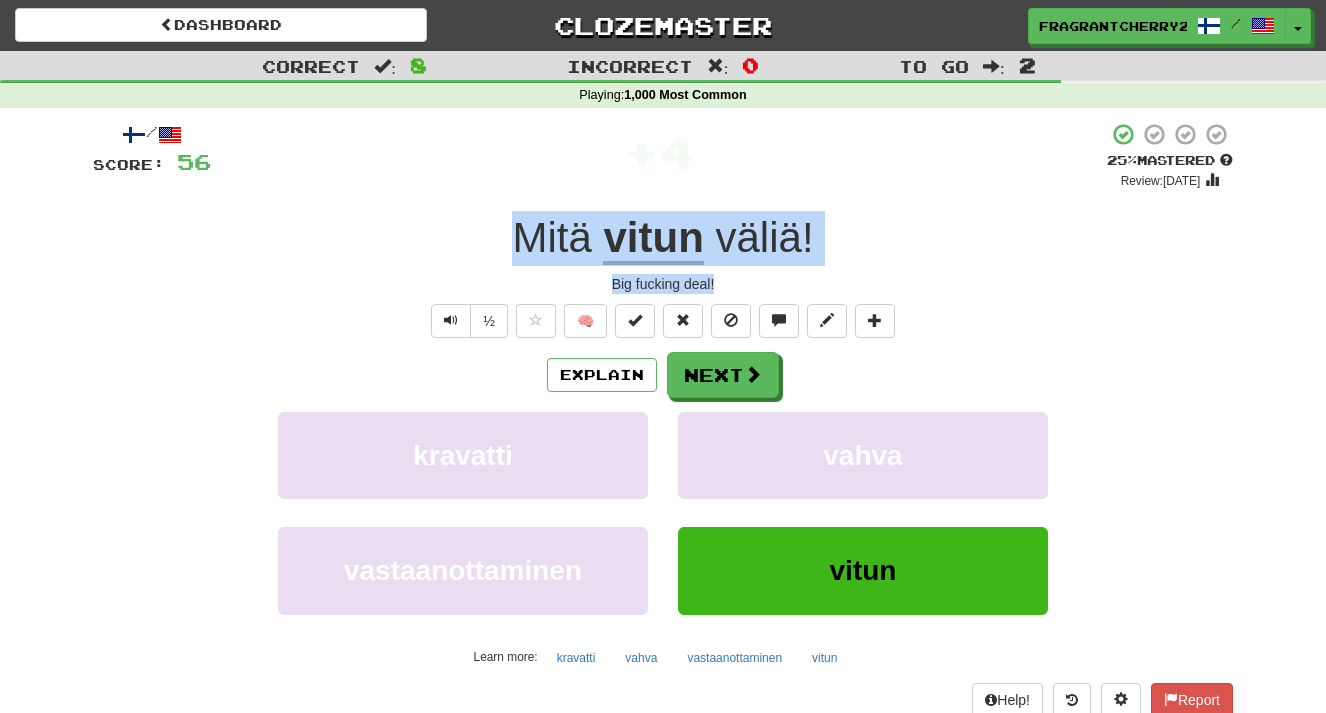 copy on "Mitä   vitun   väliä ! Big fucking deal!" 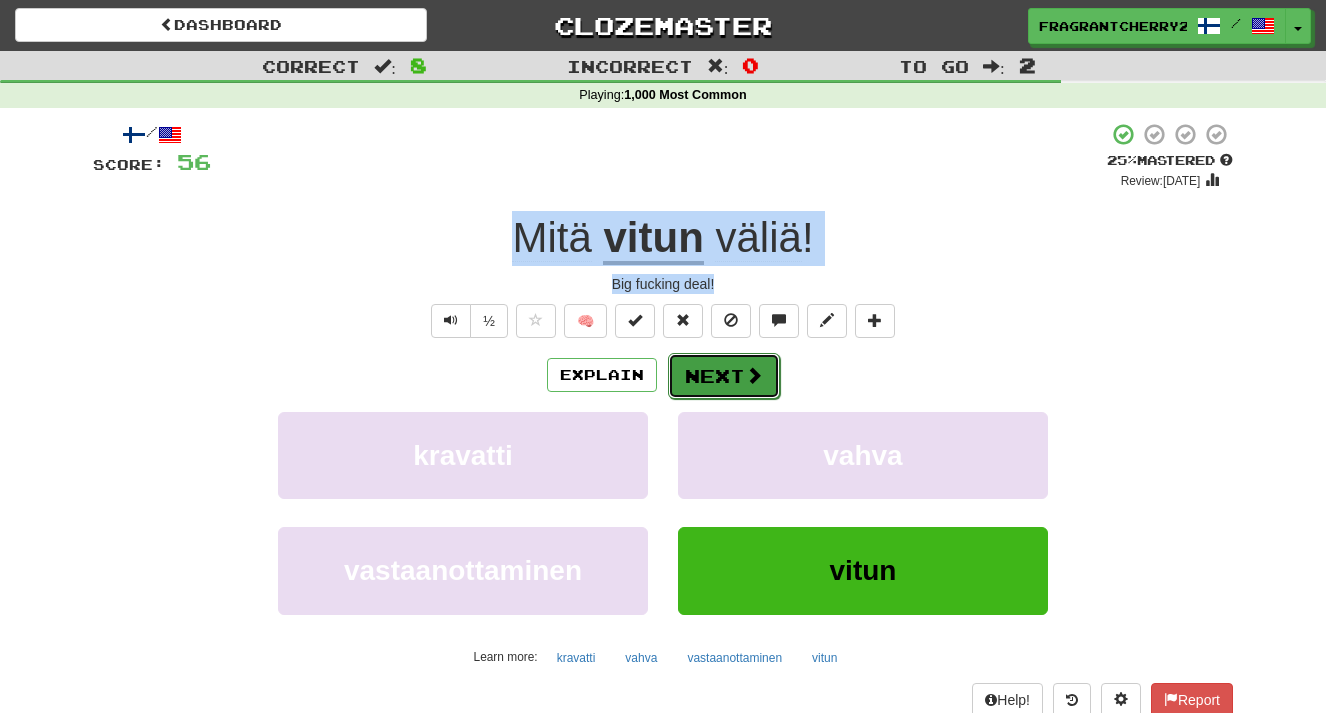 click on "Next" at bounding box center (724, 376) 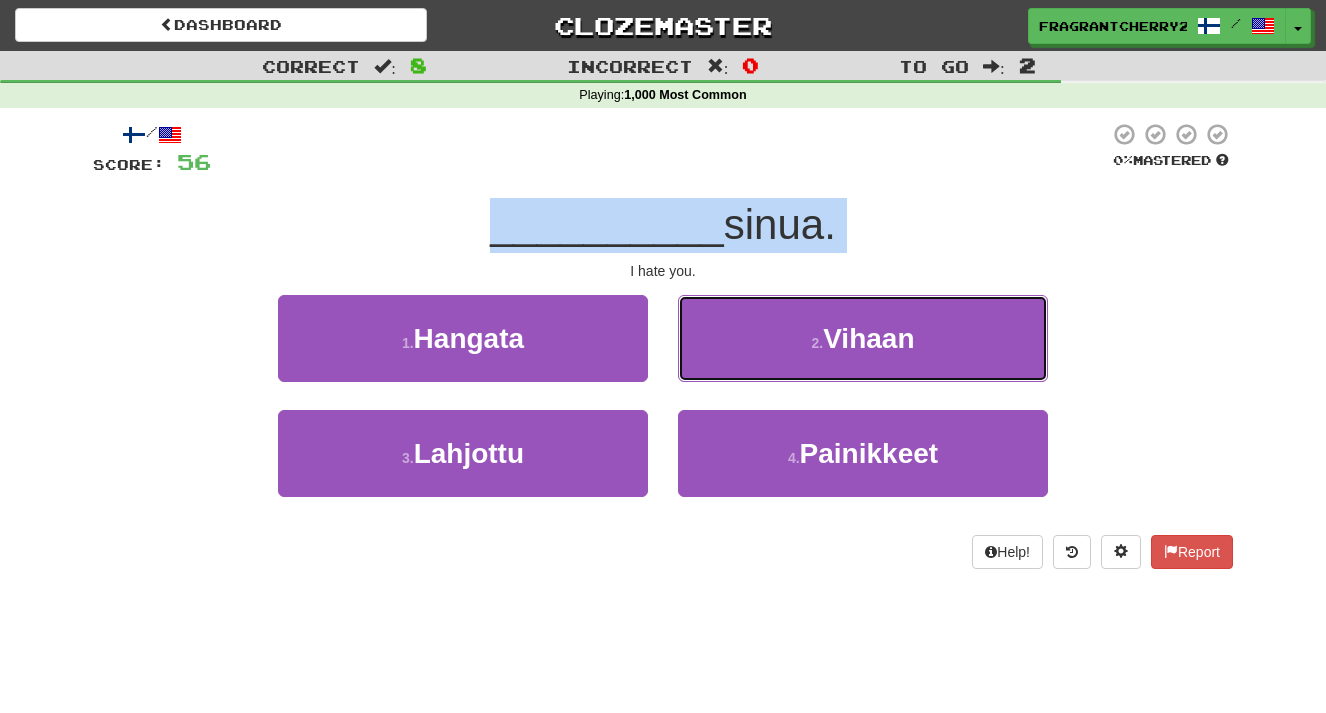click on "2 .  Vihaan" at bounding box center (863, 338) 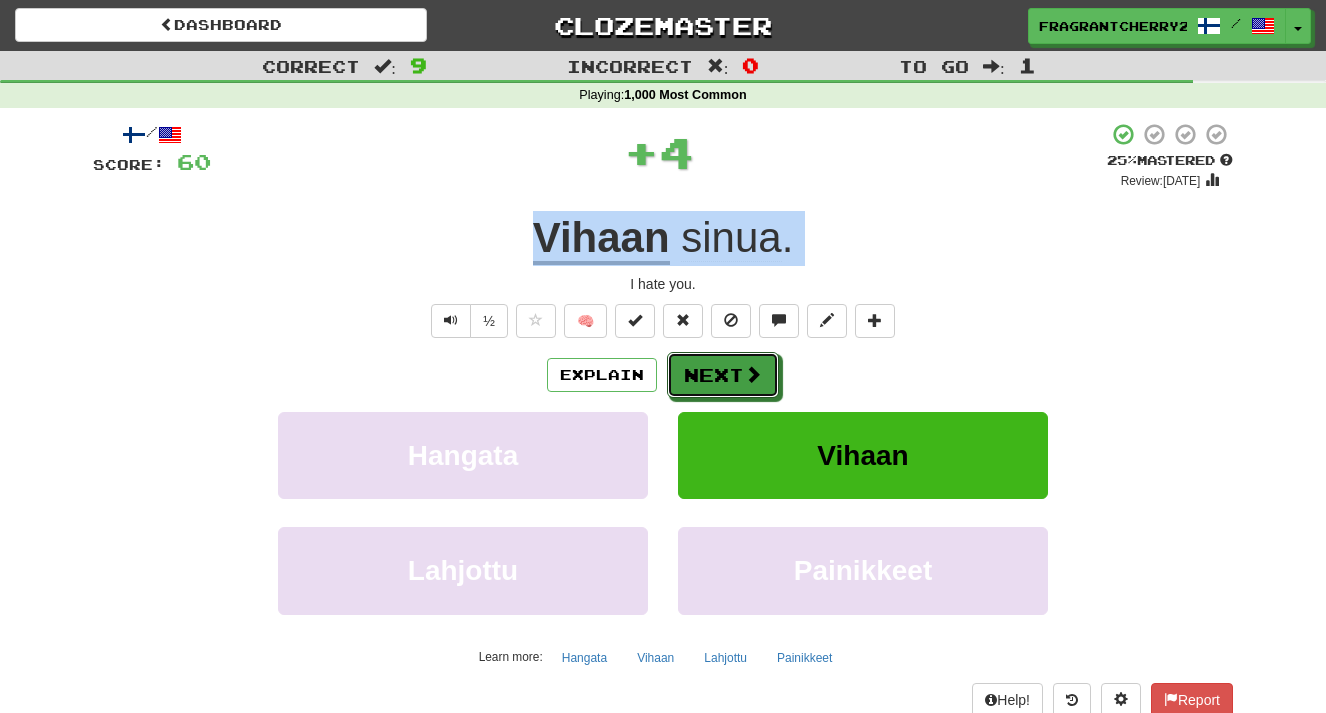 click on "Next" at bounding box center [723, 375] 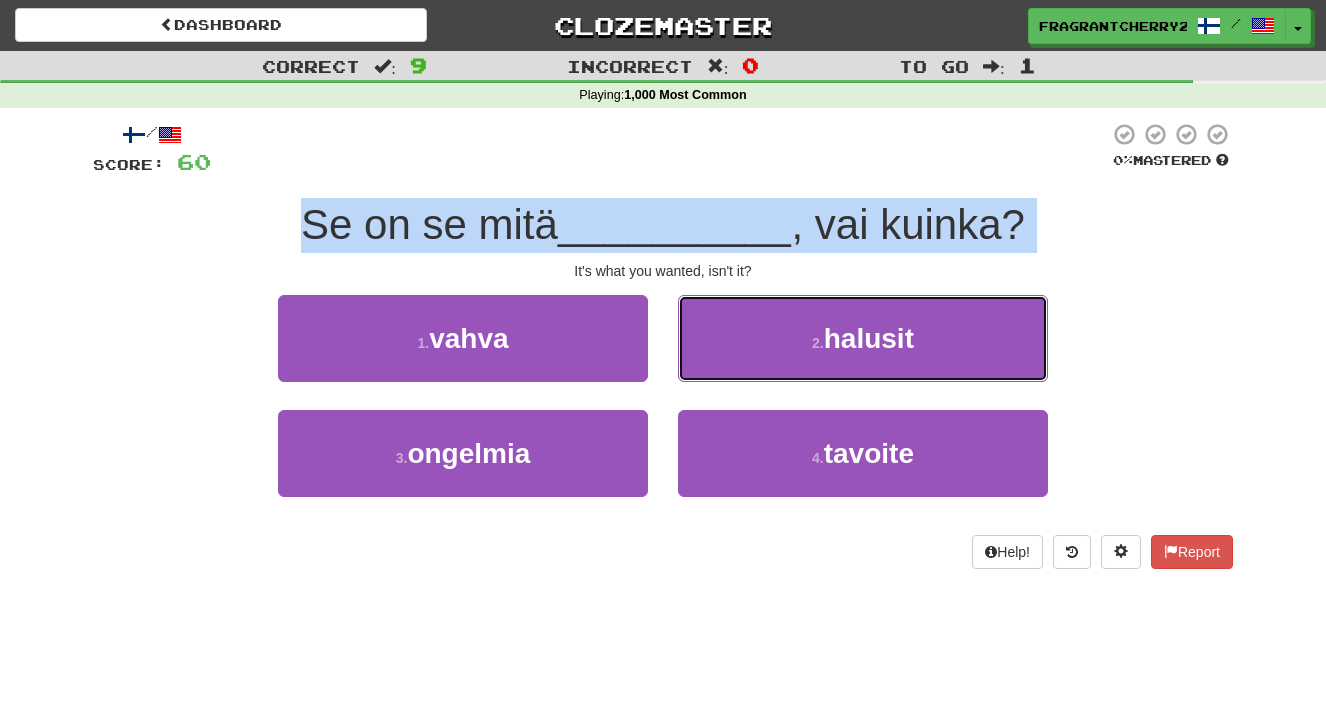 click on "2 .  halusit" at bounding box center [863, 338] 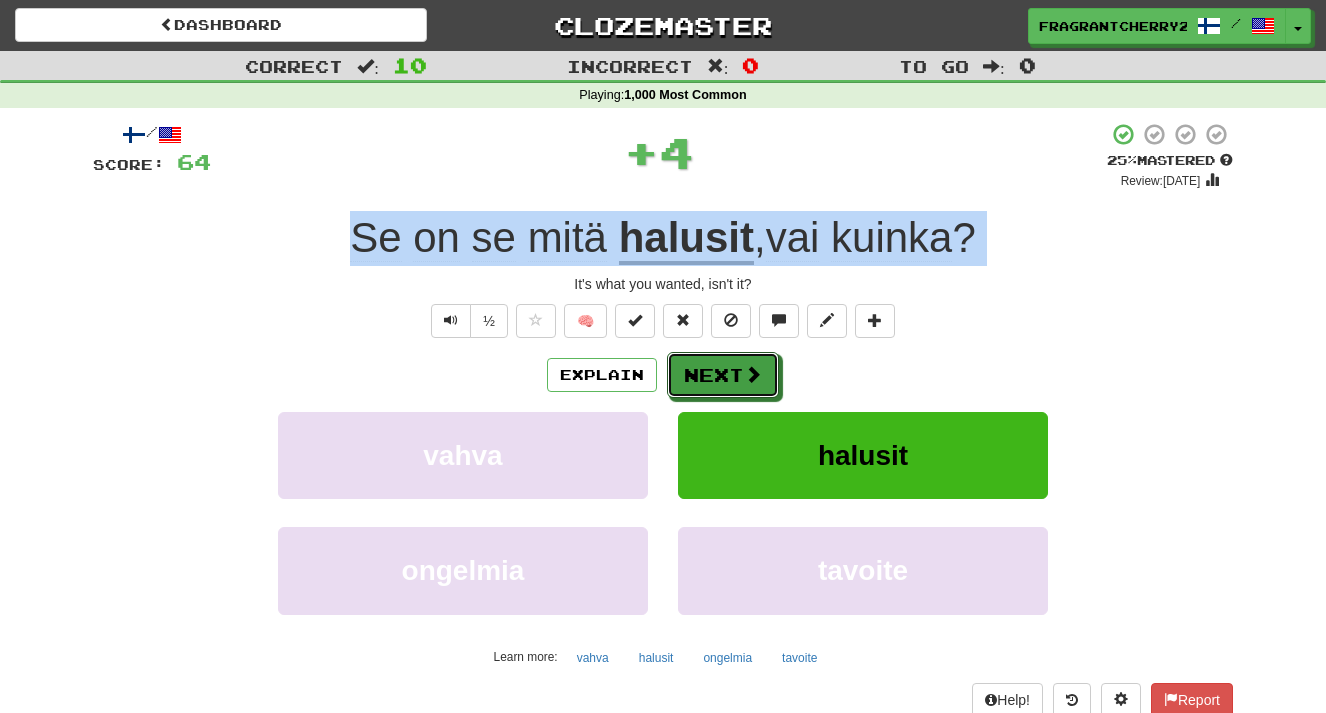 click on "Next" at bounding box center (723, 375) 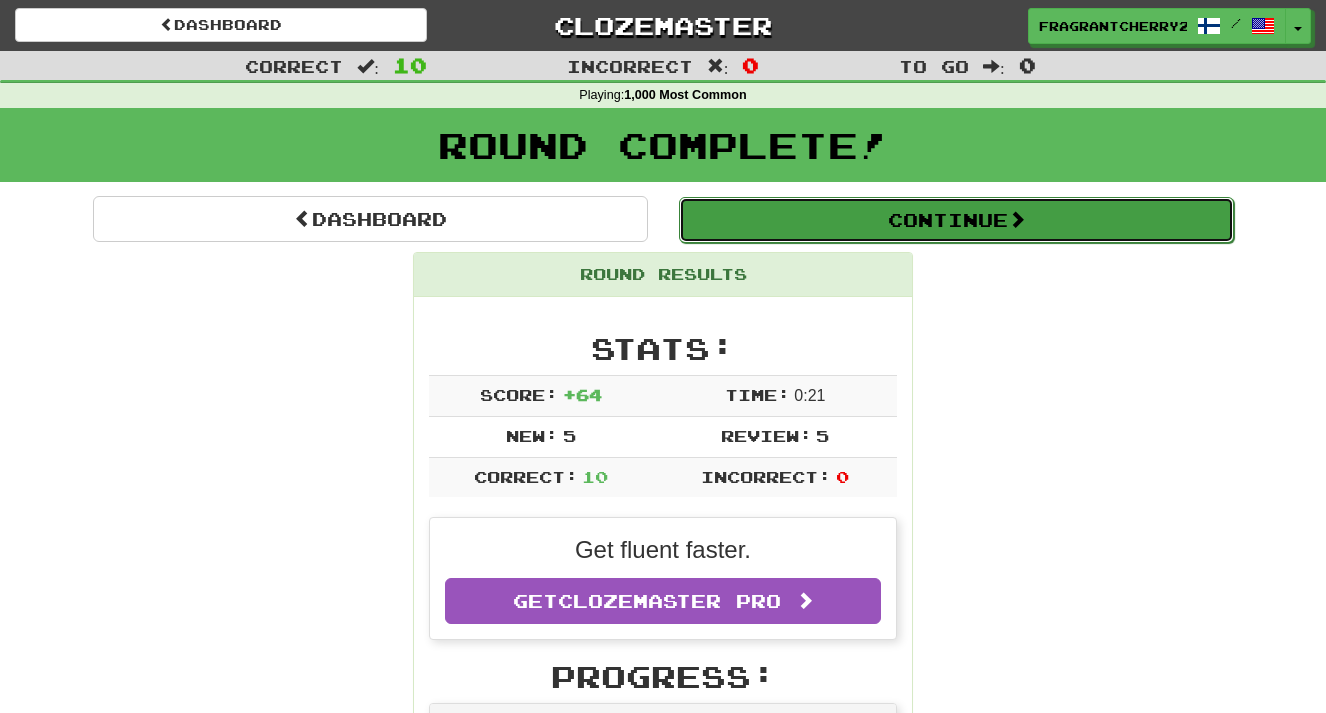 click on "Continue" at bounding box center [956, 220] 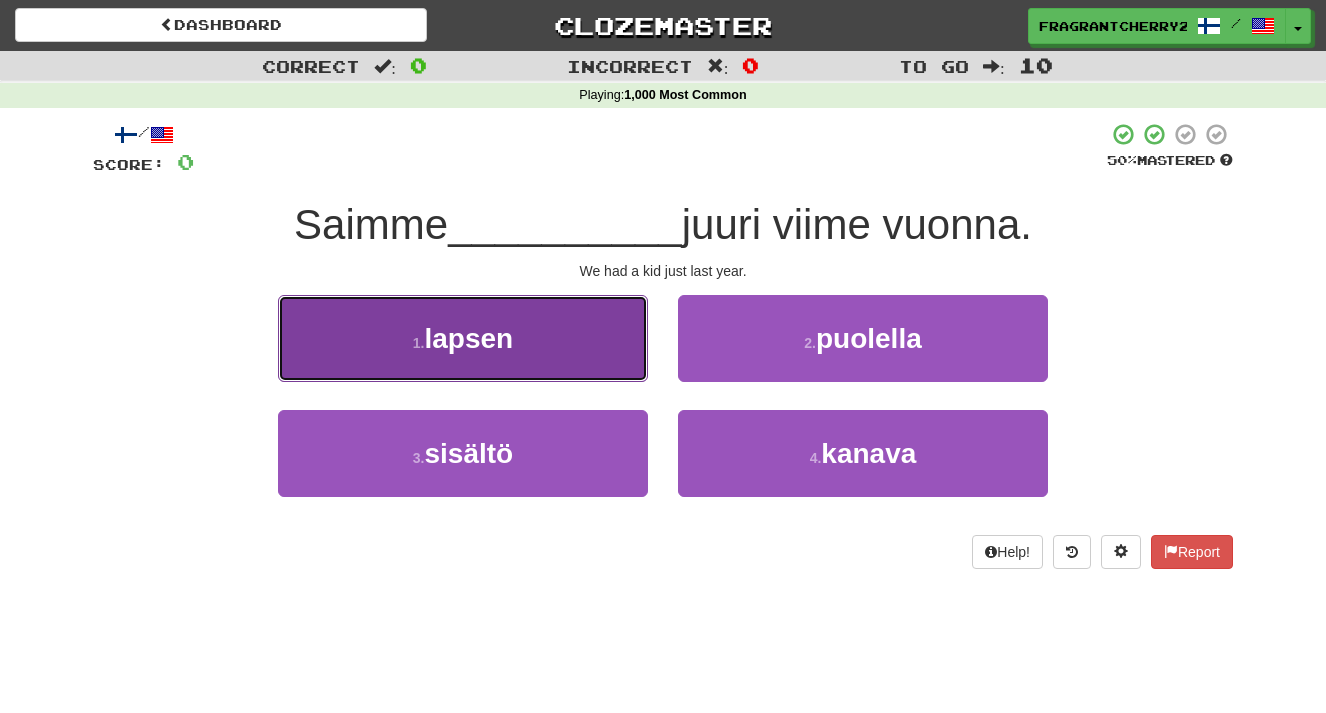 click on "1 .  lapsen" at bounding box center [463, 338] 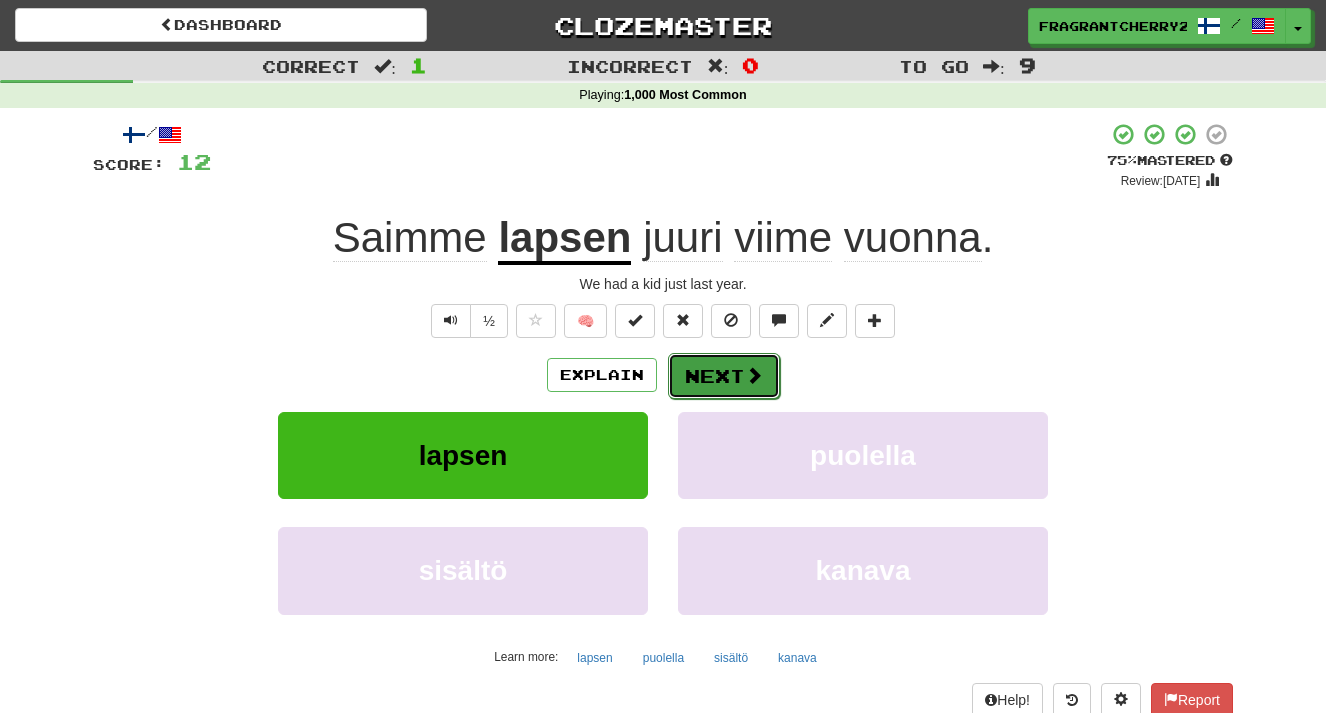 click on "Next" at bounding box center [724, 376] 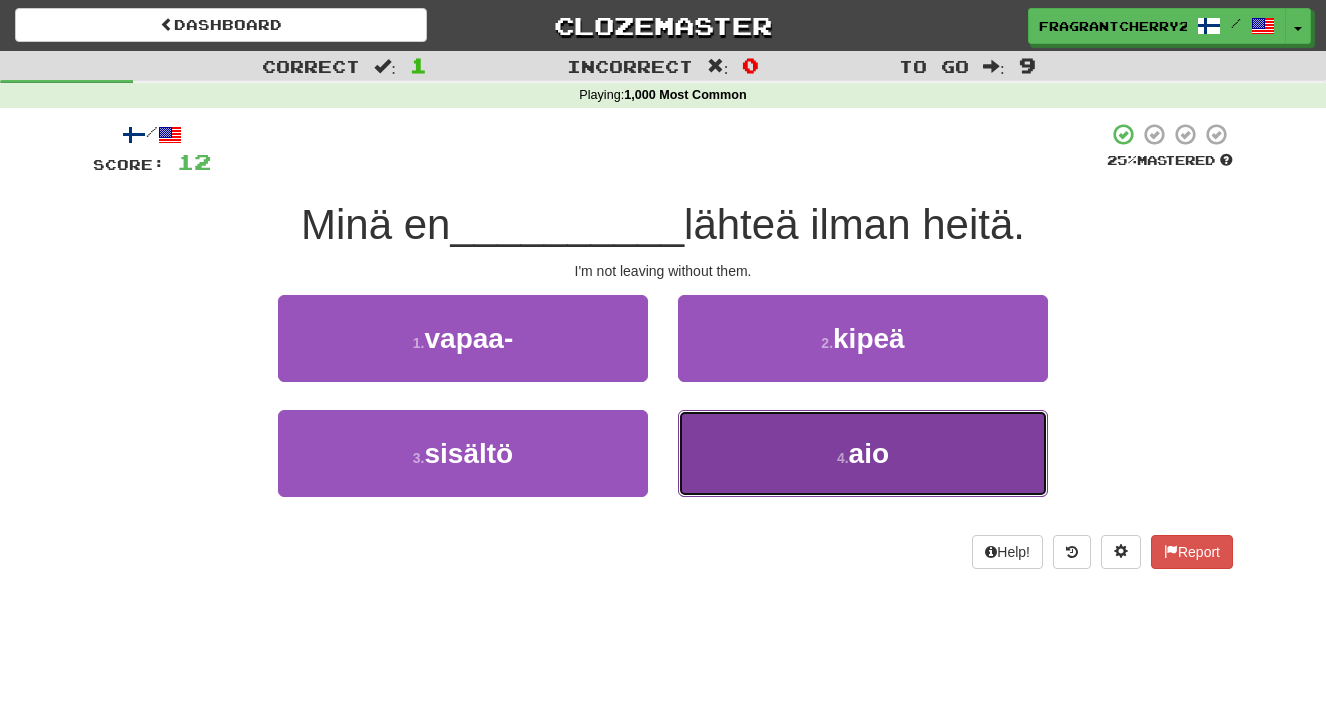 click on "4 .  aio" at bounding box center [863, 453] 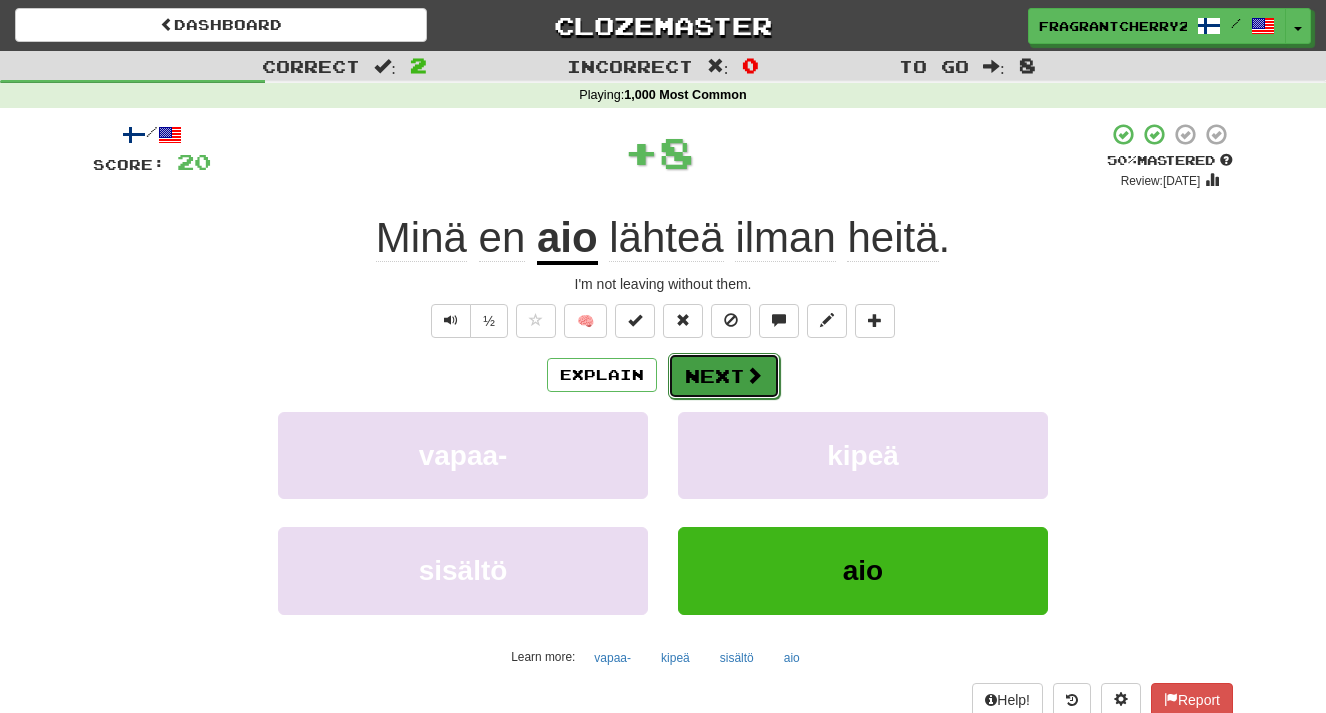 click on "Next" at bounding box center [724, 376] 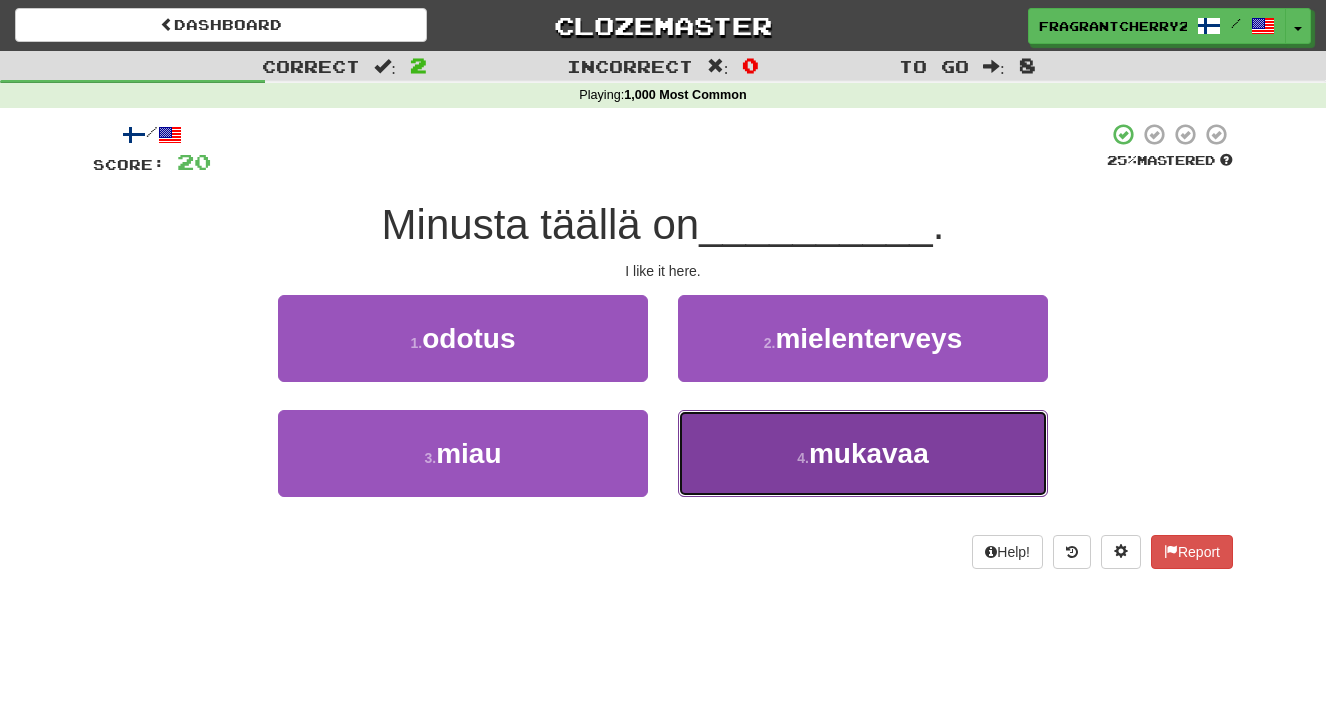 click on "4 .  mukavaa" at bounding box center (863, 453) 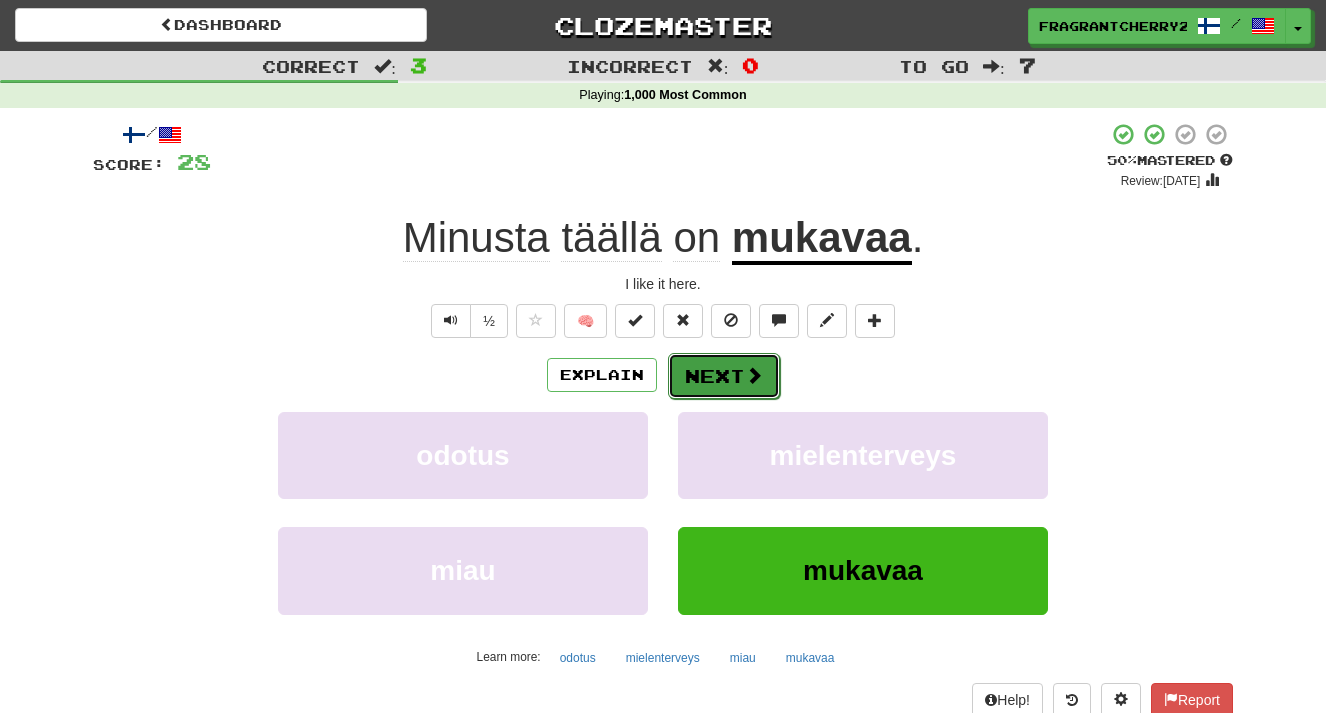 click on "Next" at bounding box center (724, 376) 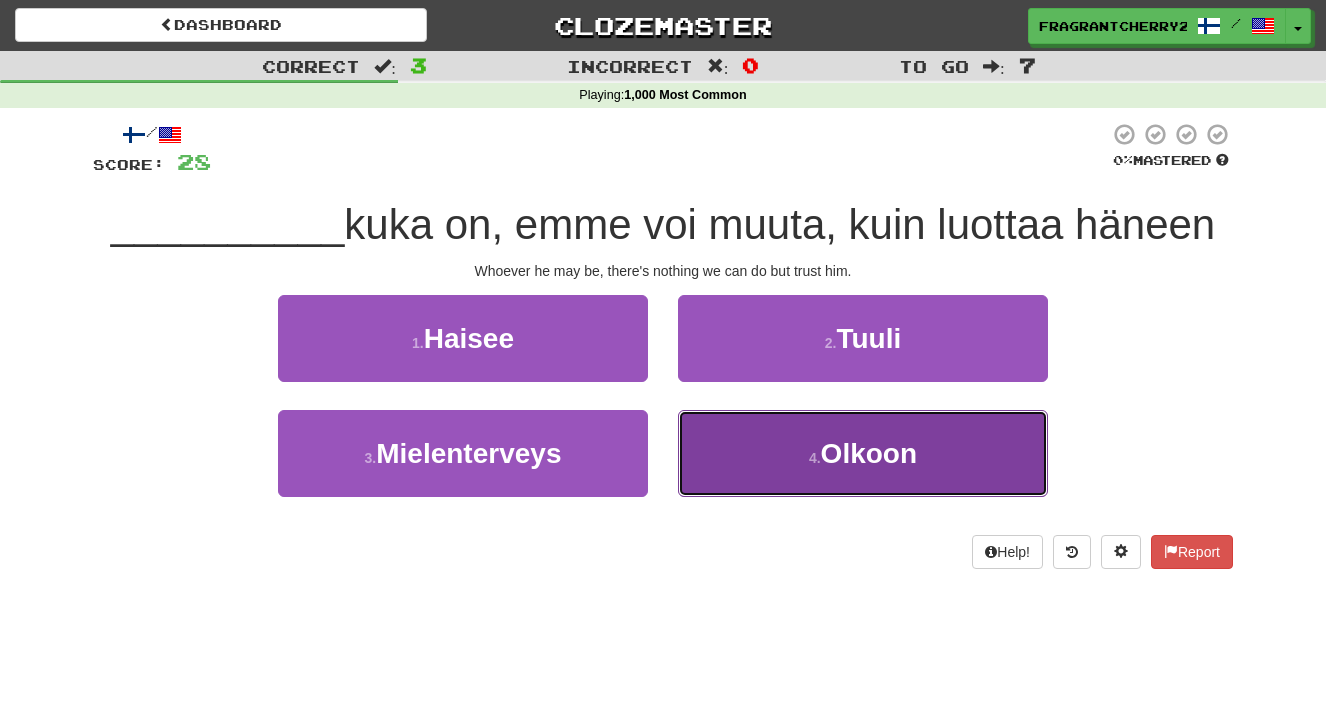 click on "4 .  Olkoon" at bounding box center [863, 453] 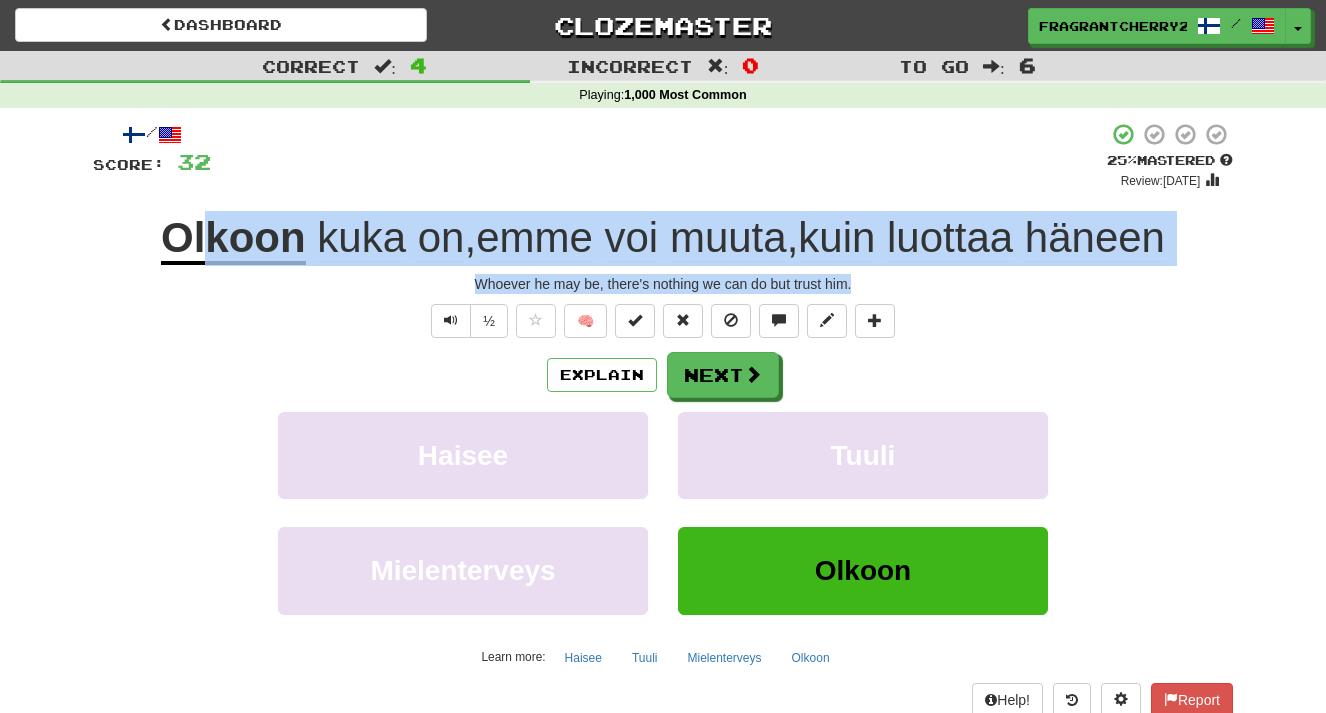 drag, startPoint x: 879, startPoint y: 286, endPoint x: 189, endPoint y: 226, distance: 692.60376 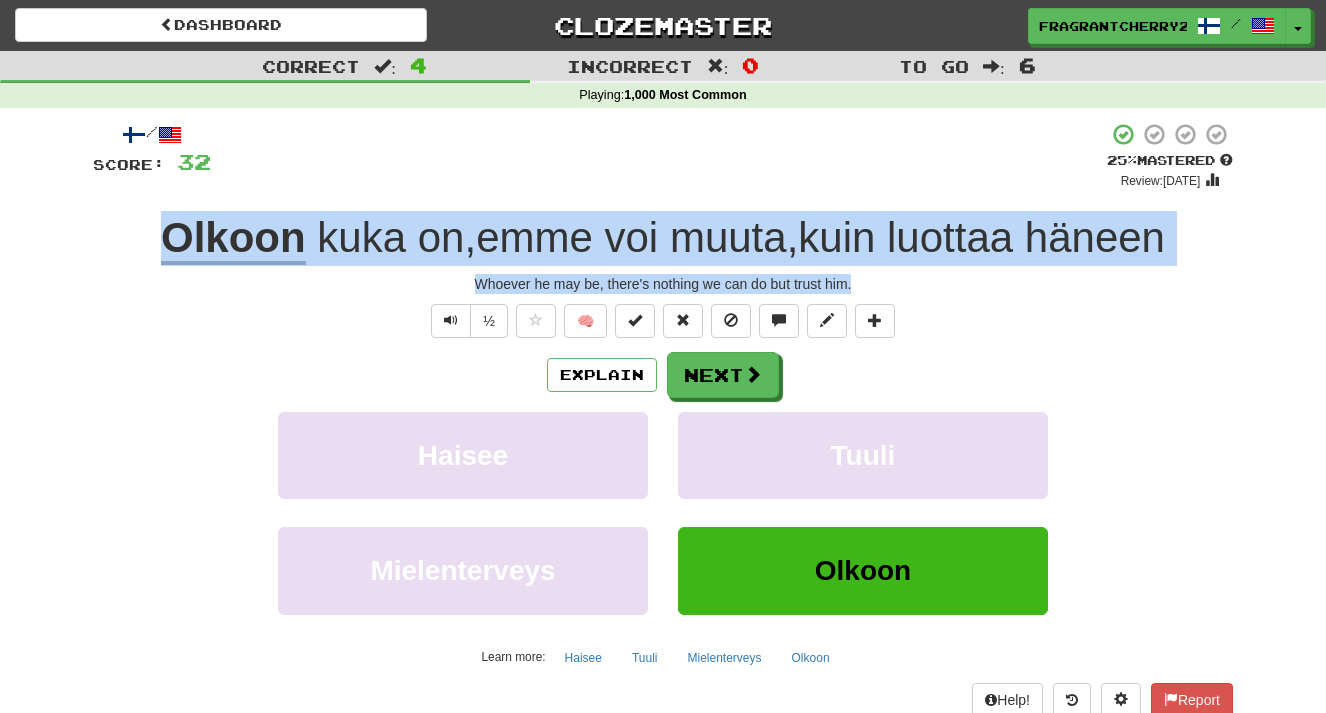 drag, startPoint x: 856, startPoint y: 287, endPoint x: 1, endPoint y: 240, distance: 856.29083 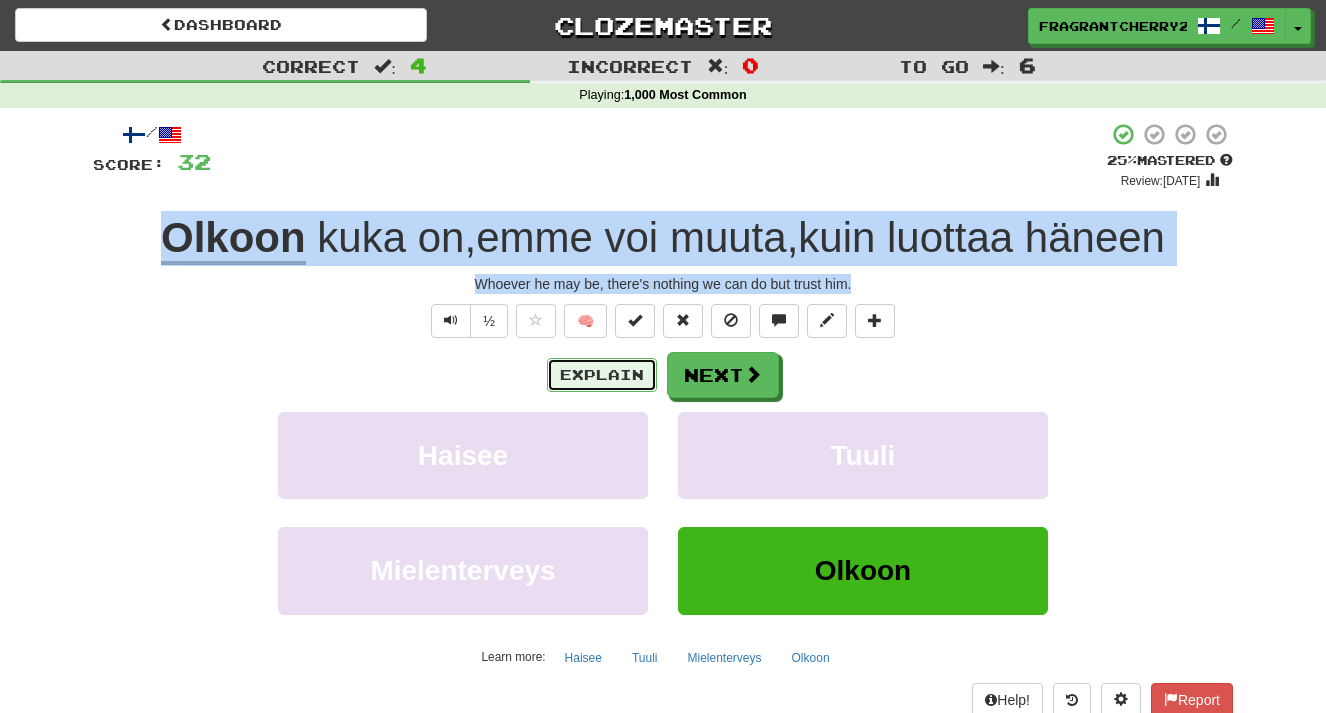click on "Explain" at bounding box center [602, 375] 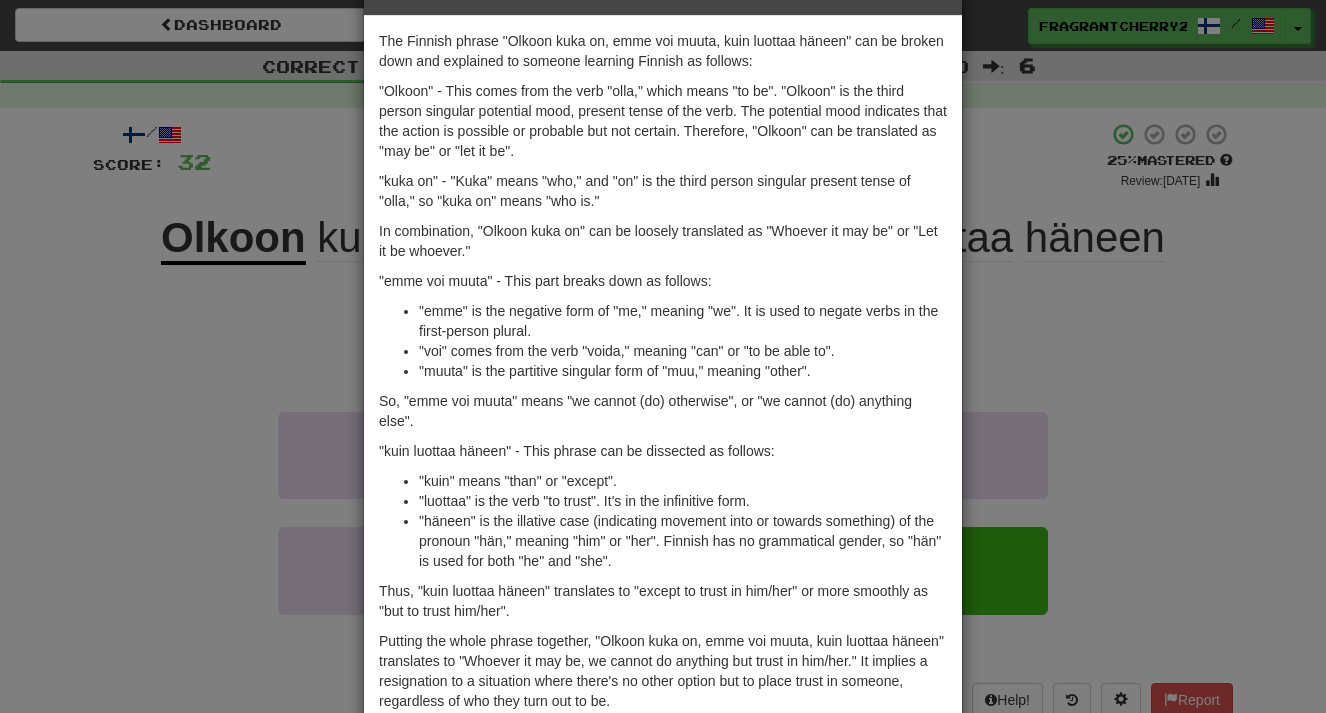 scroll, scrollTop: 79, scrollLeft: 0, axis: vertical 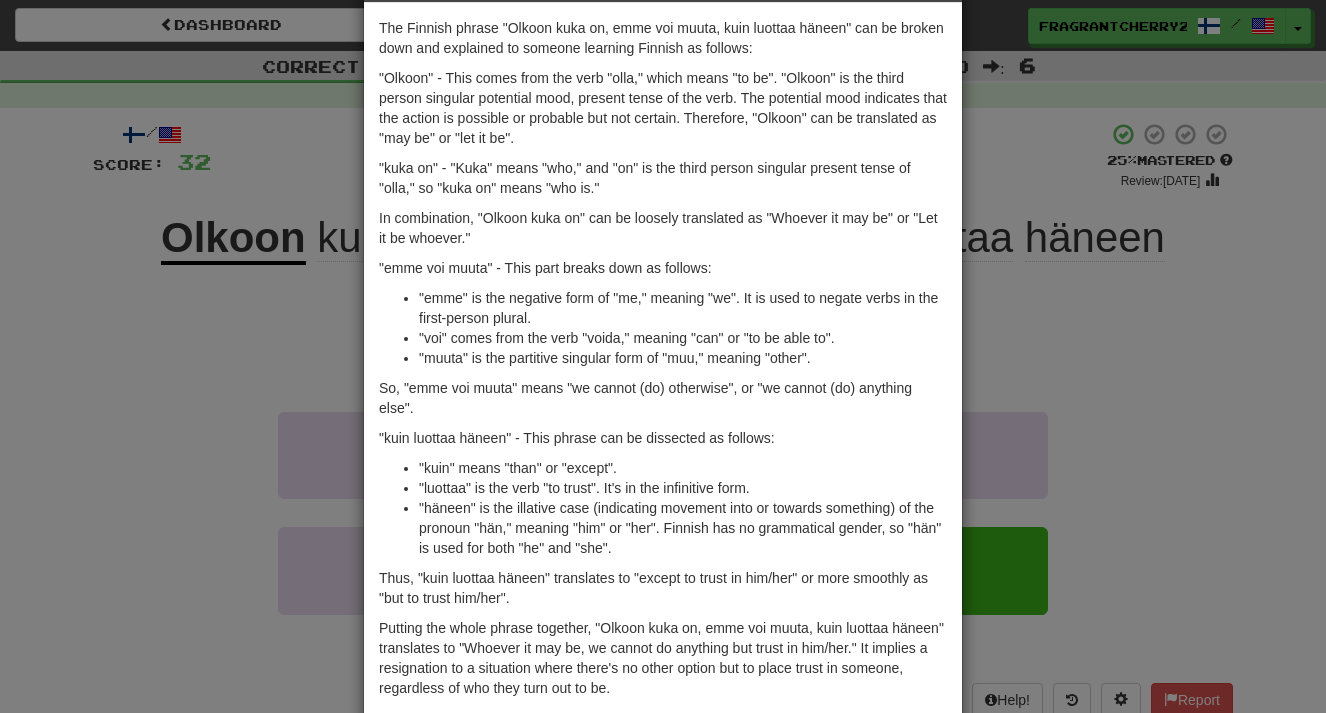 click on "× Explanation The Finnish phrase "Olkoon kuka on, emme voi muuta, kuin luottaa häneen" can be broken down and explained to someone learning Finnish as follows:
"Olkoon" - This comes from the verb "olla," which means "to be". "Olkoon" is the third person singular potential mood, present tense of the verb. The potential mood indicates that the action is possible or probable but not certain. Therefore, "Olkoon" can be translated as "may be" or "let it be".
"kuka on" - "Kuka" means "who," and "on" is the third person singular present tense of "olla," so "kuka on" means "who is."
In combination, "Olkoon kuka on" can be loosely translated as "Whoever it may be" or "Let it be whoever."
"emme voi muuta" - This part breaks down as follows:
"emme" is the negative form of "me," meaning "we". It is used to negate verbs in the first-person plural.
"voi" comes from the verb "voida," meaning "can" or "to be able to".
"muuta" is the partitive singular form of "muu," meaning "other".
!" at bounding box center (663, 356) 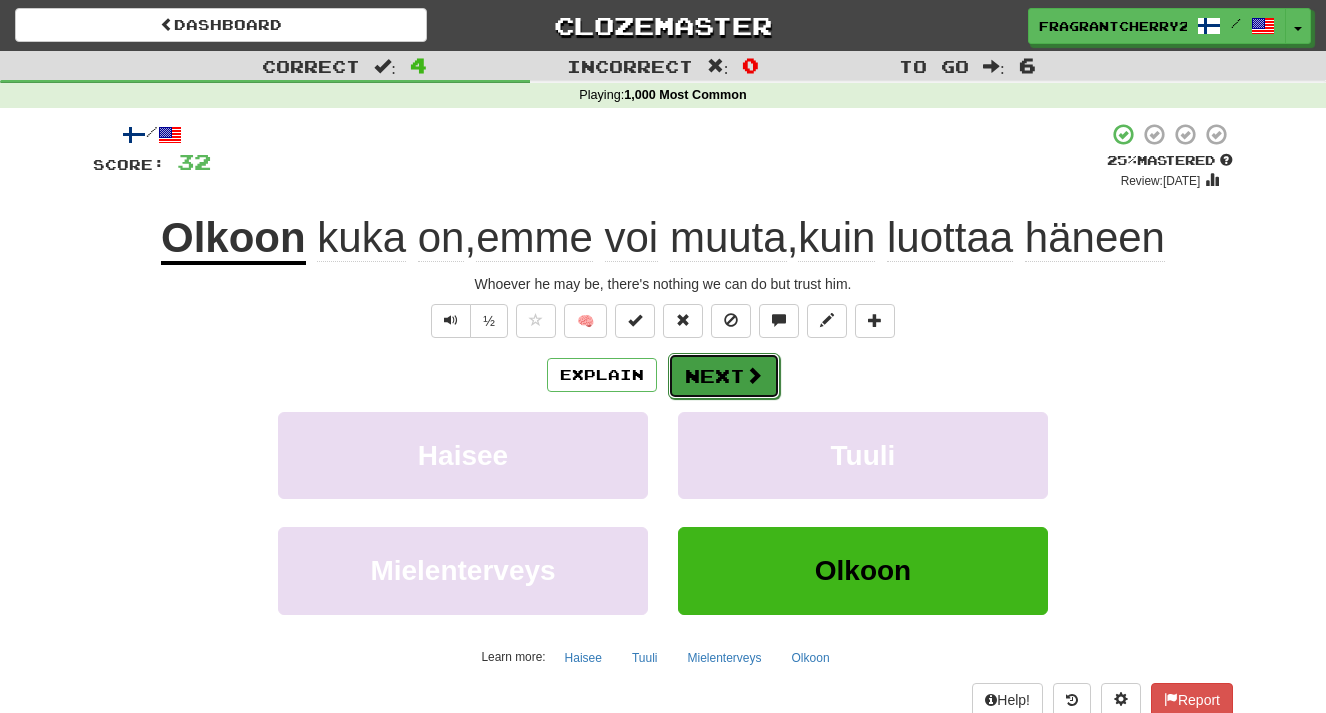 click on "Next" at bounding box center [724, 376] 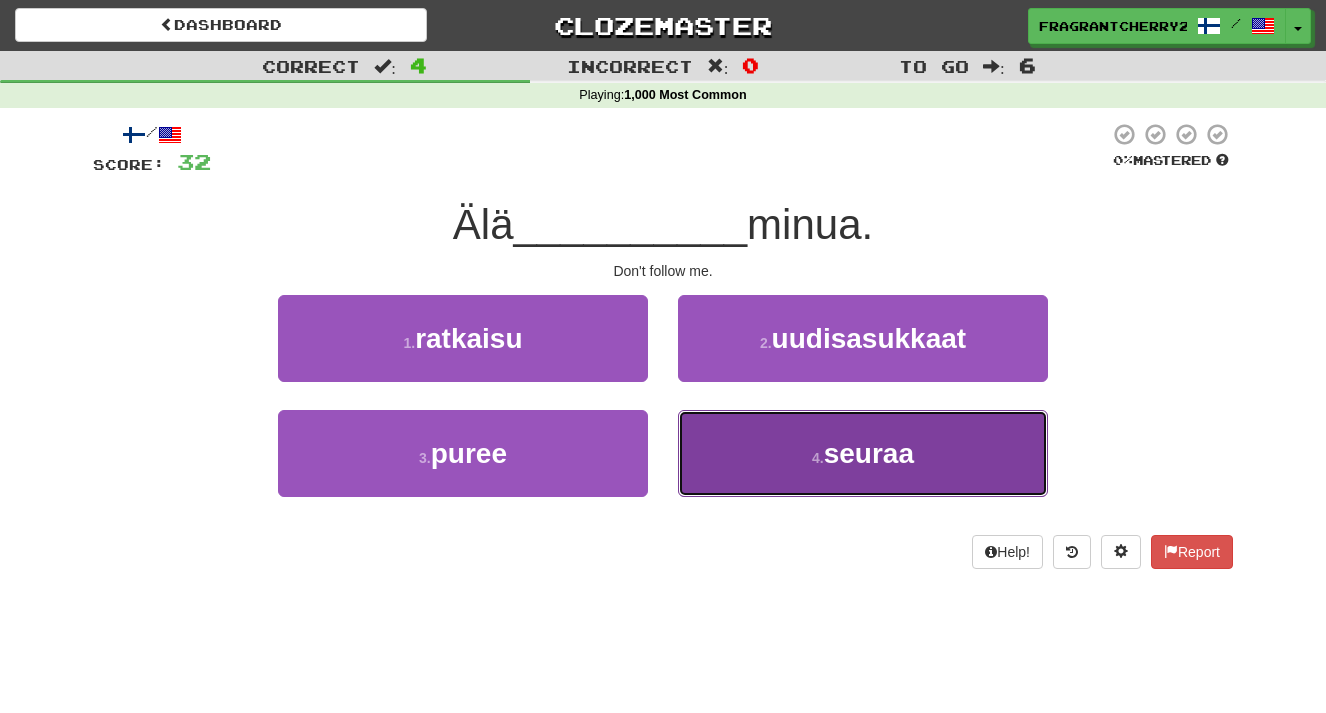 click on "4 .  seuraa" at bounding box center [863, 453] 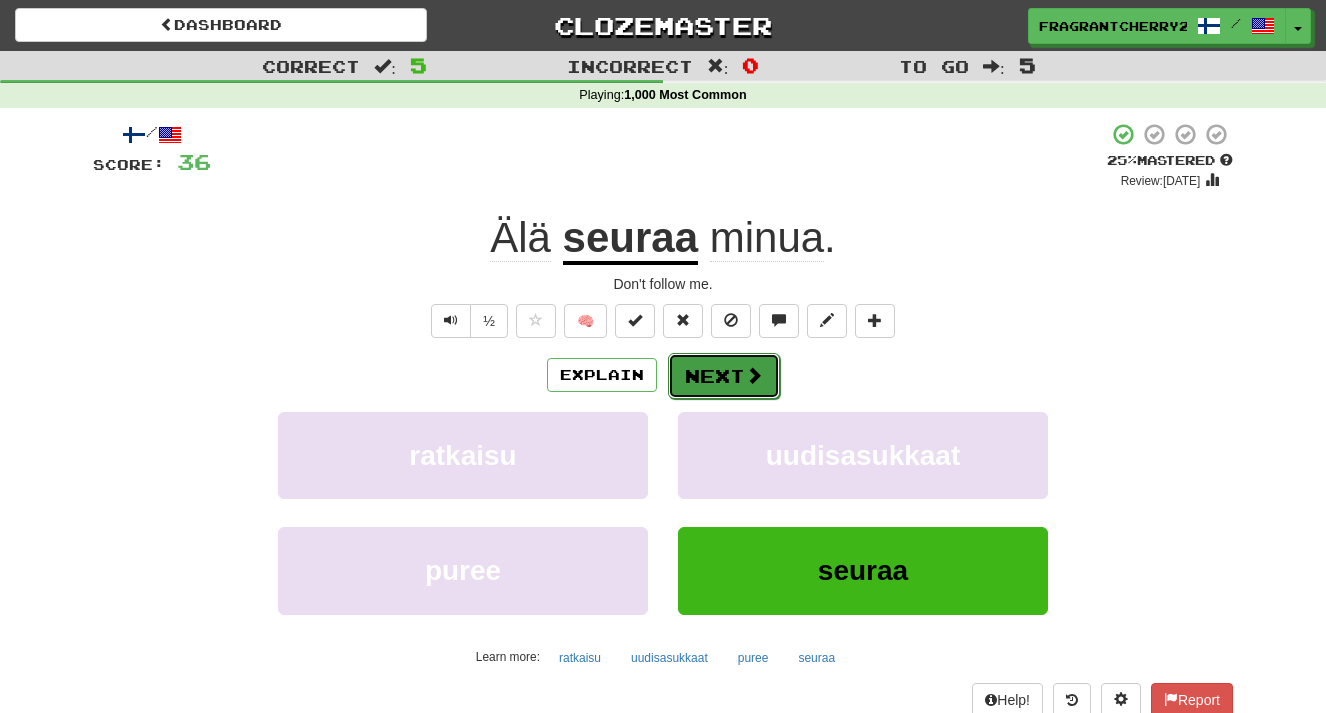 click on "Next" at bounding box center [724, 376] 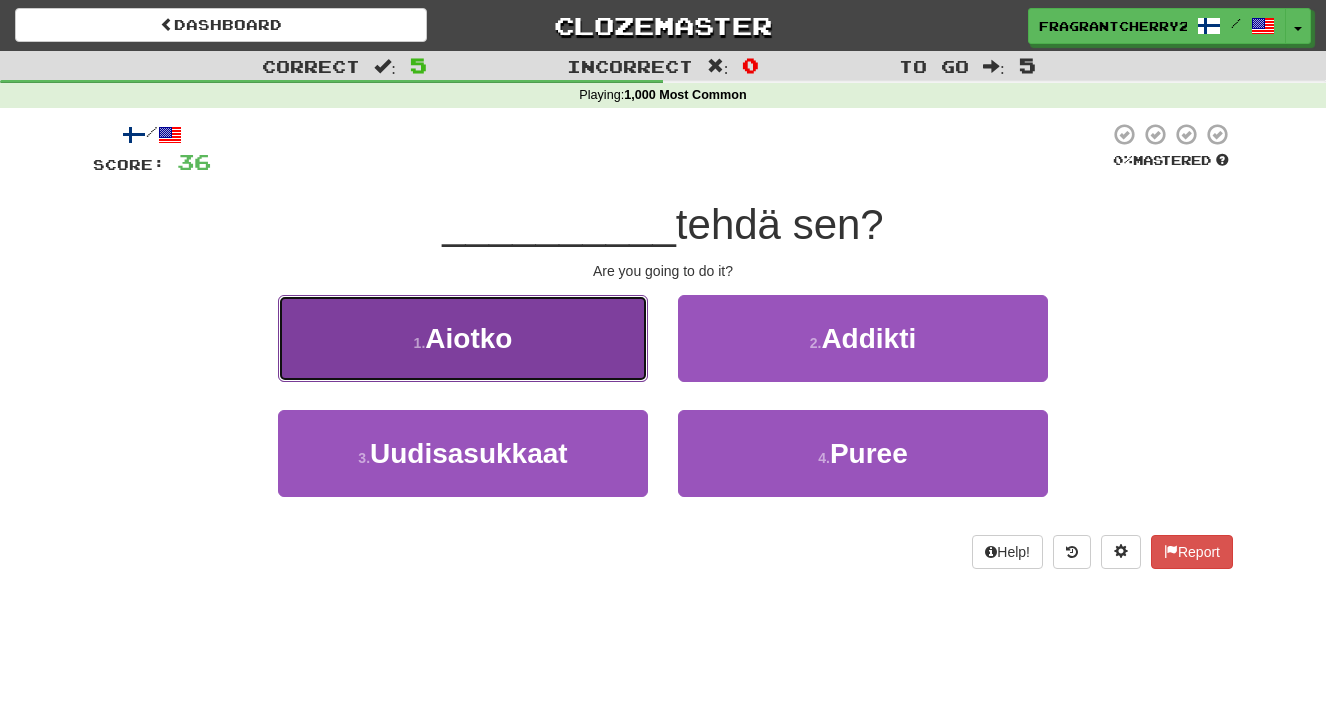 click on "1 .  Aiotko" at bounding box center [463, 338] 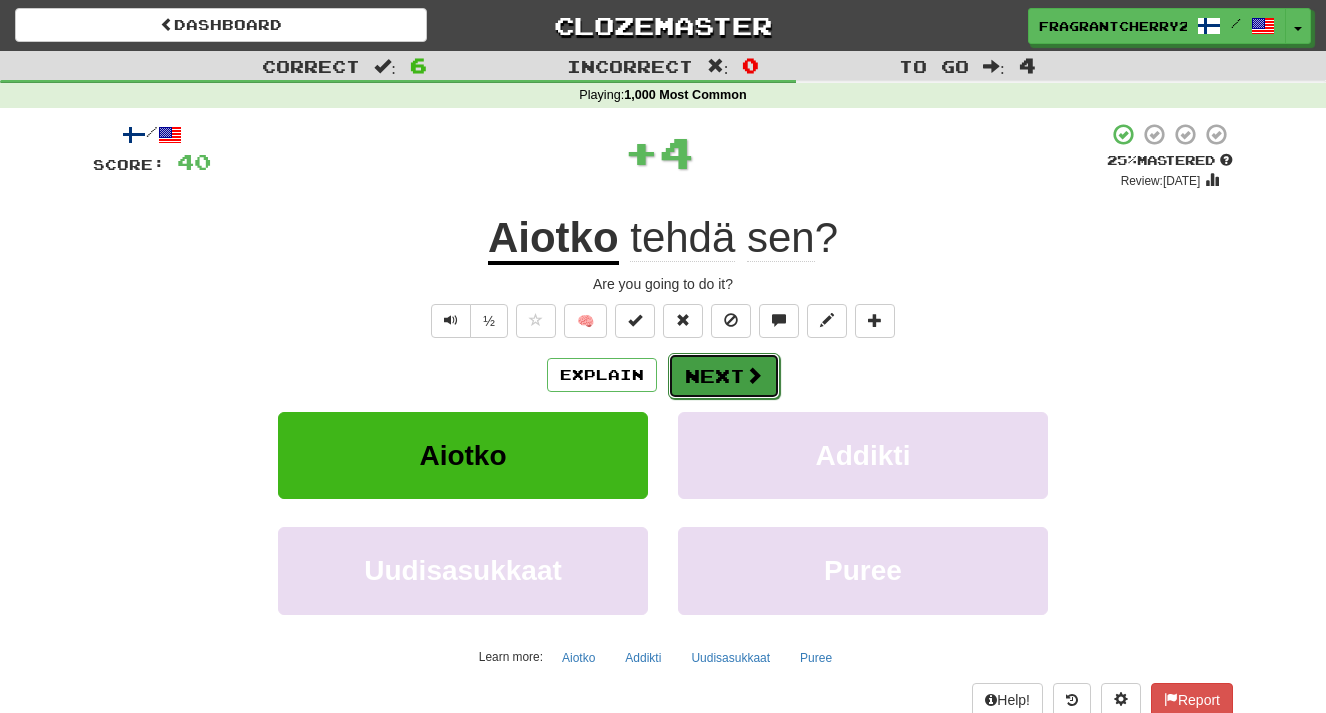 click on "Next" at bounding box center (724, 376) 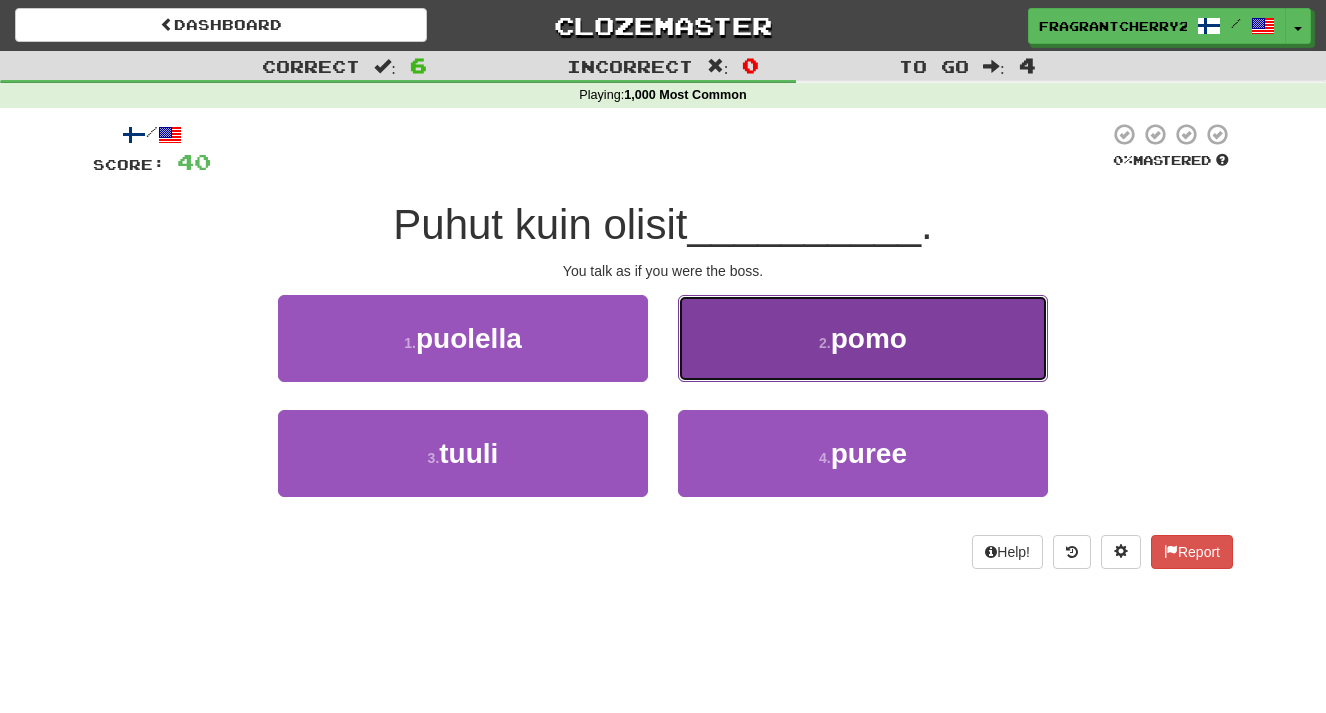 click on "2 .  pomo" at bounding box center (863, 338) 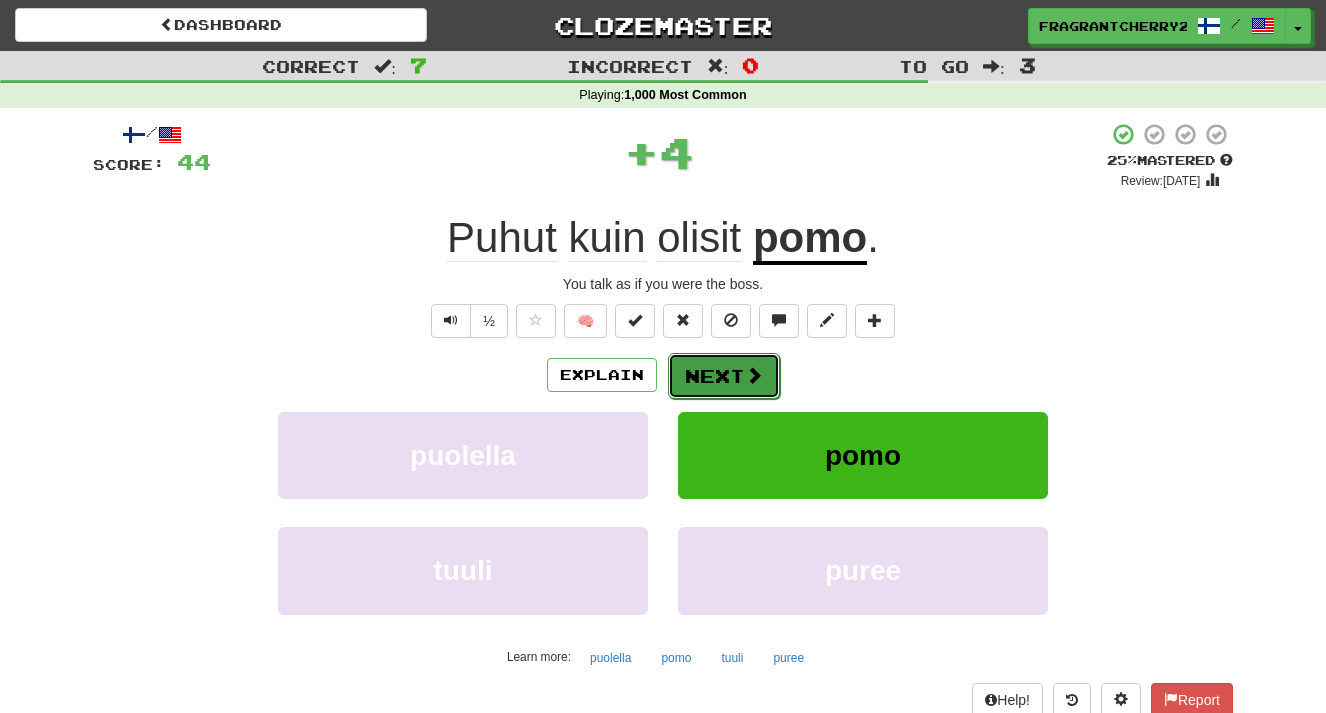 click on "Next" at bounding box center (724, 376) 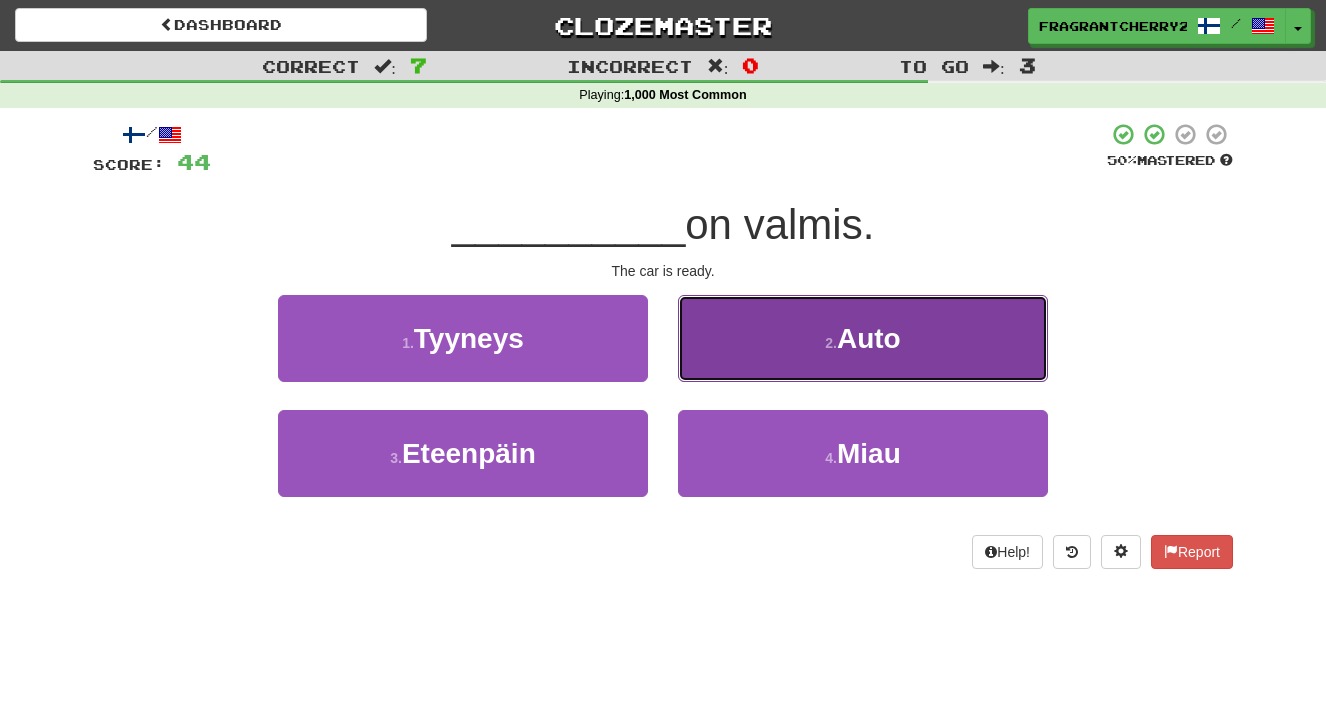 click on "2 .  Auto" at bounding box center (863, 338) 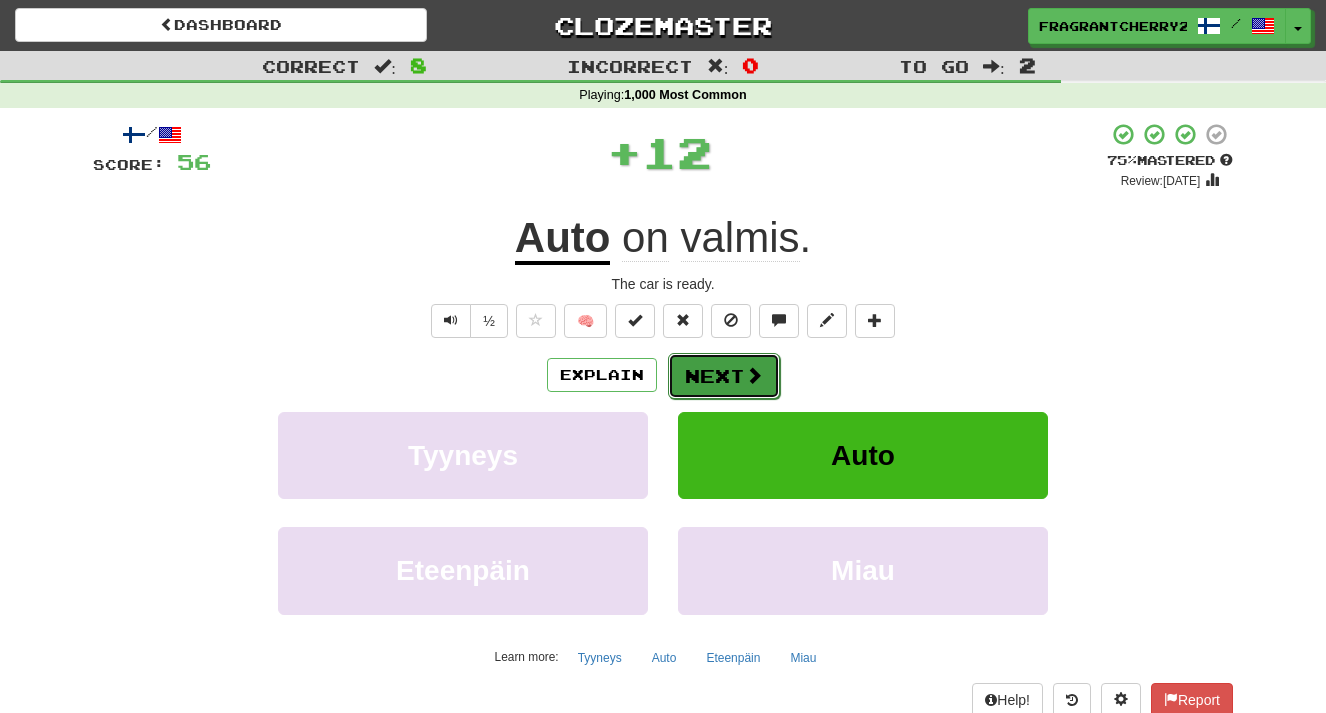 click on "Next" at bounding box center [724, 376] 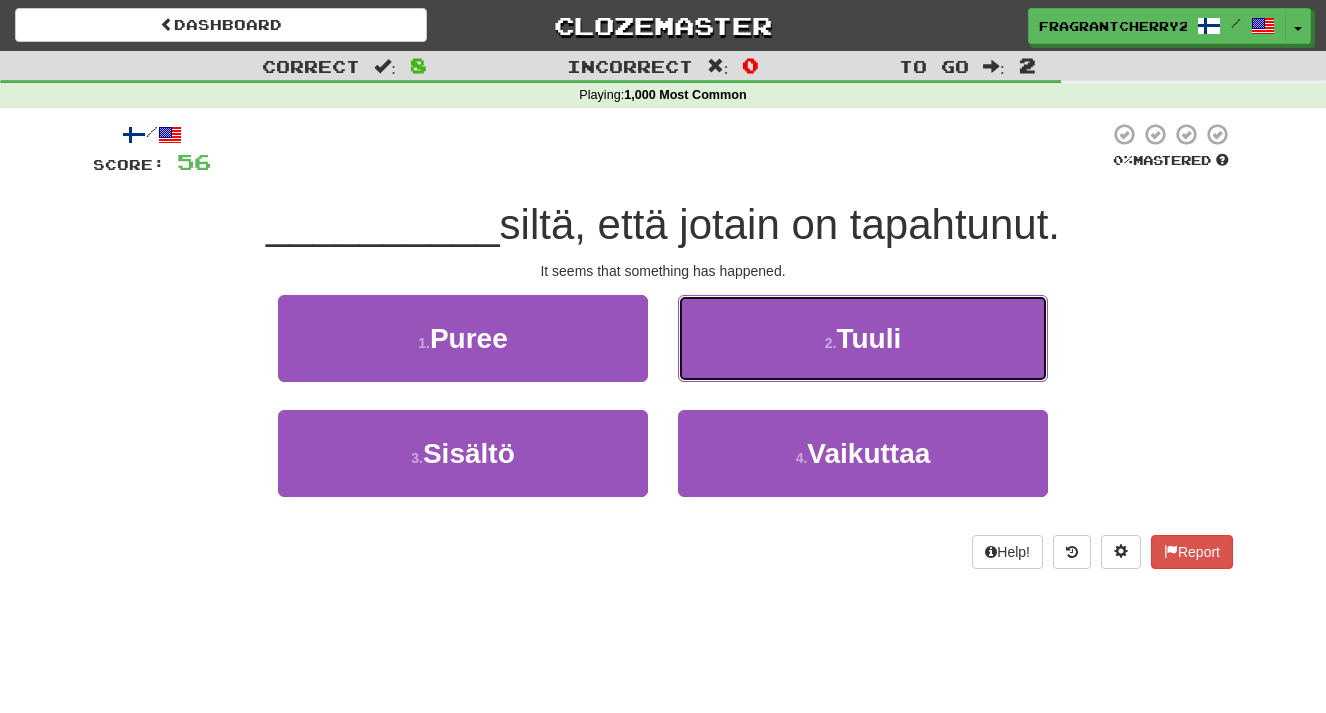 click on "2 .  Tuuli" at bounding box center (863, 338) 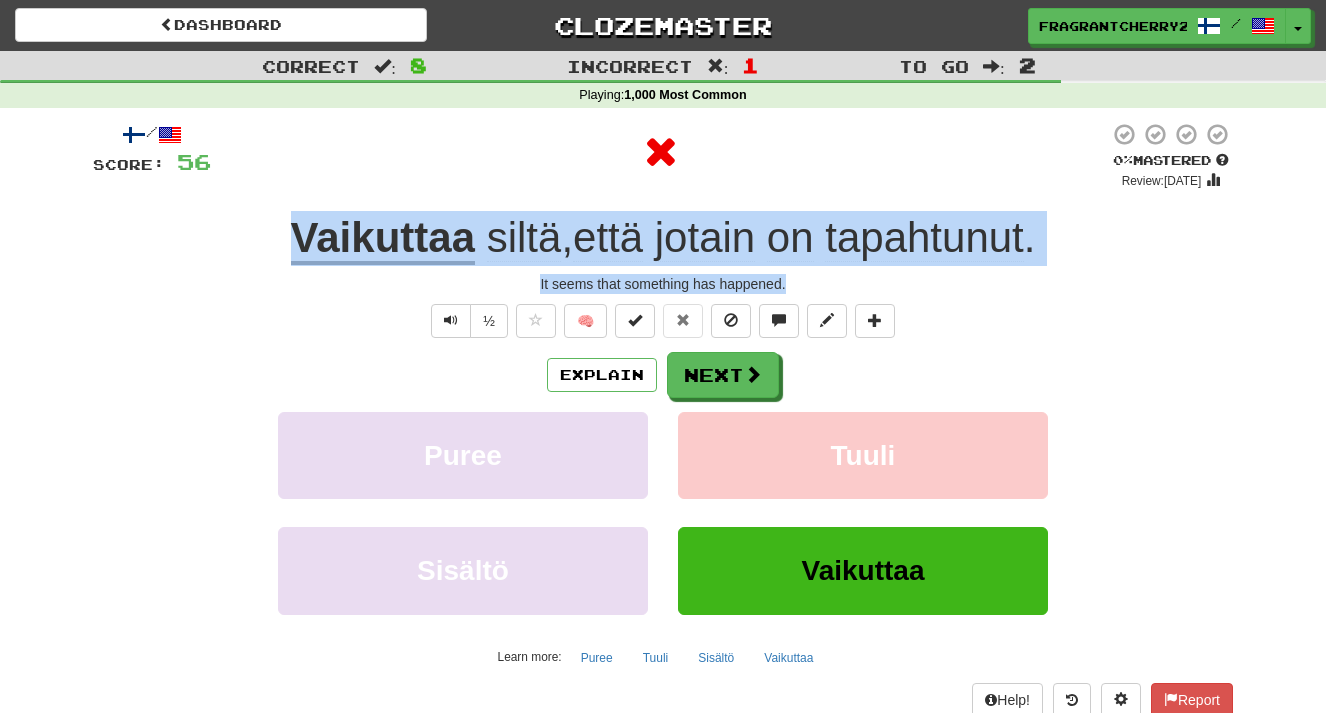 drag, startPoint x: 793, startPoint y: 284, endPoint x: 228, endPoint y: 251, distance: 565.9629 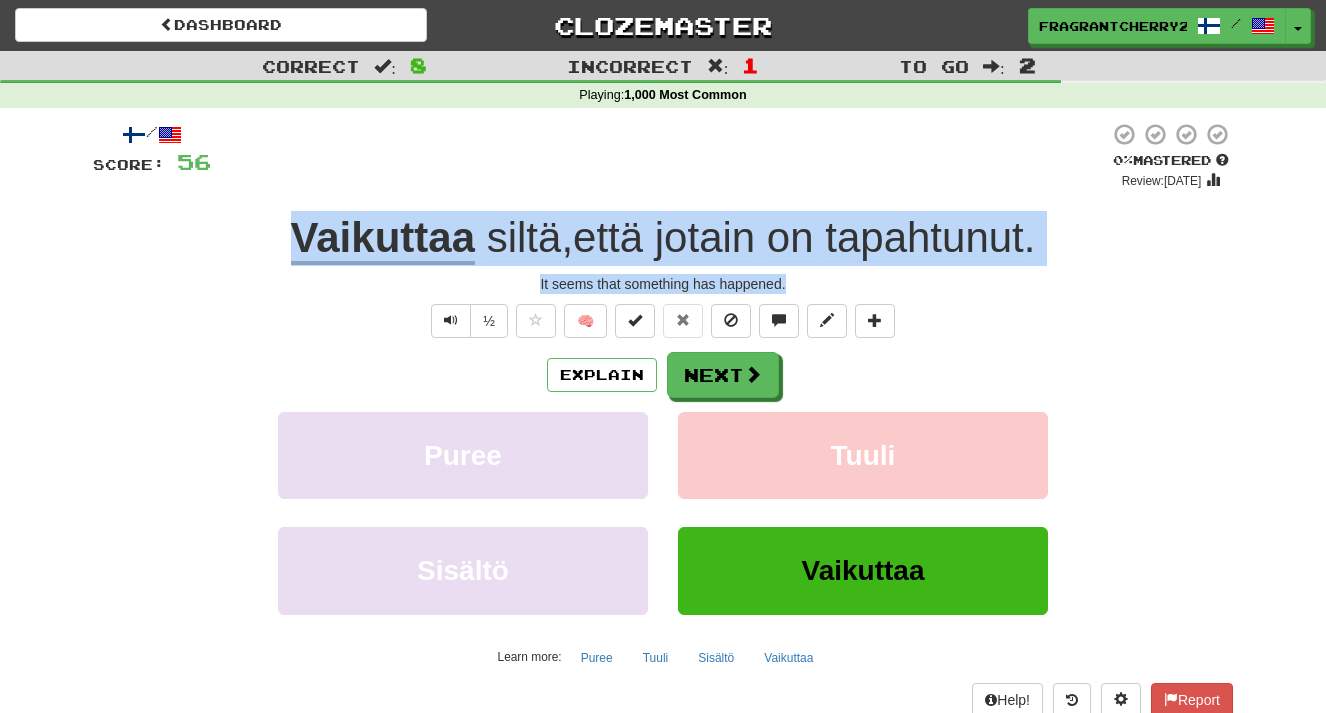 copy on "Vaikuttaa   siltä ,  että   jotain   on   tapahtunut . It seems that something has happened." 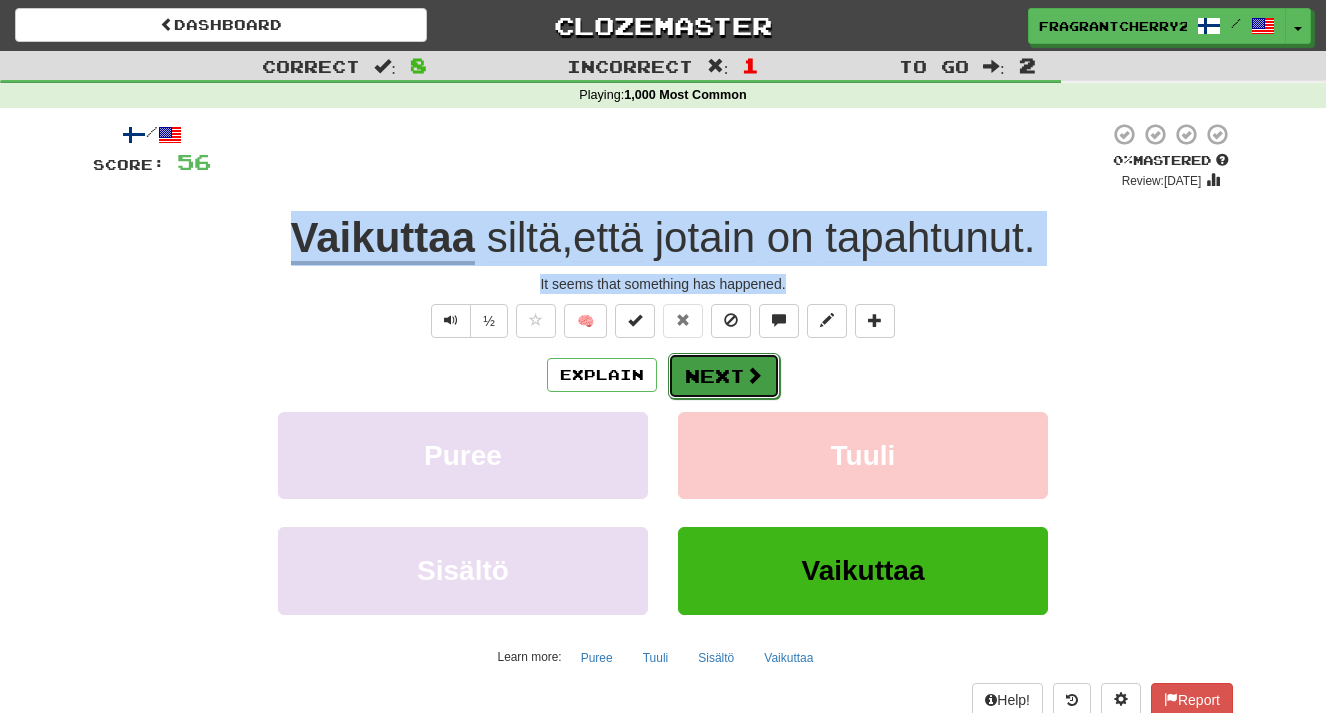 click on "Next" at bounding box center [724, 376] 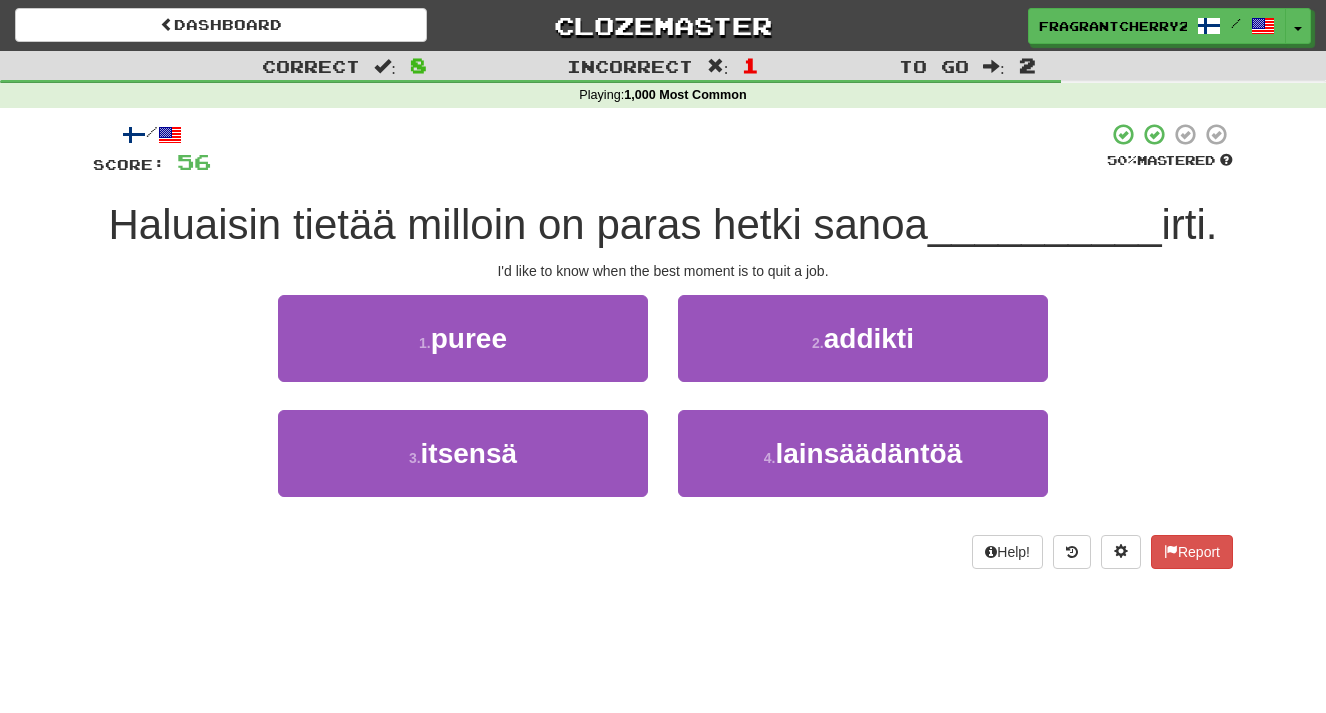 click on "1 .  puree" at bounding box center (463, 352) 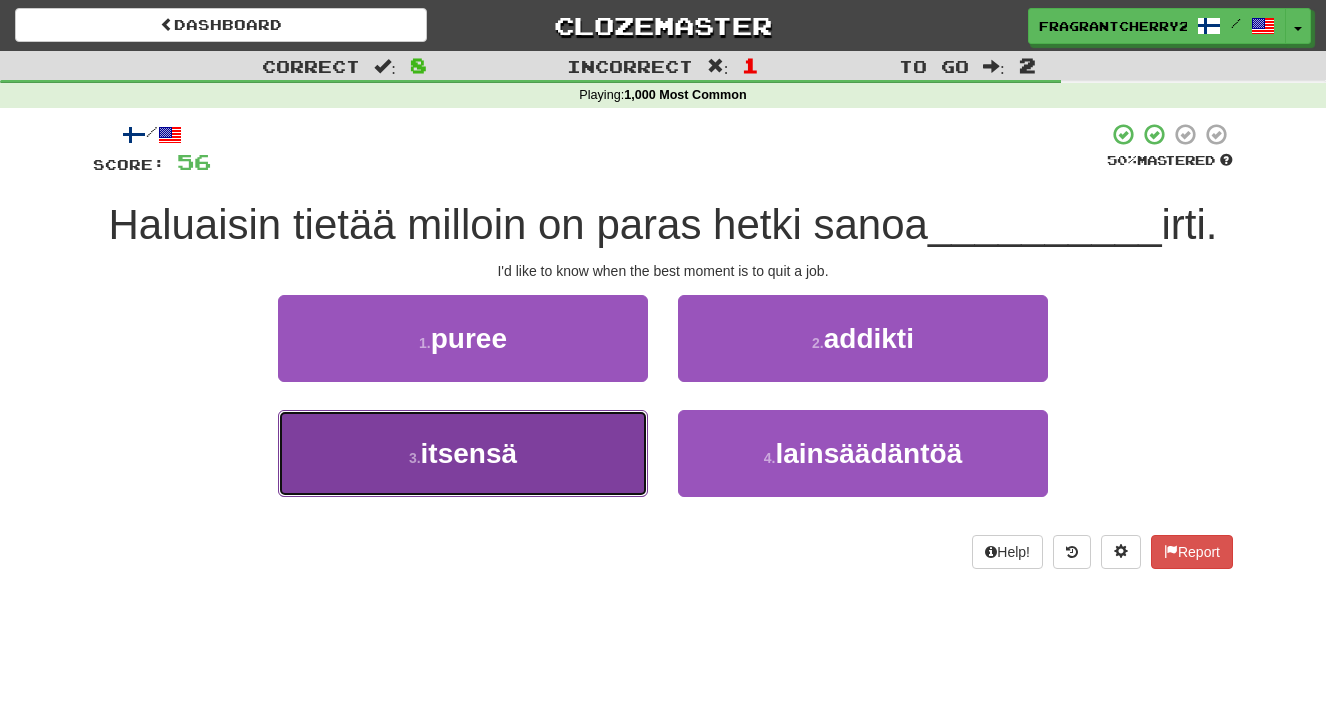 click on "3 .  itsensä" at bounding box center [463, 453] 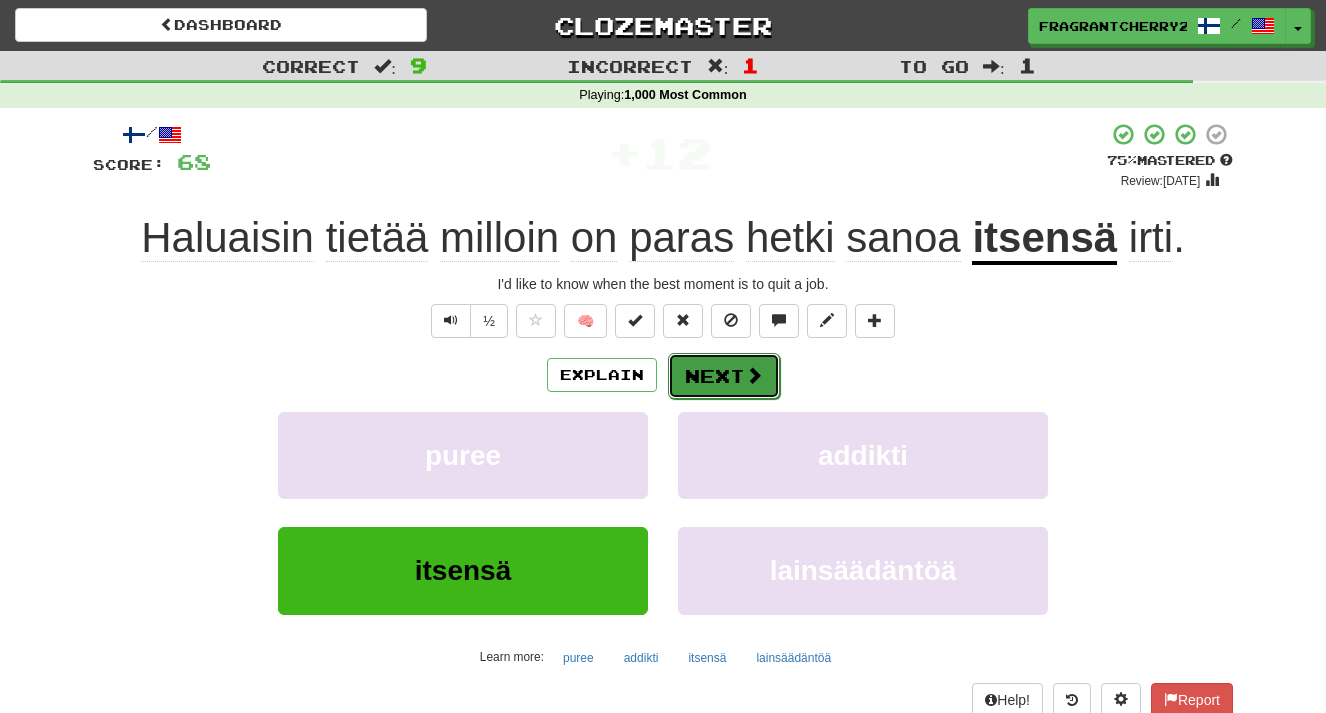 click on "Next" at bounding box center [724, 376] 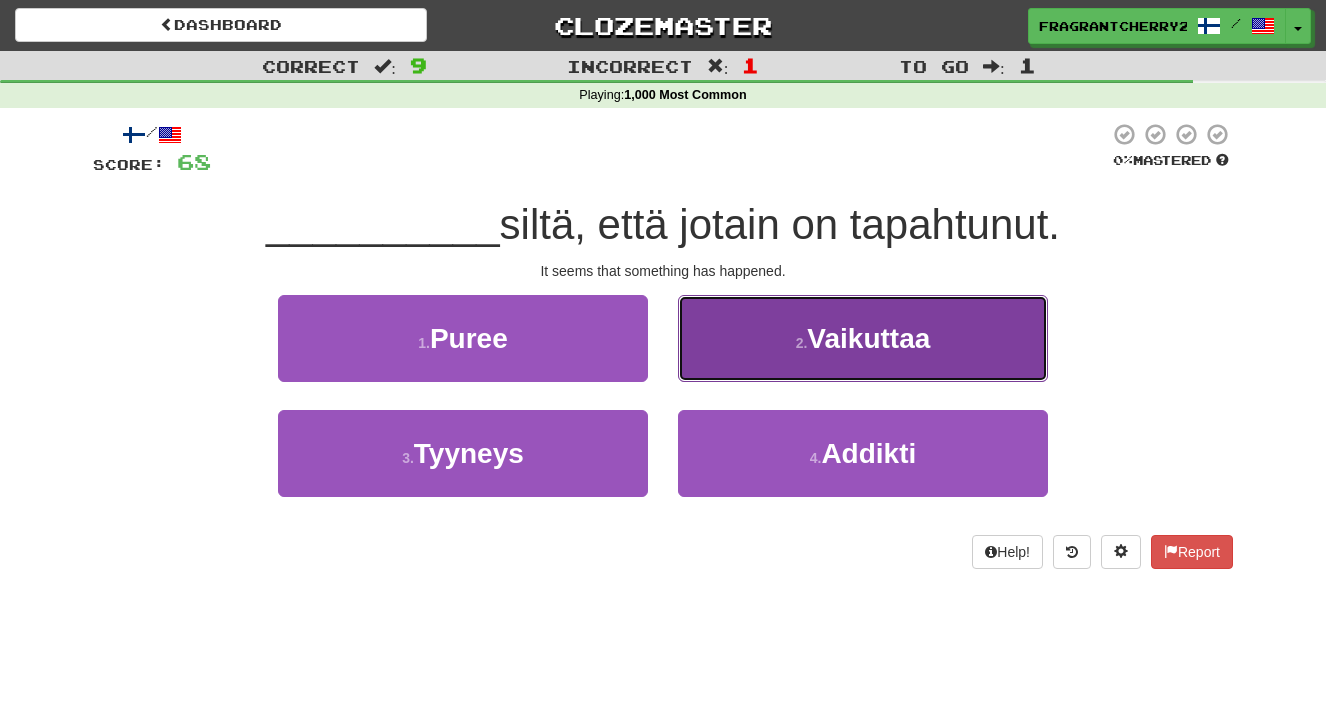 click on "2 .  Vaikuttaa" at bounding box center (863, 338) 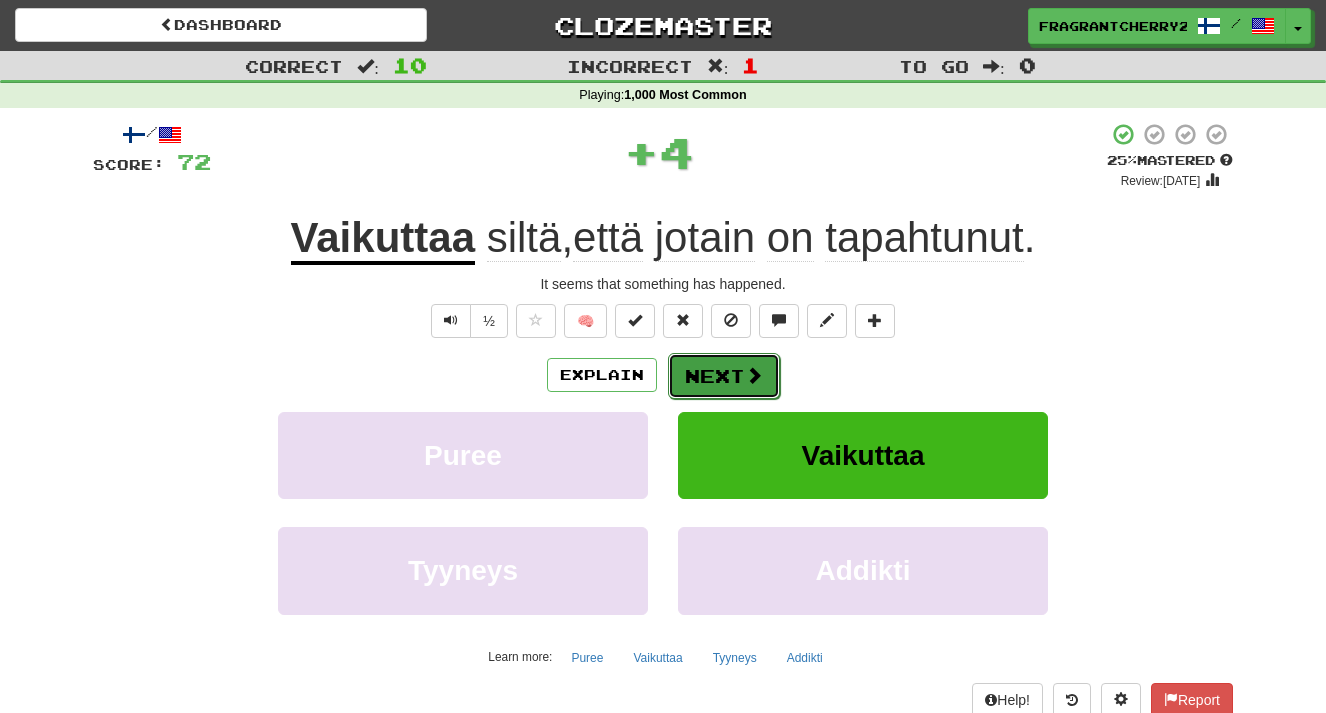 click on "Next" at bounding box center [724, 376] 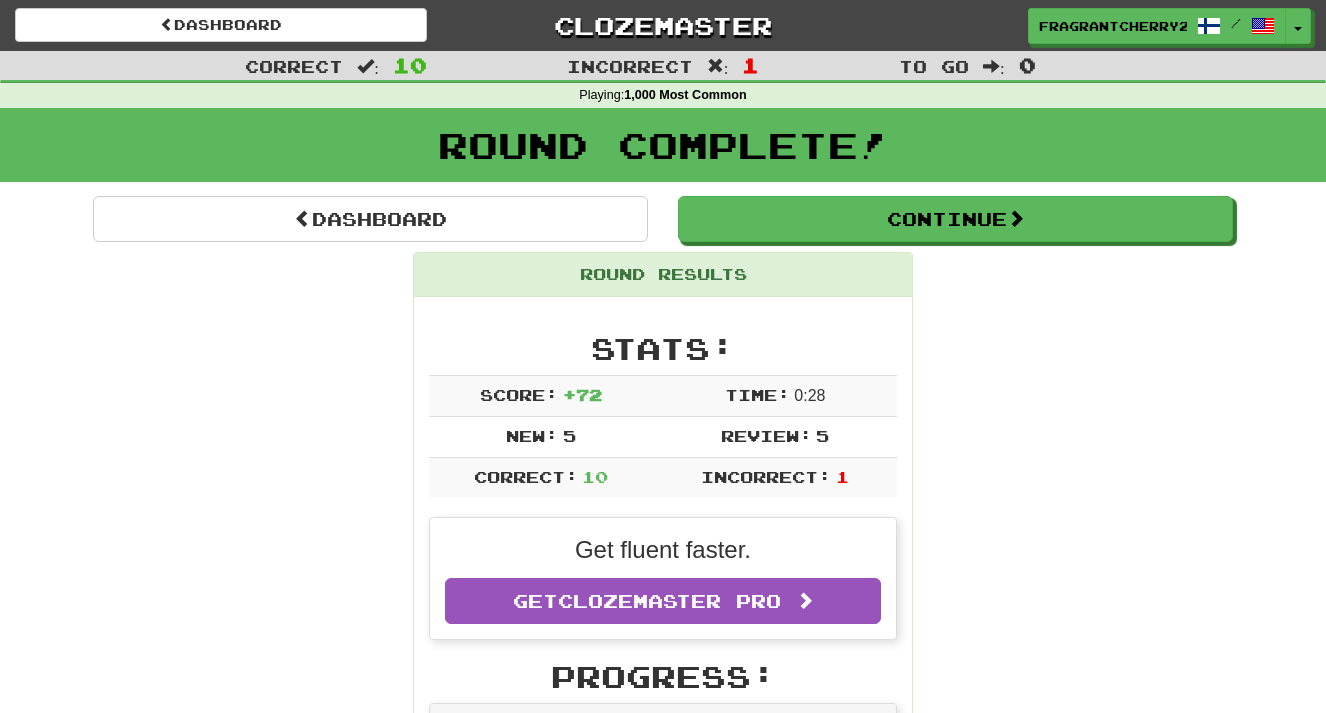 click on "Dashboard Continue  Round Results Stats: Score:   + 72 Time:   0 : 28 New:   5 Review:   5 Correct:   10 Incorrect:   1 Get fluent faster. Get  Clozemaster Pro   Progress: 1,000 Most Common Playing:  214  /  2 026 + 5 10.316% 10.563% Mastered:  0  /  2 026 0% Ready for Review:  9  /  Level:  40 731  points to level  41  - keep going! Ranked:  87 th  this week Sentences:  Report Saimme  lapsen  juuri viime vuonna. We had a kid just last year.  Report Minä en  aio  lähteä ilman heitä. I'm not leaving without them.  Report Minusta täällä on  mukavaa . I like it here.  Report Olkoon  kuka on, emme voi muuta, kuin luottaa häneen Whoever he may be, there's nothing we can do but trust him.  Report Älä  seuraa  minua. Don't follow me.  Report Aiotko  tehdä sen? Are you going to do it?  Report Puhut kuin olisit  pomo . You talk as if you were the boss.  Report Auto  on valmis. The car is ready.  Report Vaikuttaa  siltä, että jotain on tapahtunut. It seems that something has happened.  Report itsensä" at bounding box center [663, 1206] 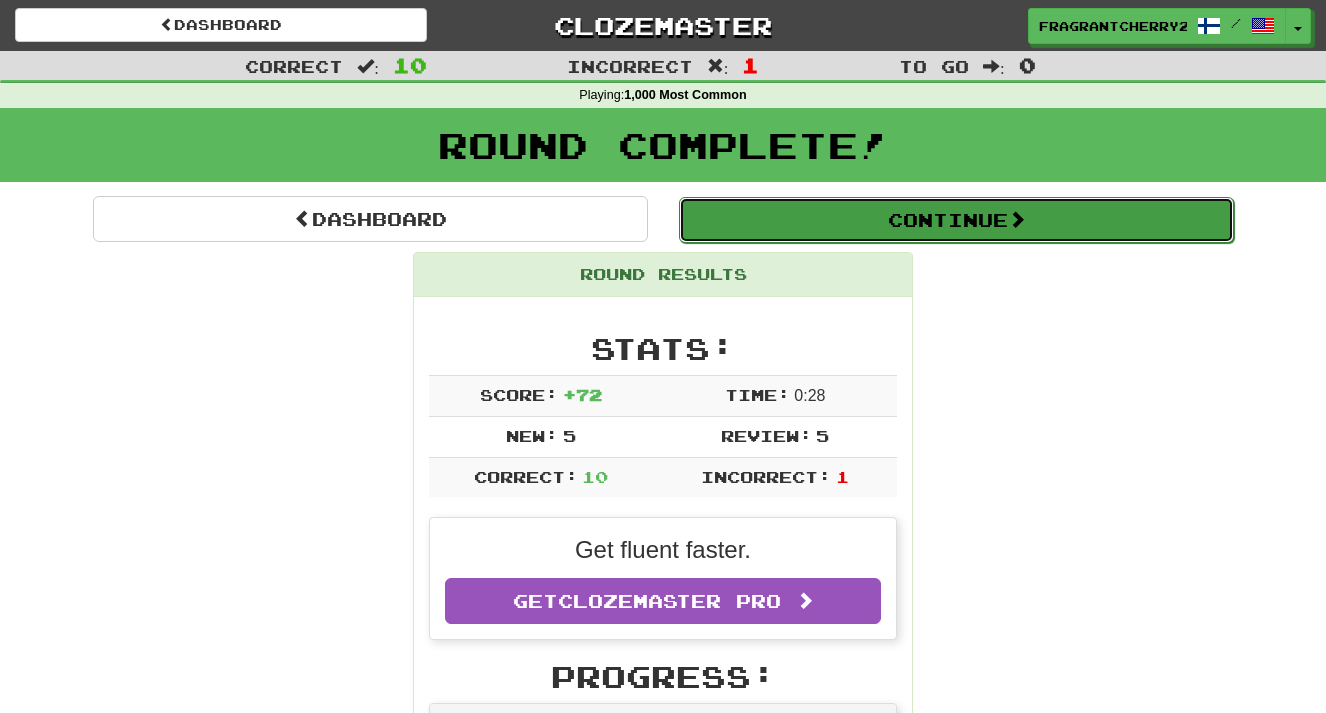 click on "Continue" at bounding box center [956, 220] 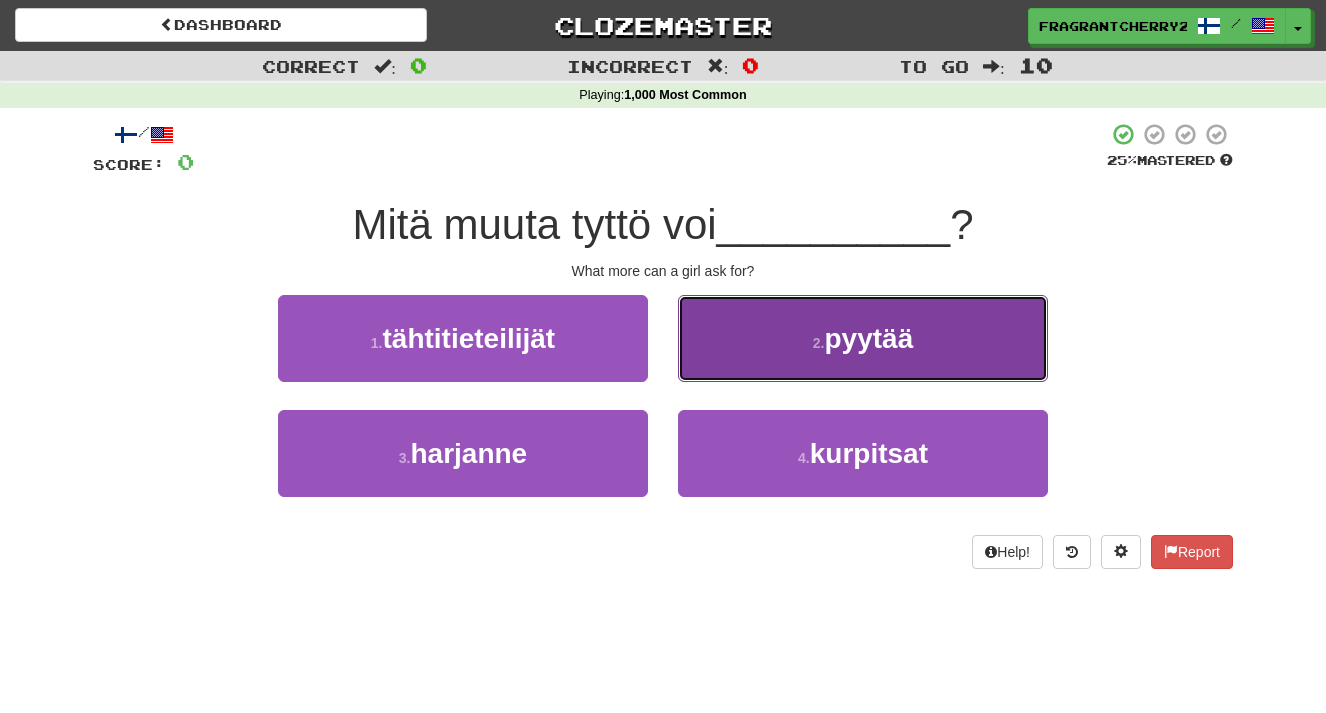 click on "2 .  pyytää" at bounding box center (863, 338) 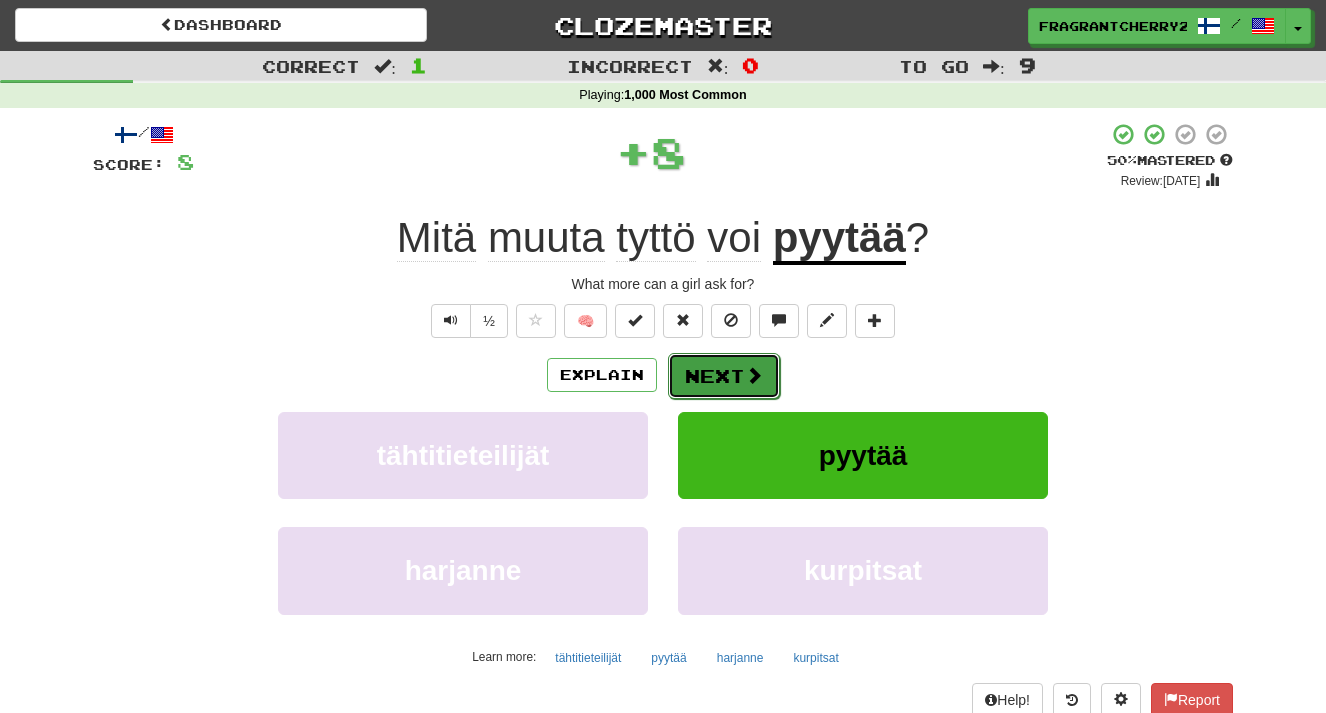 click on "Next" at bounding box center [724, 376] 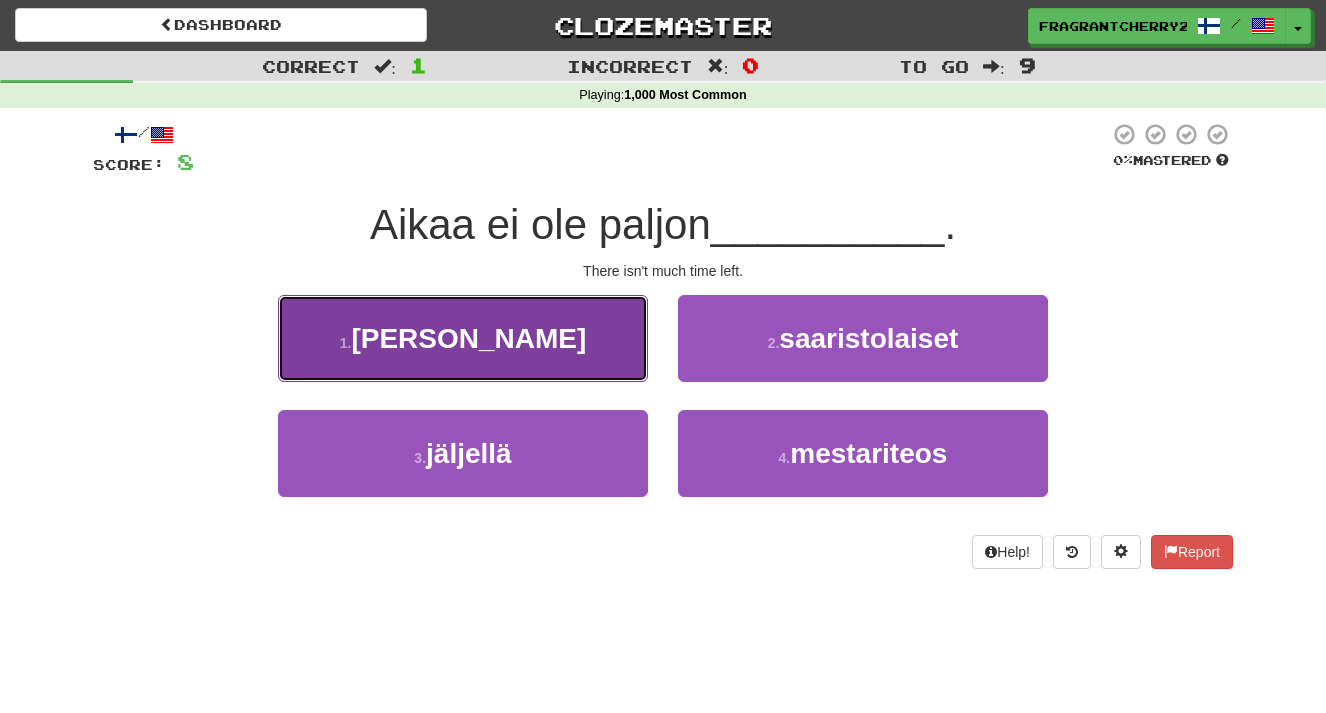click on "1 .  antoi" at bounding box center [463, 338] 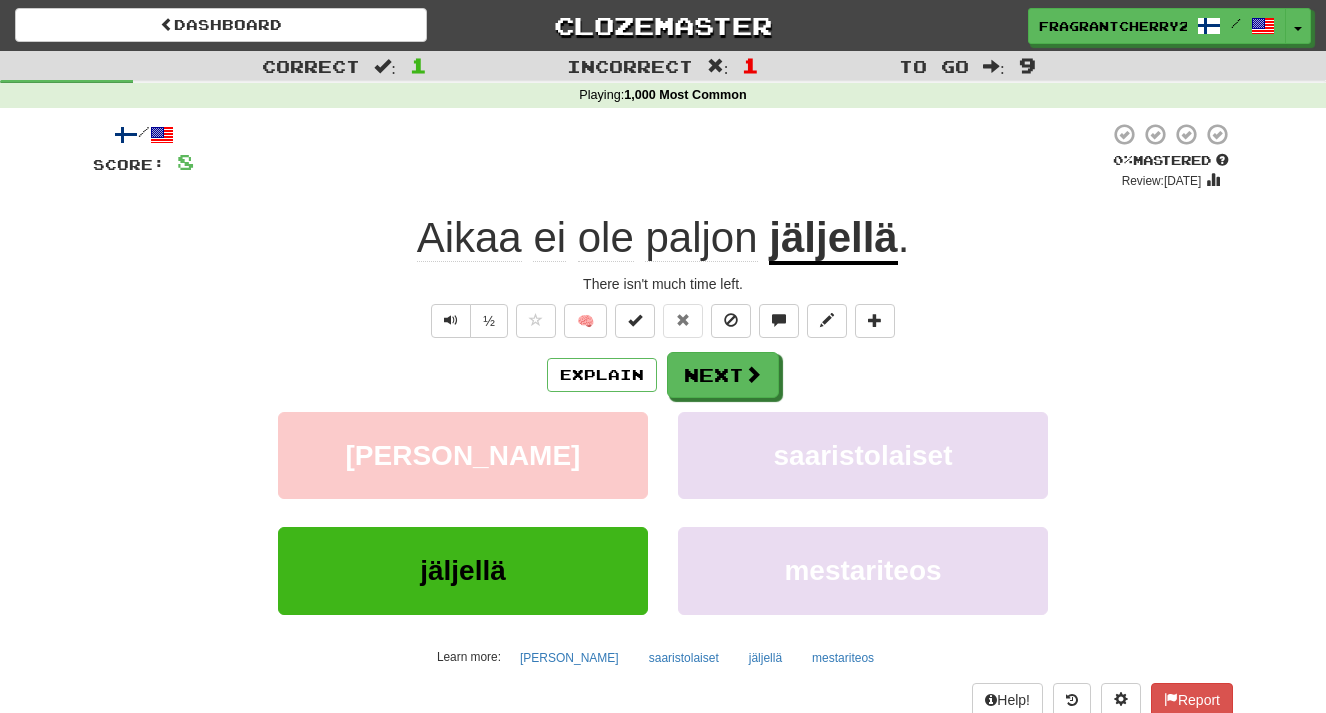 click on "There isn't much time left." at bounding box center (663, 284) 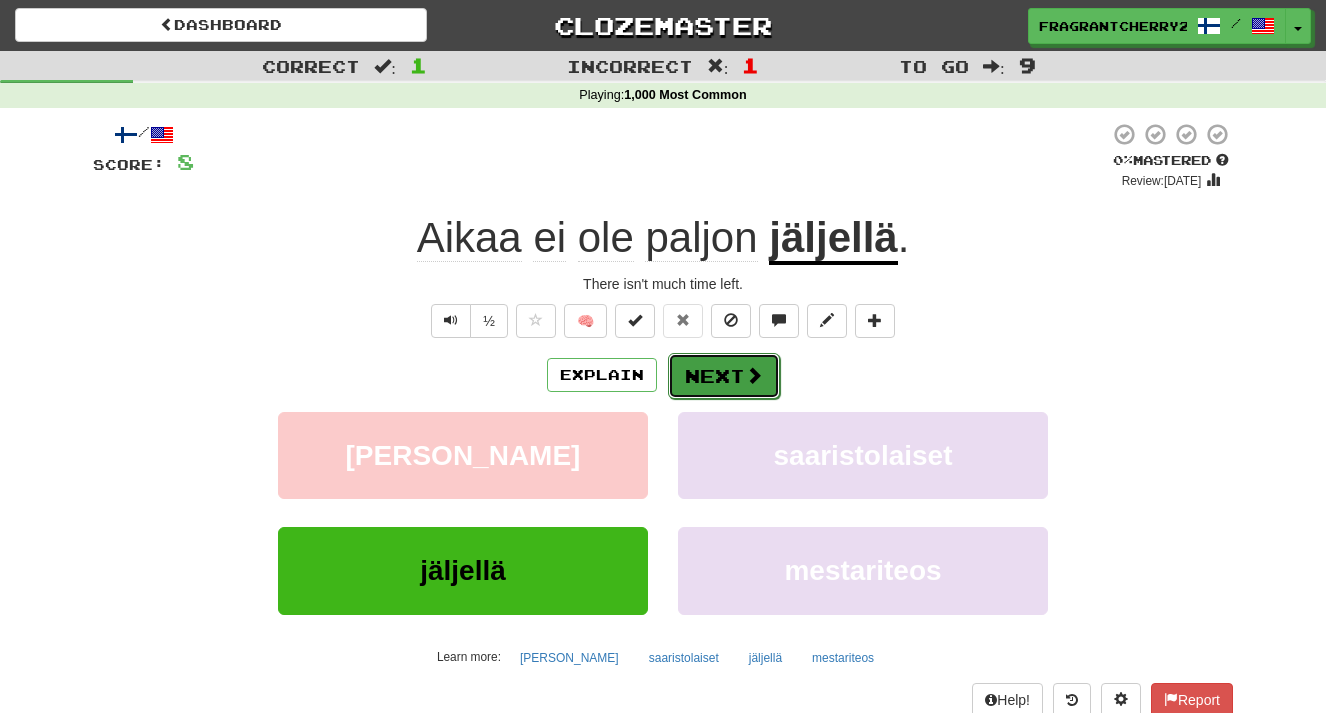 click on "Next" at bounding box center (724, 376) 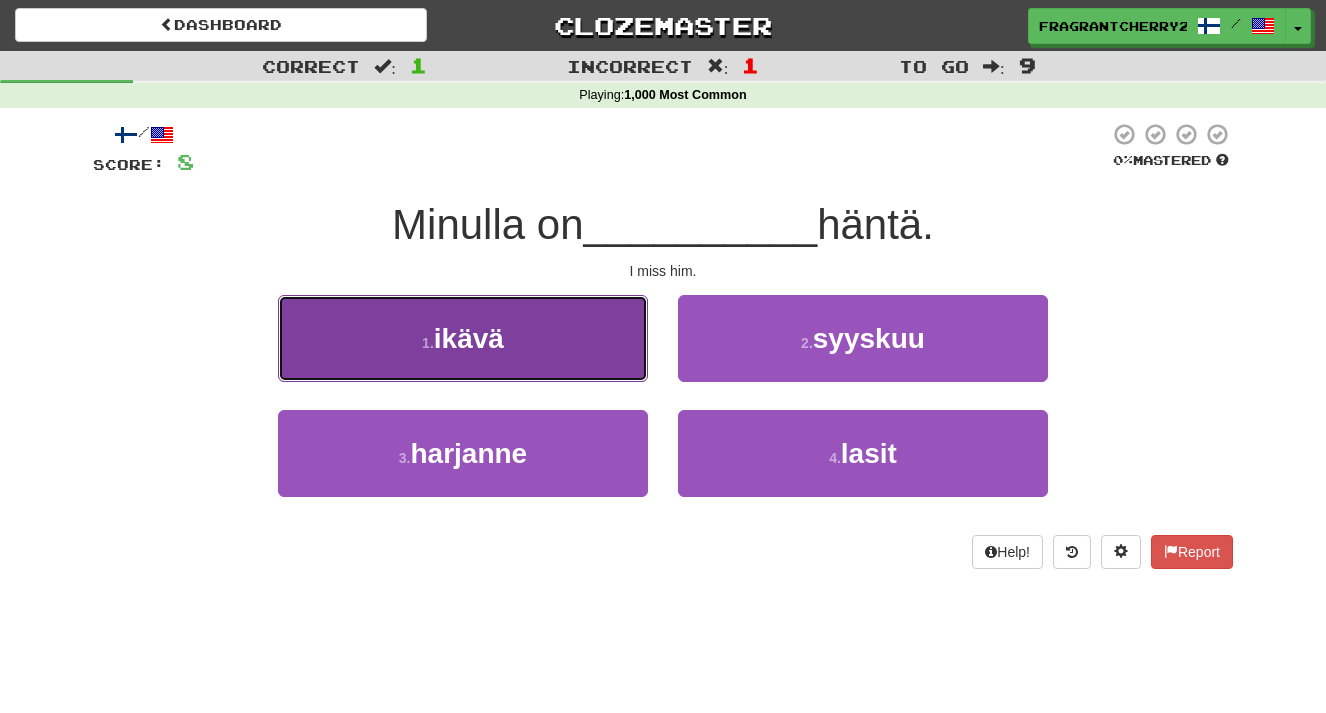 click on "1 .  ikävä" at bounding box center (463, 338) 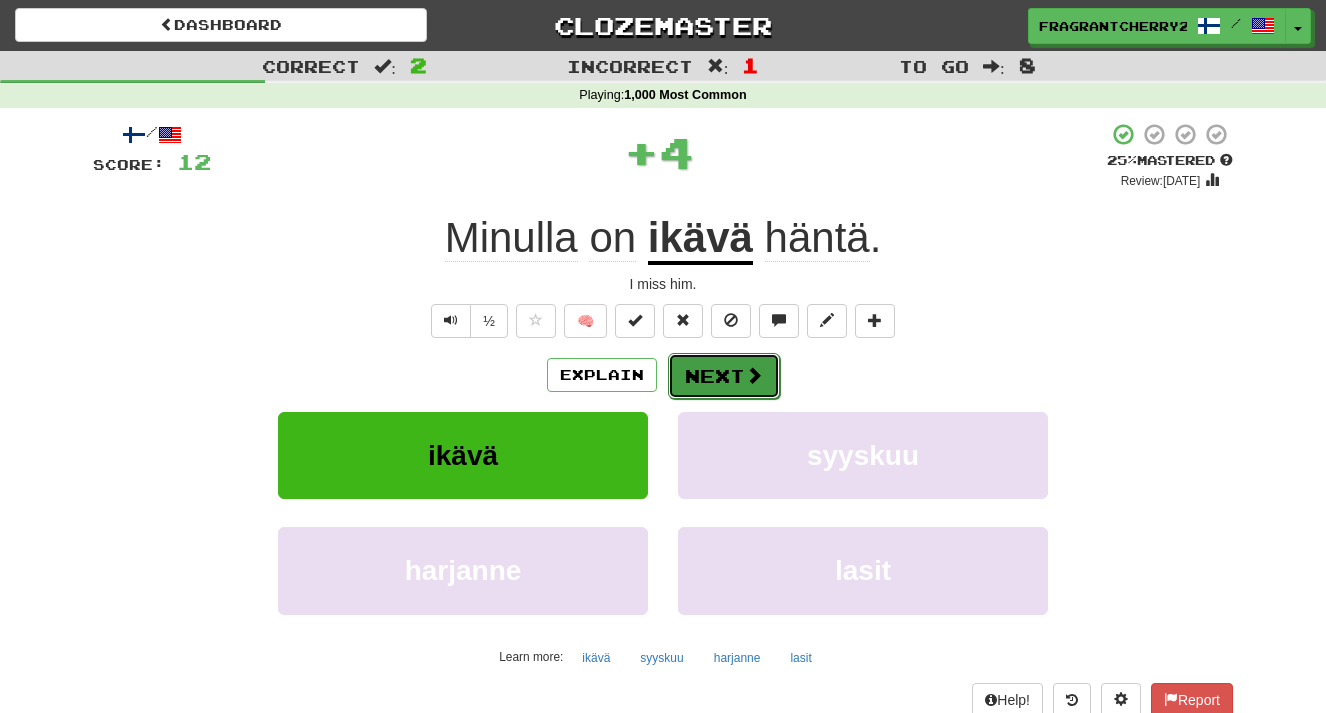click on "Next" at bounding box center [724, 376] 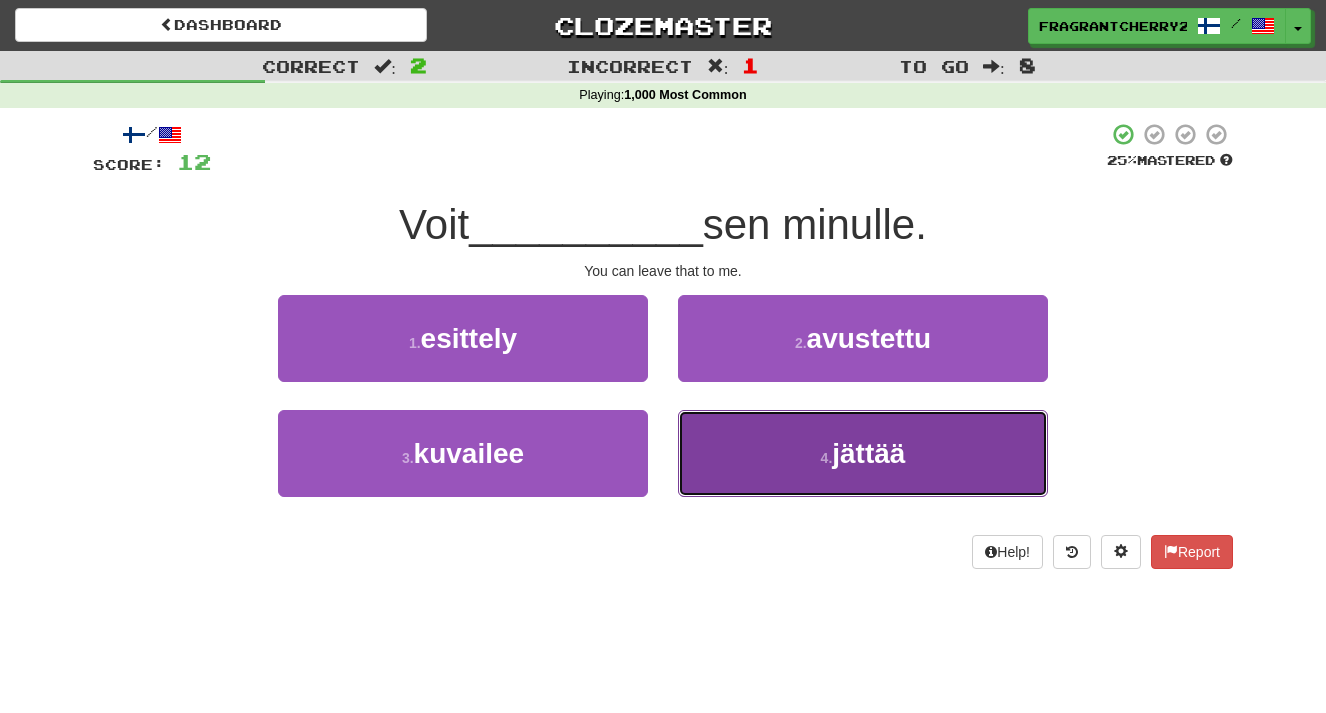 click on "4 .  jättää" at bounding box center (863, 453) 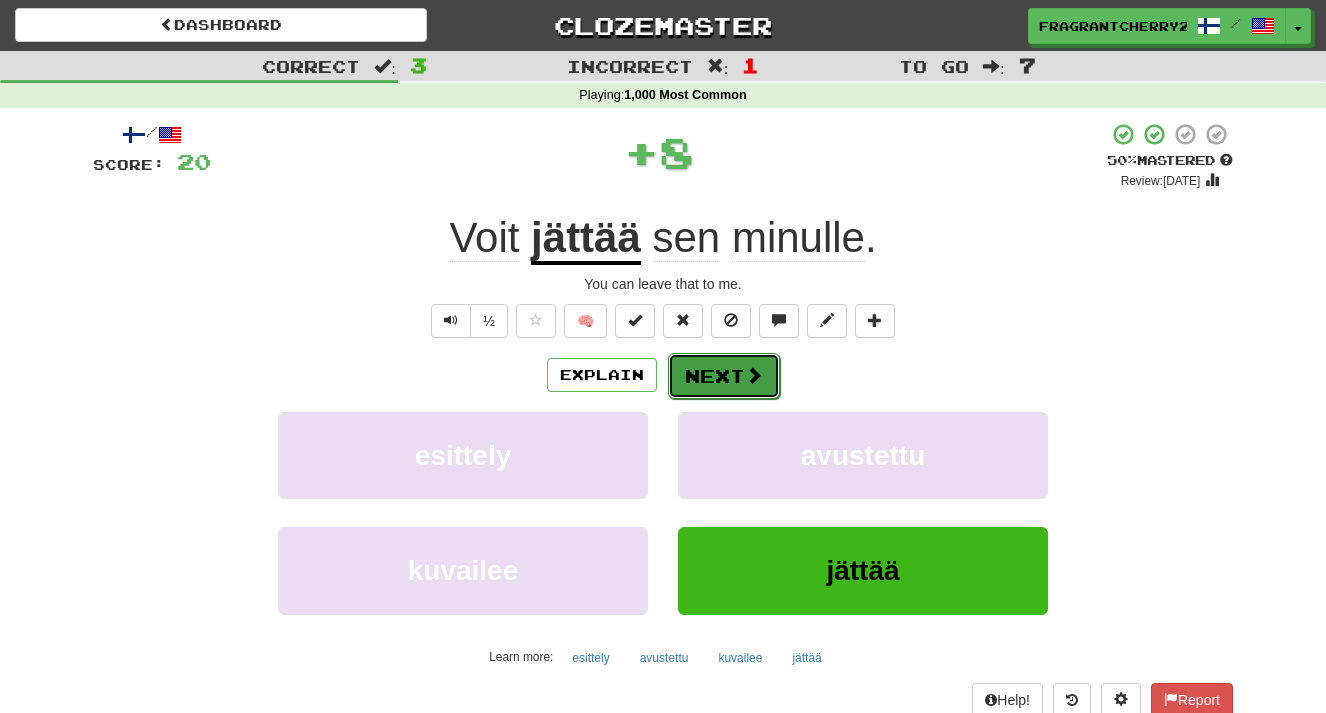 click on "Next" at bounding box center (724, 376) 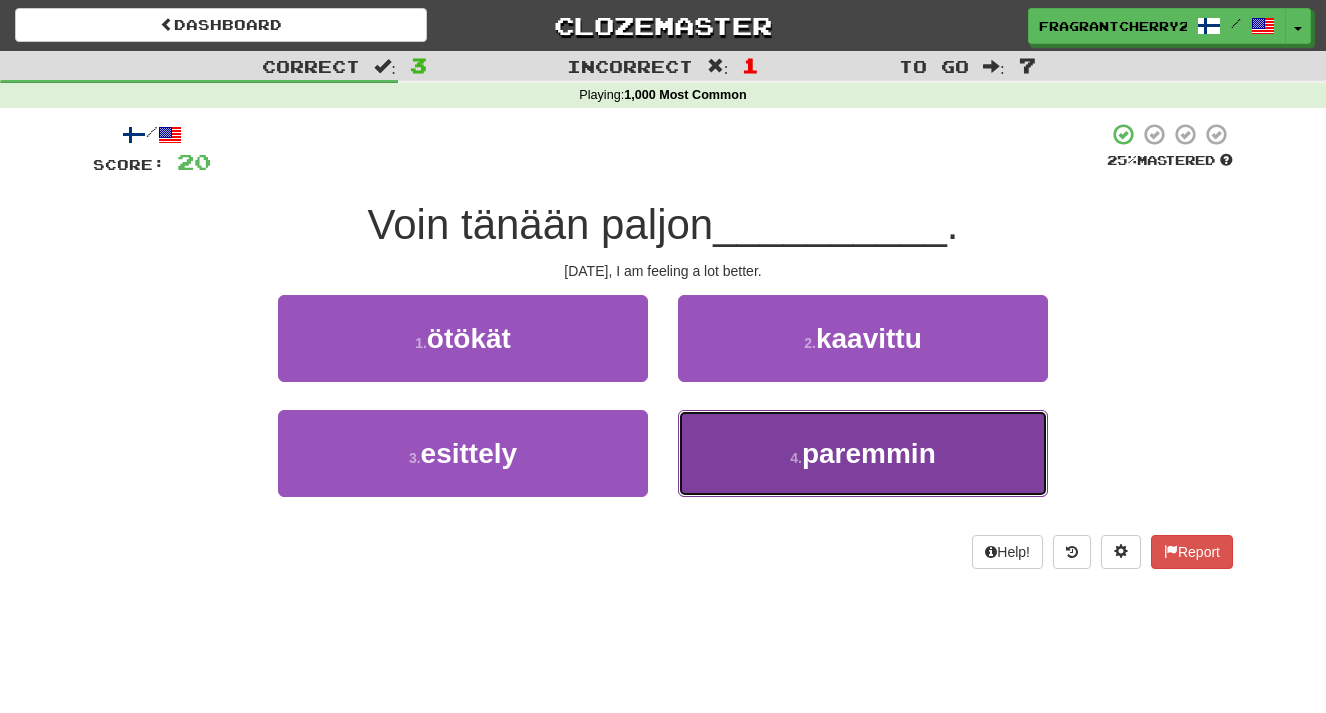 click on "4 .  paremmin" at bounding box center [863, 453] 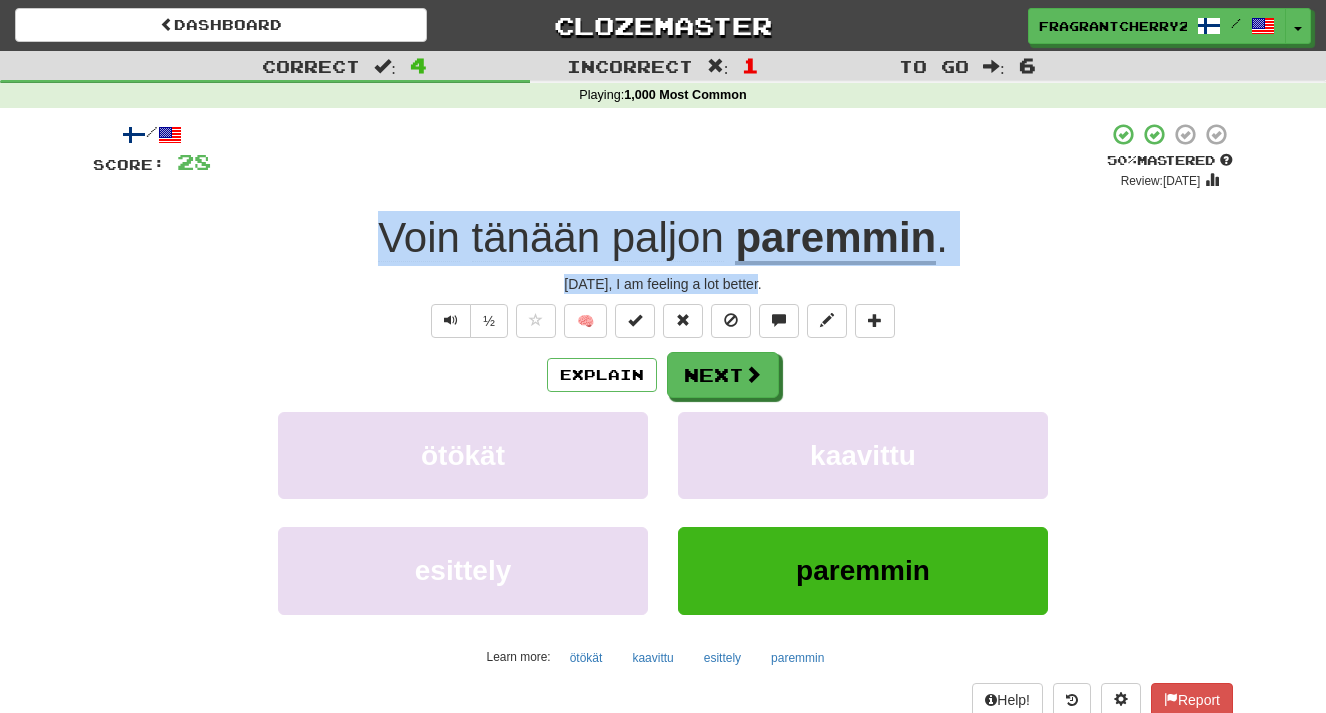 drag, startPoint x: 765, startPoint y: 289, endPoint x: 361, endPoint y: 243, distance: 406.61038 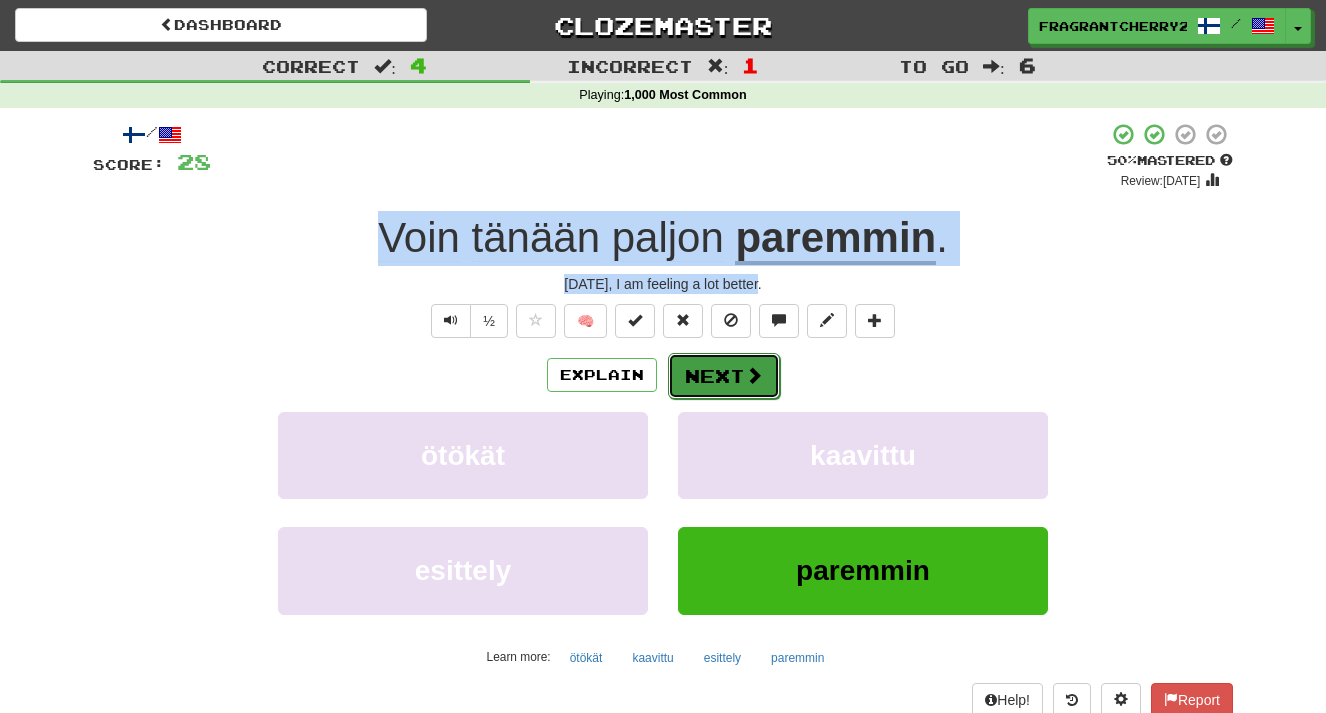 click on "Next" at bounding box center (724, 376) 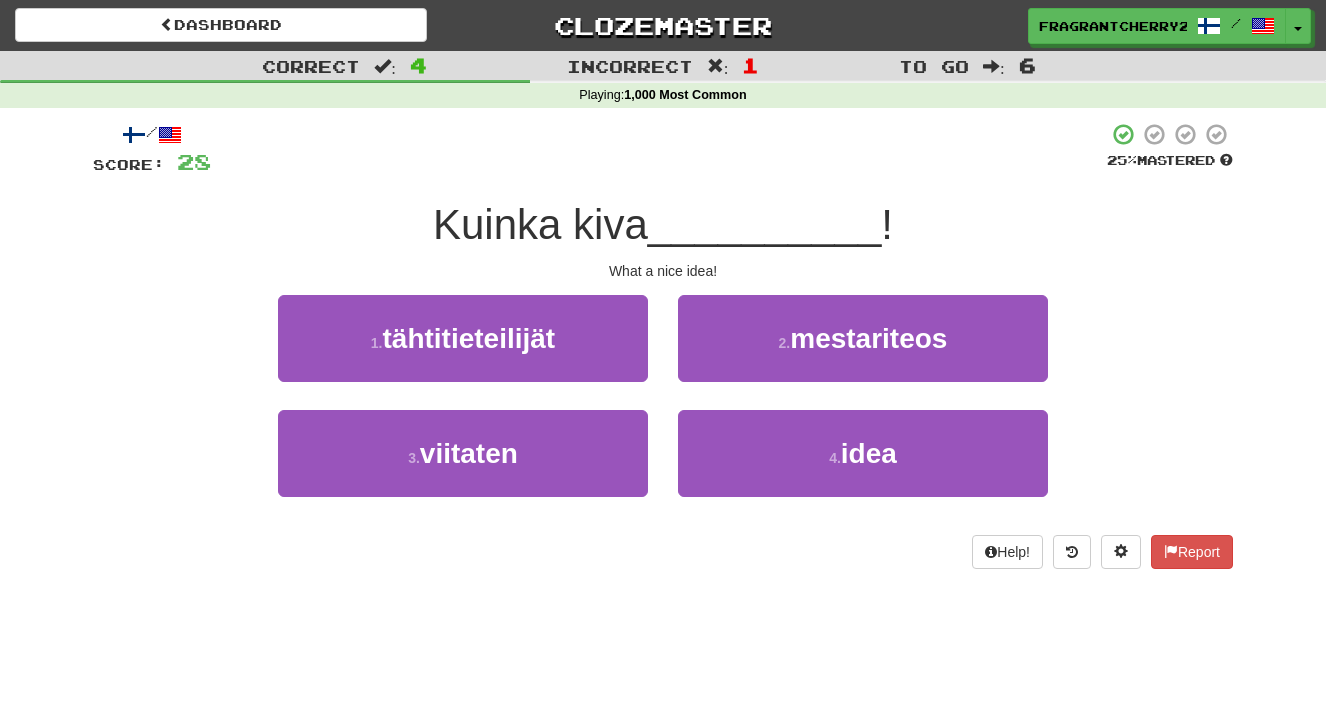 click on "What a nice idea!" at bounding box center (663, 271) 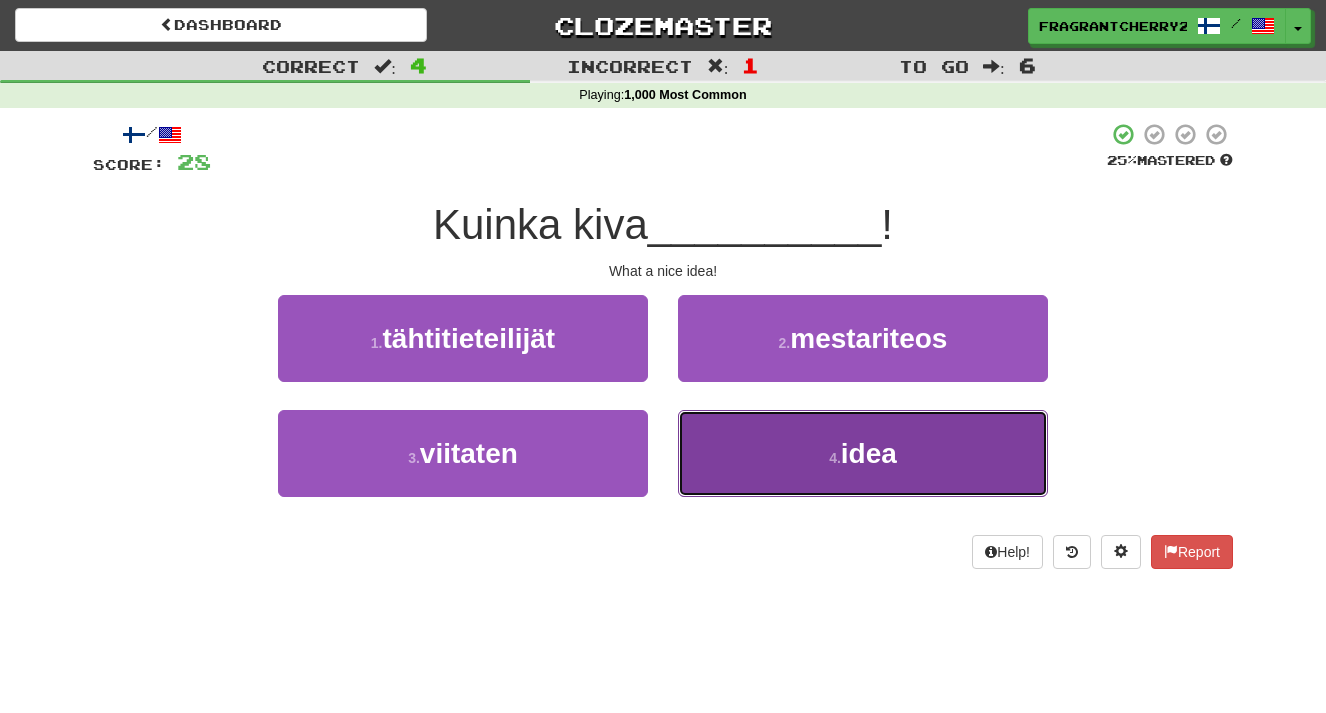 click on "4 .  idea" at bounding box center [863, 453] 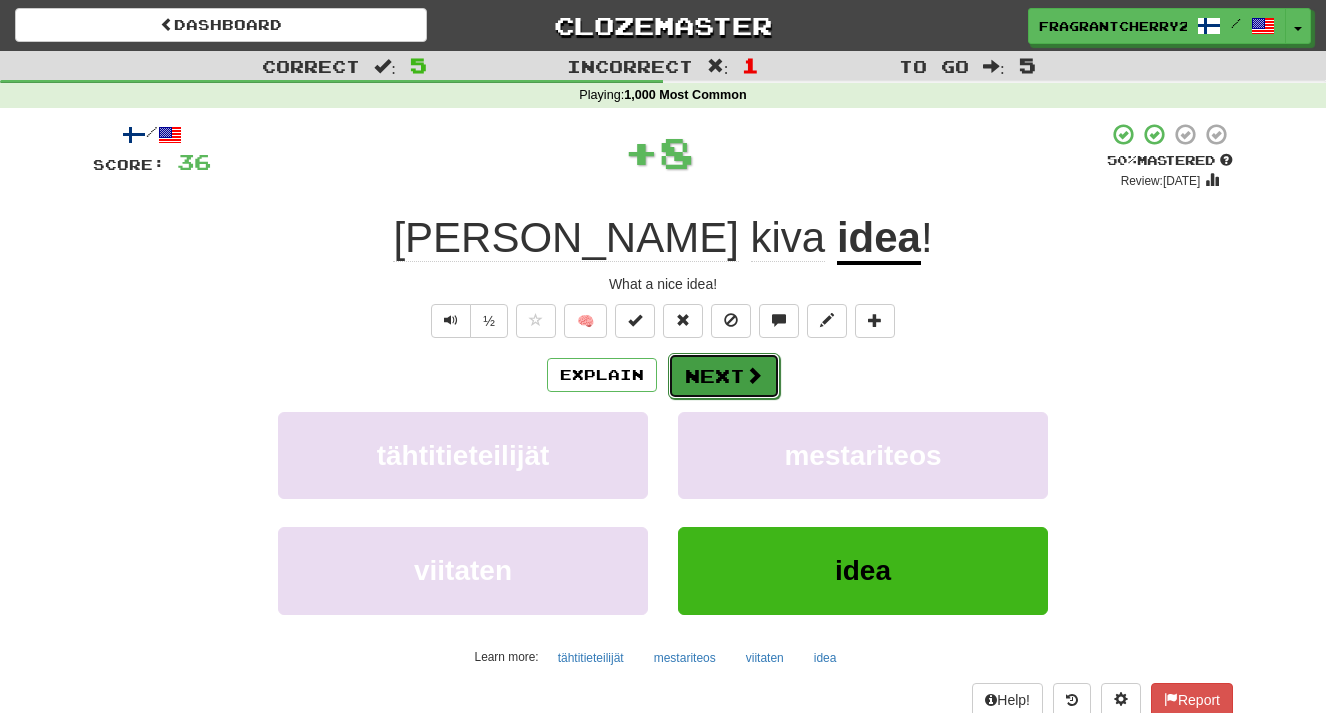 click on "Next" at bounding box center [724, 376] 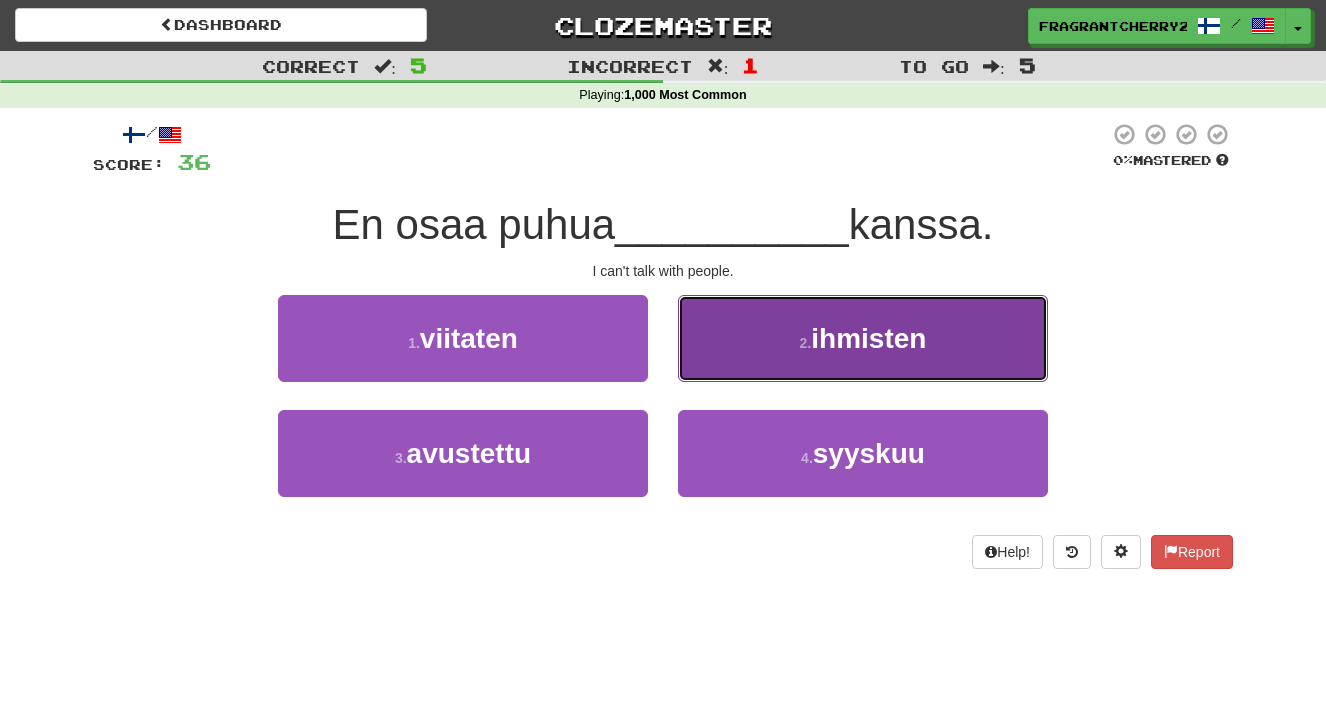 click on "2 .  ihmisten" at bounding box center [863, 338] 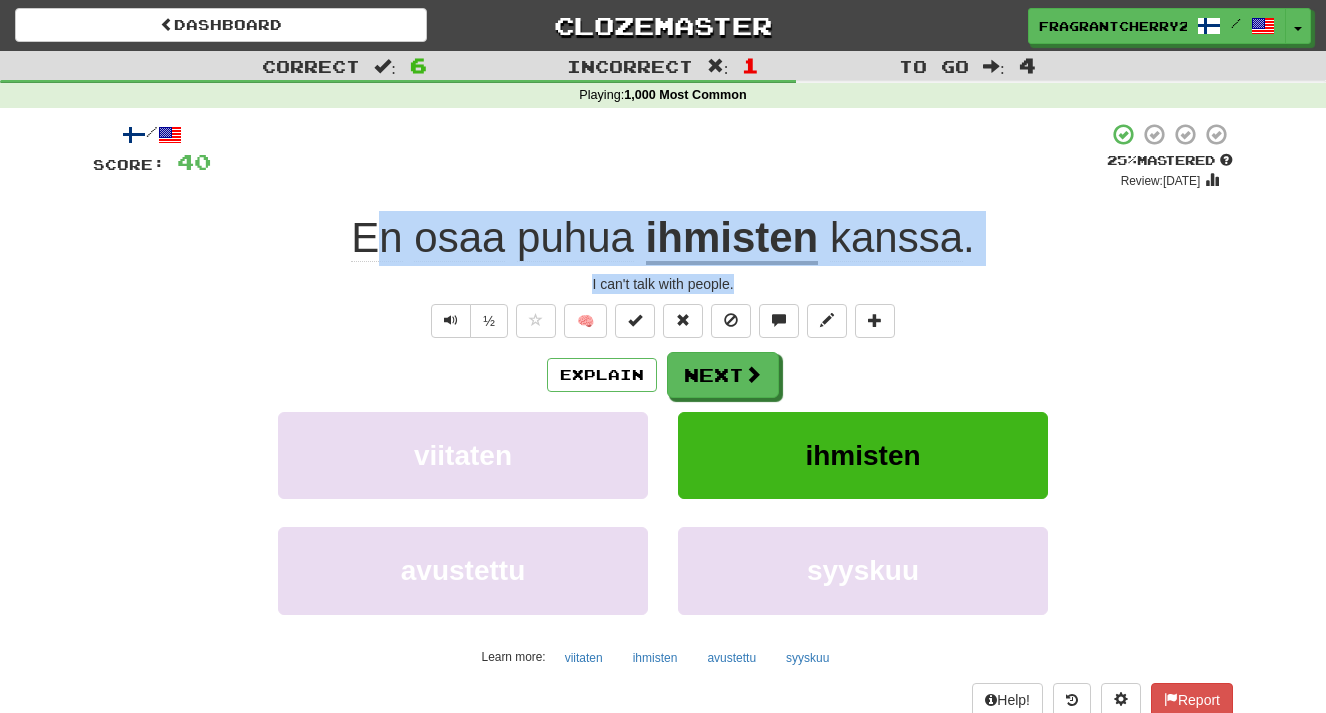 drag, startPoint x: 756, startPoint y: 283, endPoint x: 380, endPoint y: 253, distance: 377.19492 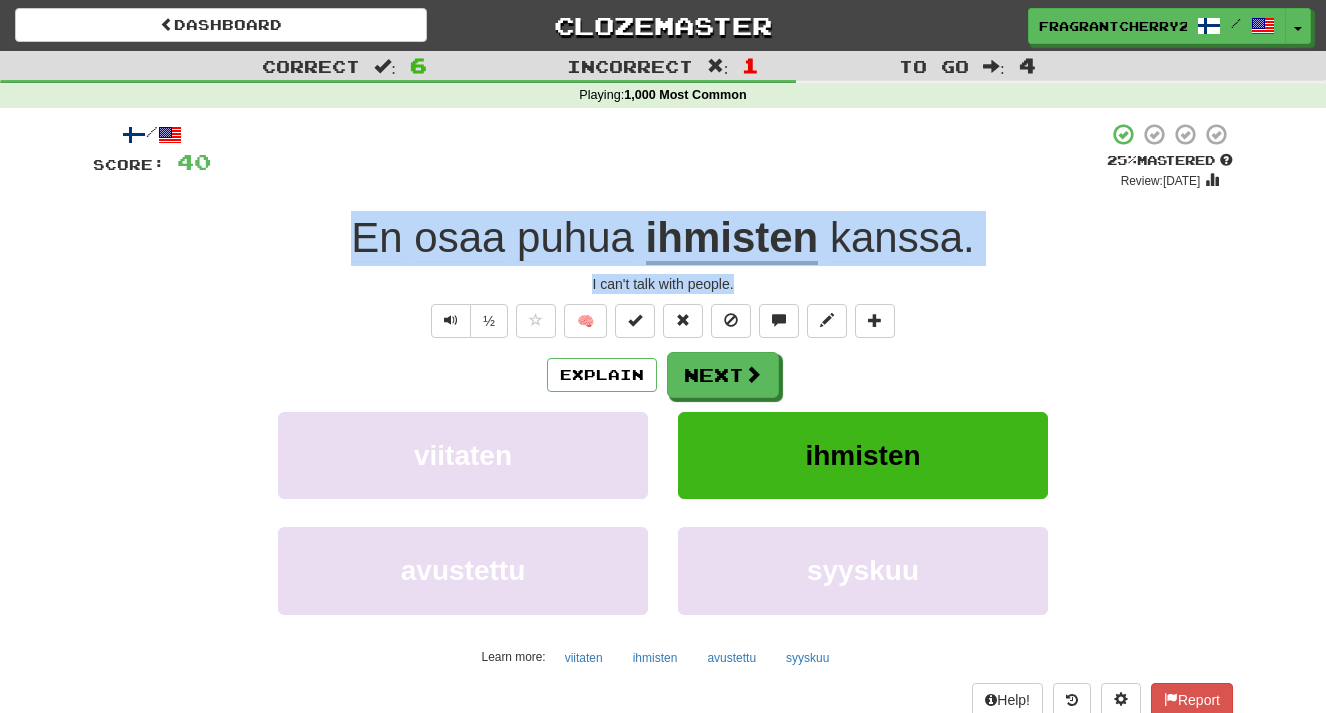 drag, startPoint x: 355, startPoint y: 248, endPoint x: 742, endPoint y: 296, distance: 389.9654 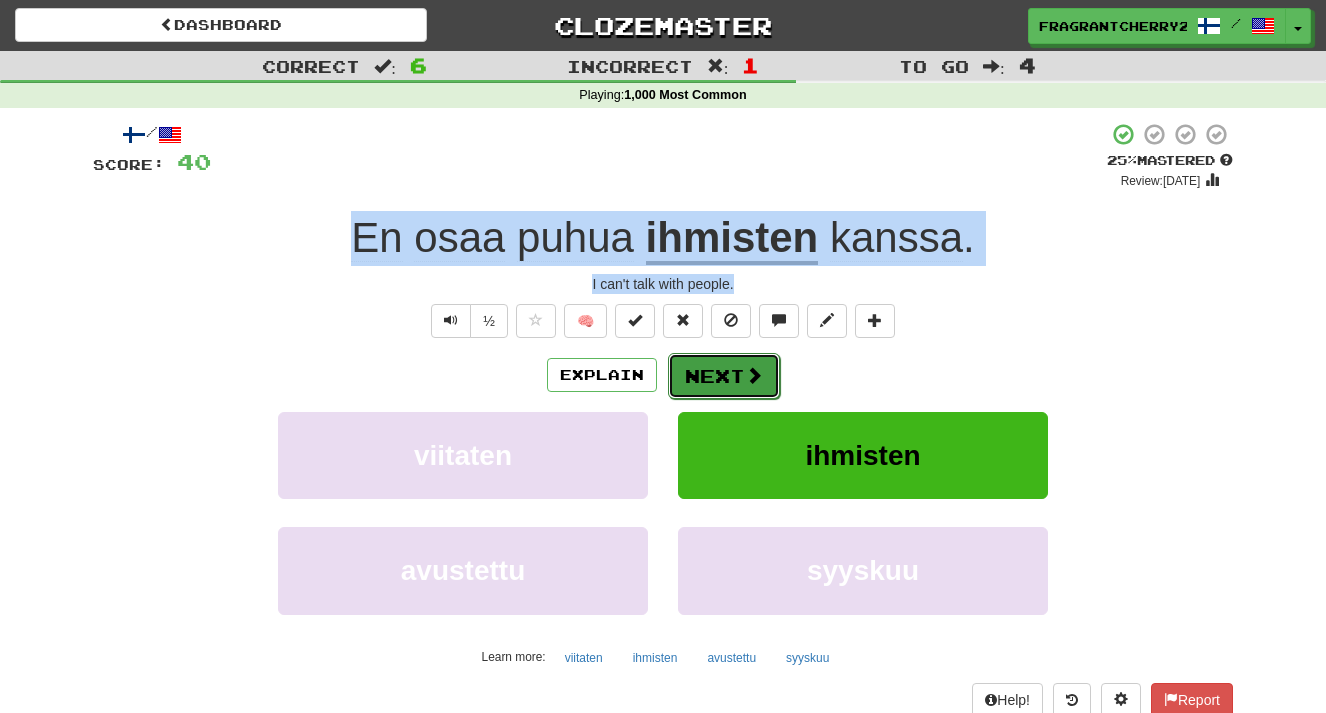 click at bounding box center (754, 375) 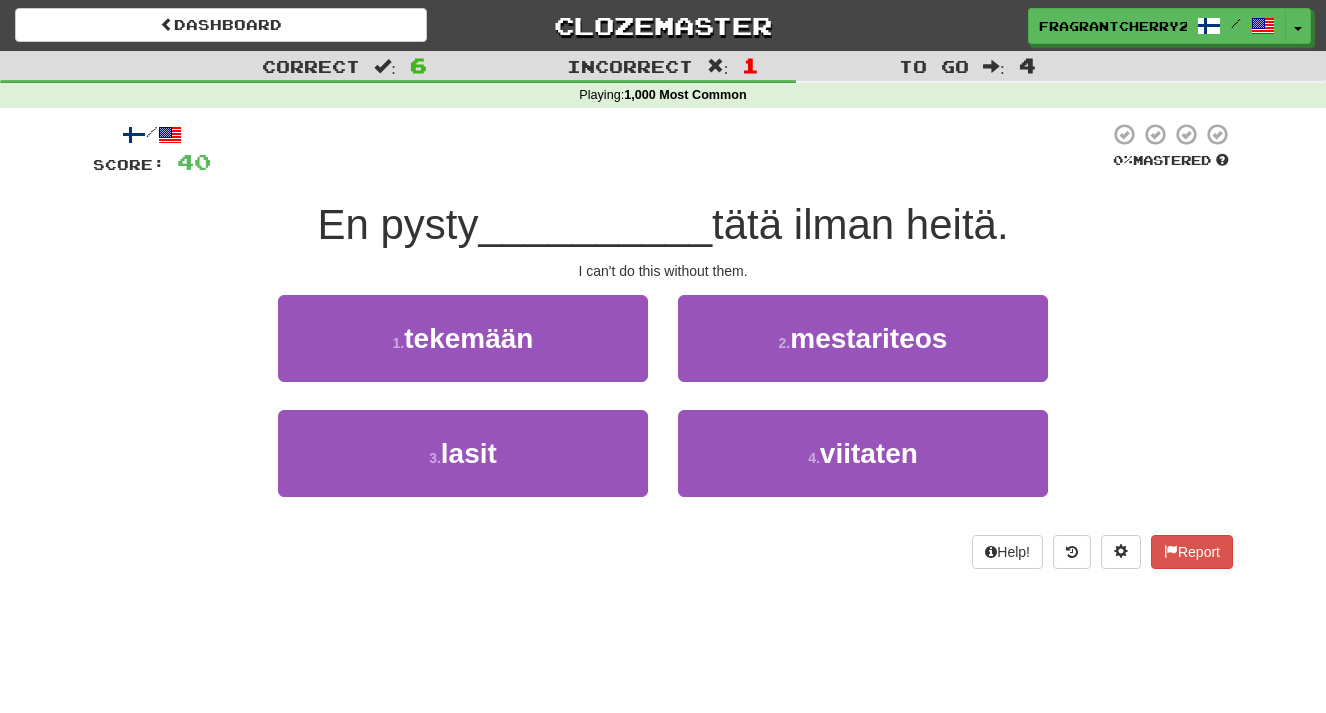 click on "1 .  tekemään" at bounding box center (463, 352) 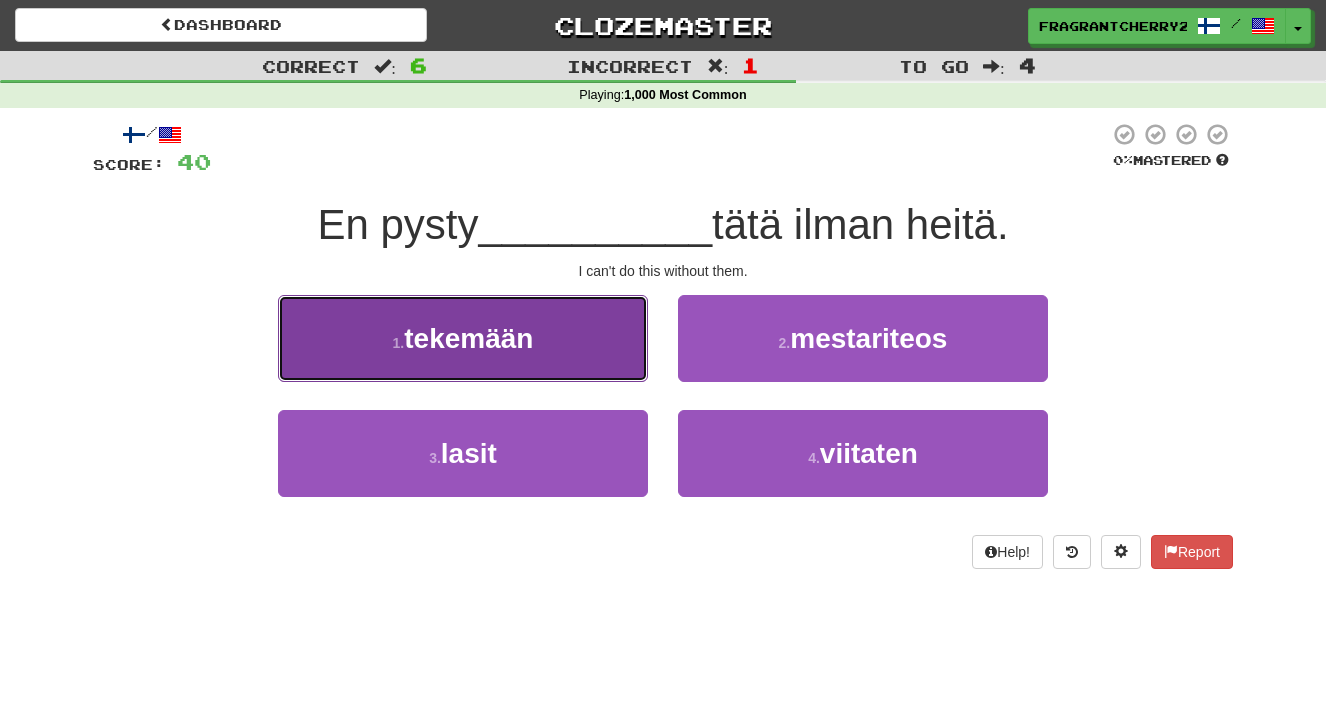 click on "1 .  tekemään" at bounding box center [463, 338] 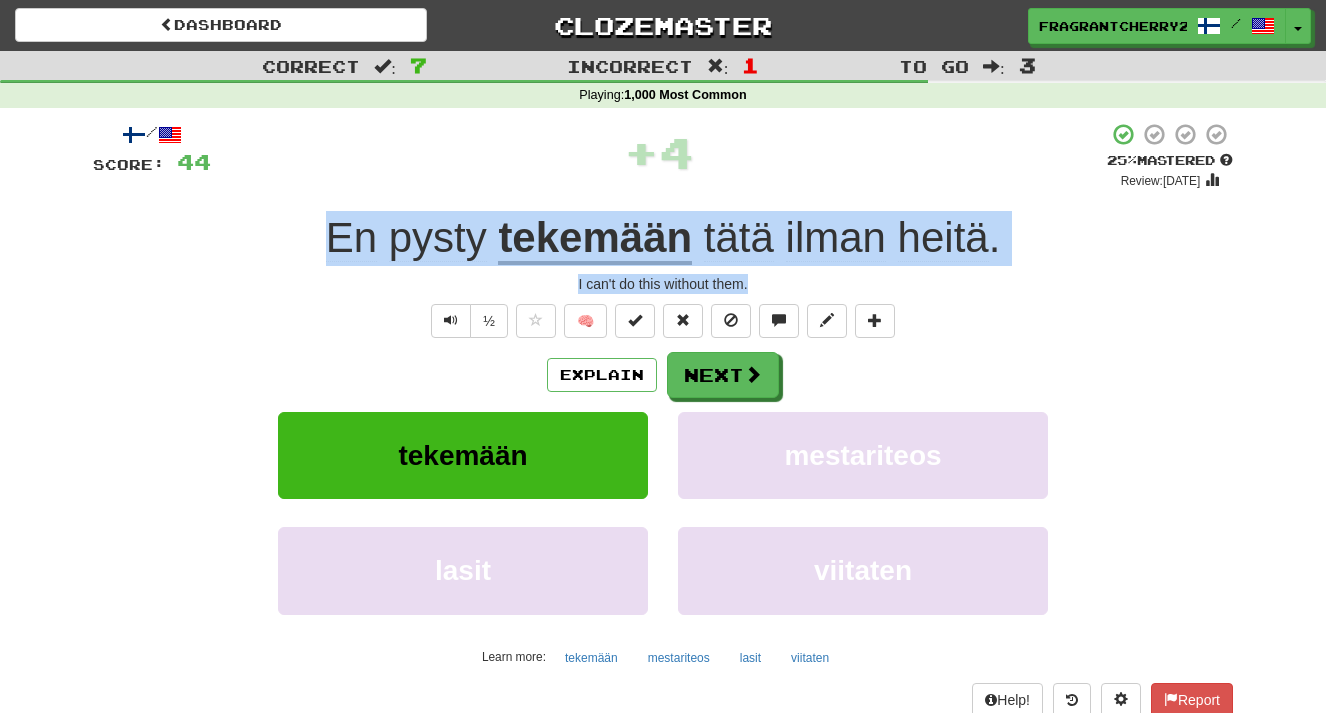 drag, startPoint x: 757, startPoint y: 289, endPoint x: 328, endPoint y: 228, distance: 433.31512 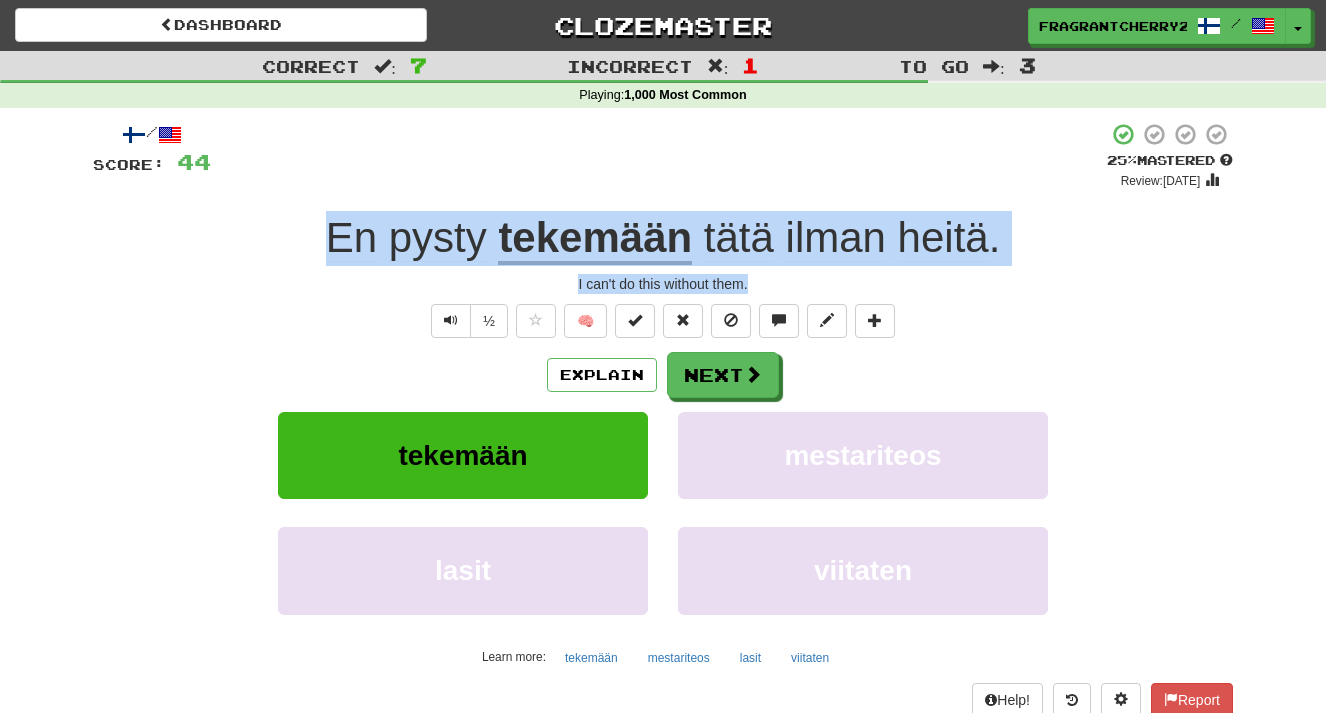 copy on "En   pysty   tekemään   tätä   ilman   heitä . I can't do this without them." 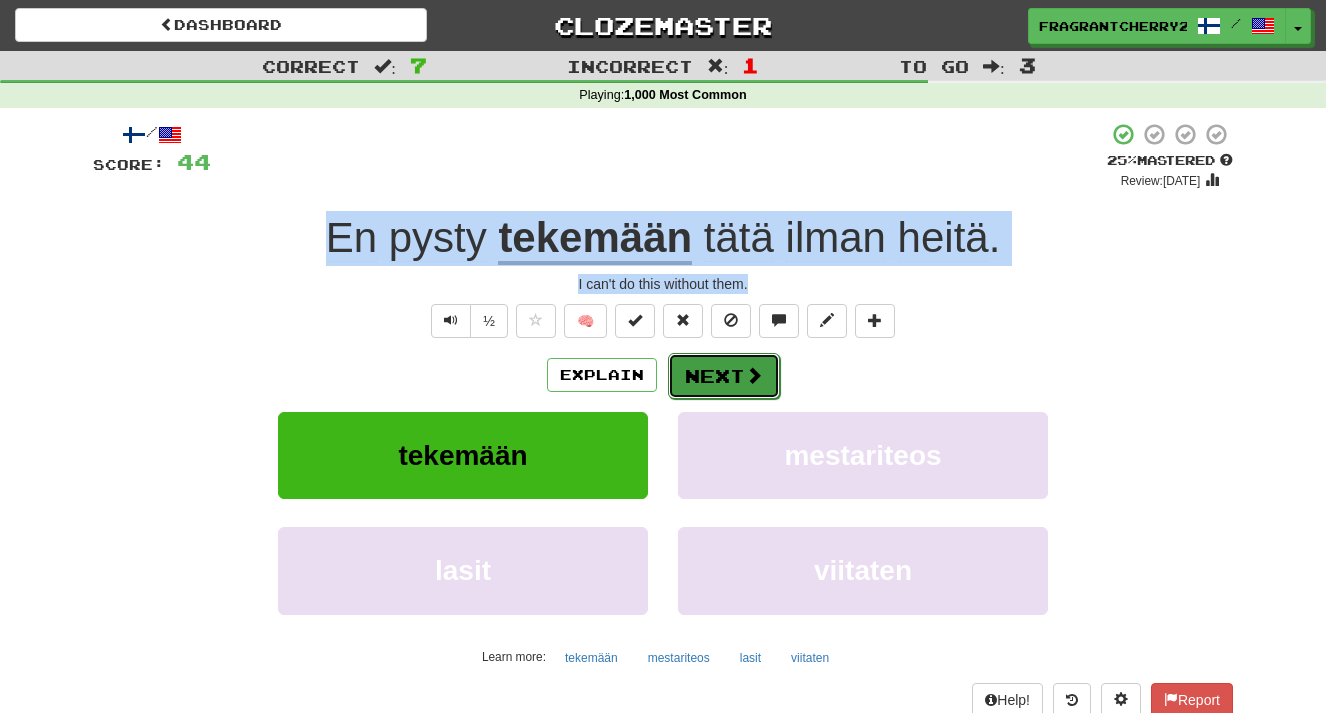 click on "Next" at bounding box center (724, 376) 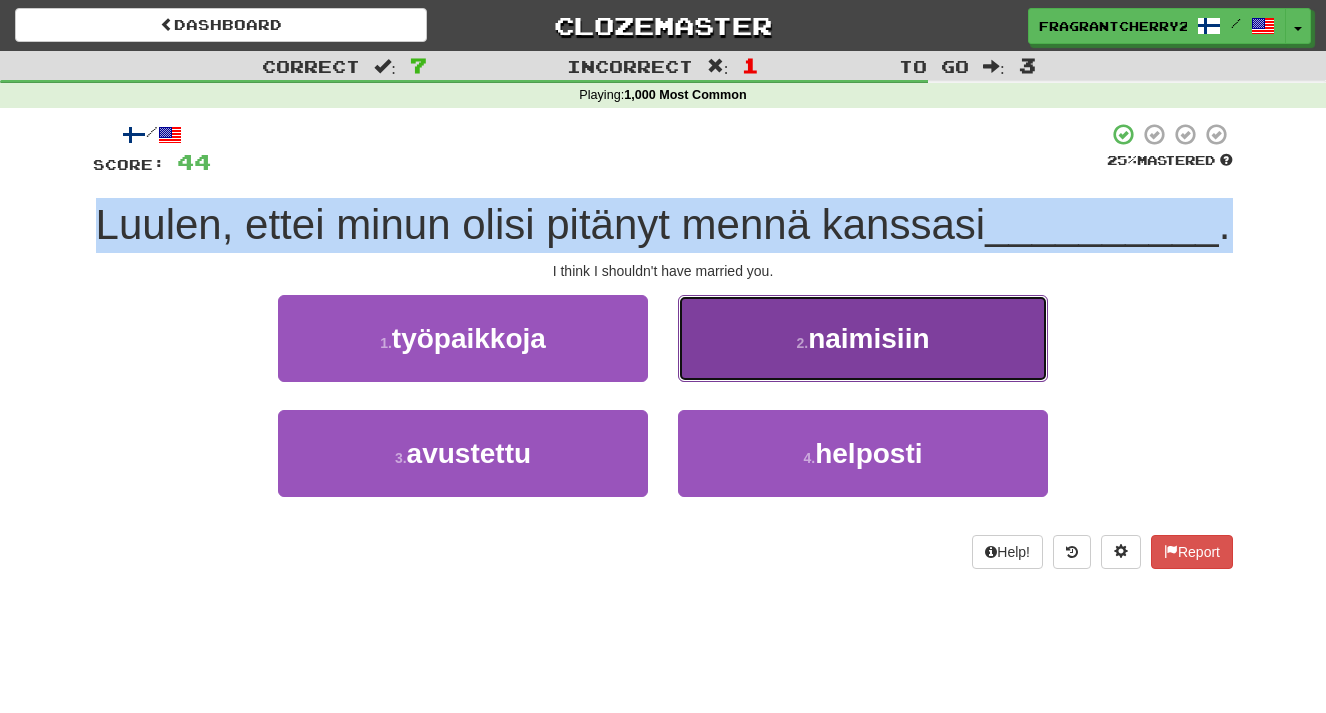 click on "2 .  naimisiin" at bounding box center (863, 338) 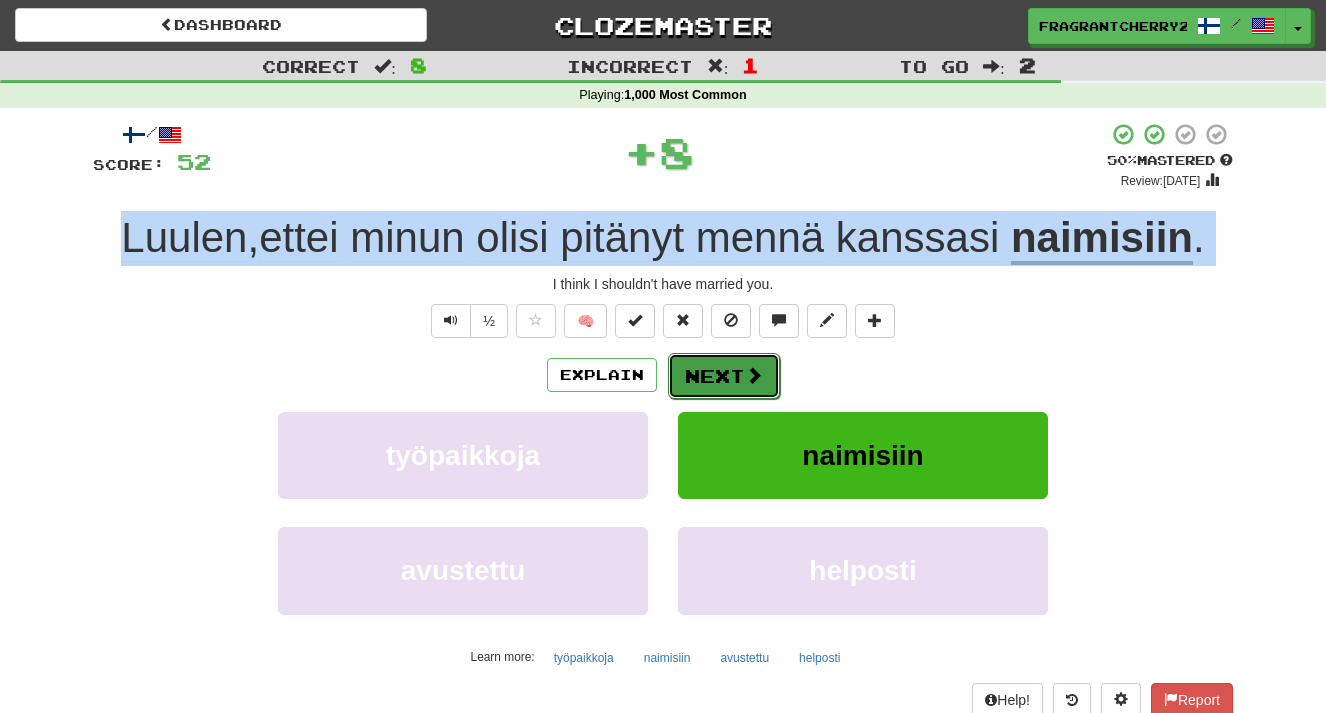 click on "Next" at bounding box center [724, 376] 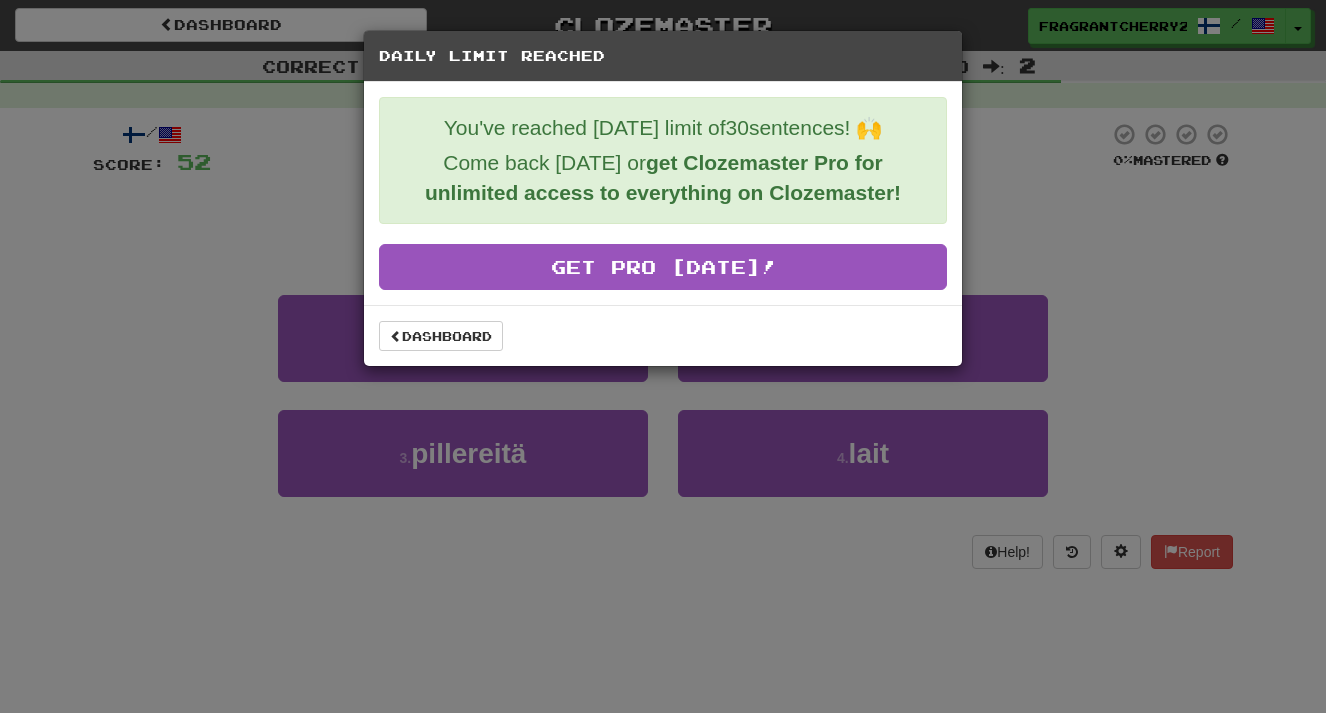 click on "Dashboard" at bounding box center [663, 335] 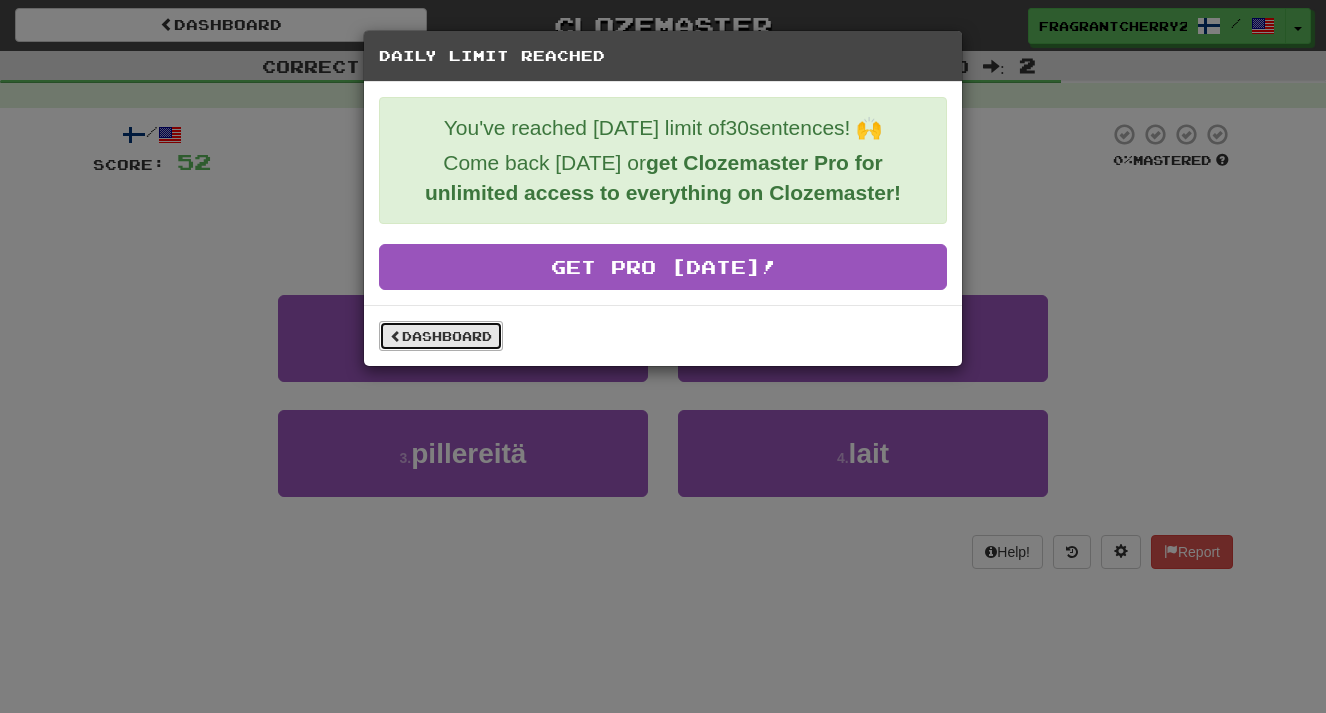 click on "Dashboard" at bounding box center [441, 336] 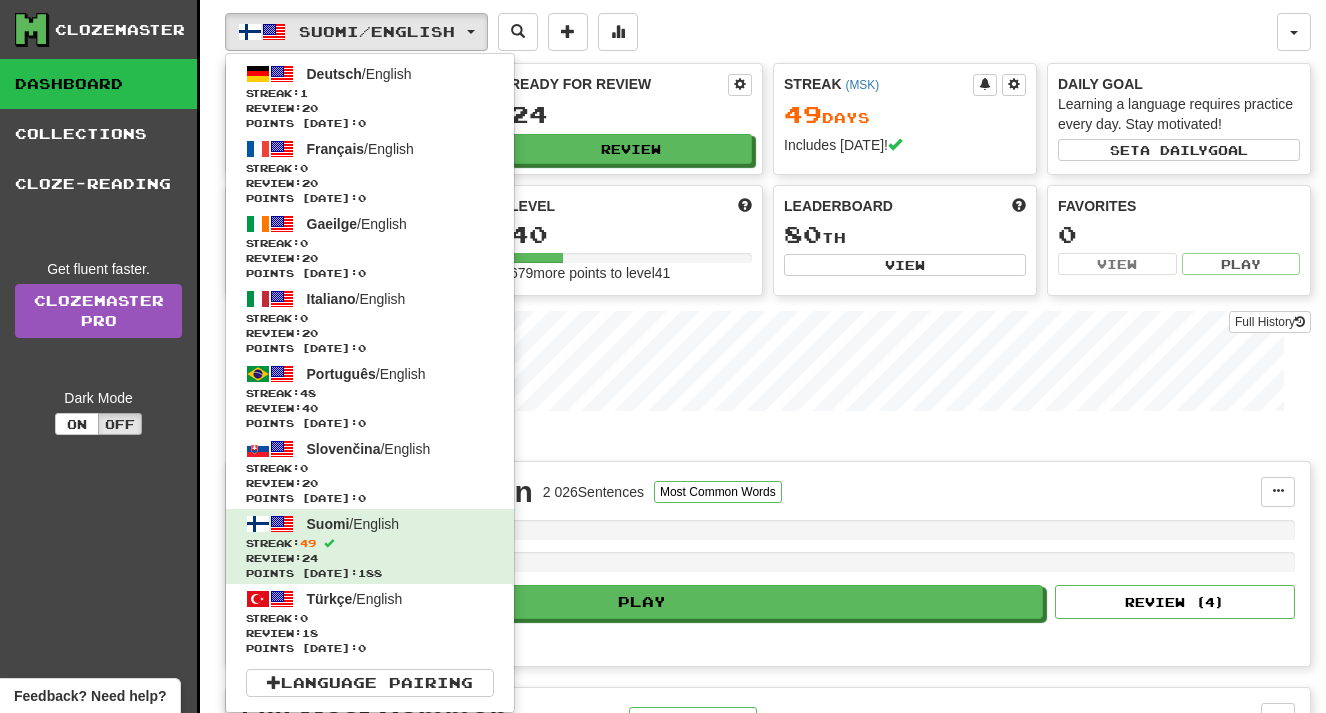 scroll, scrollTop: 0, scrollLeft: 0, axis: both 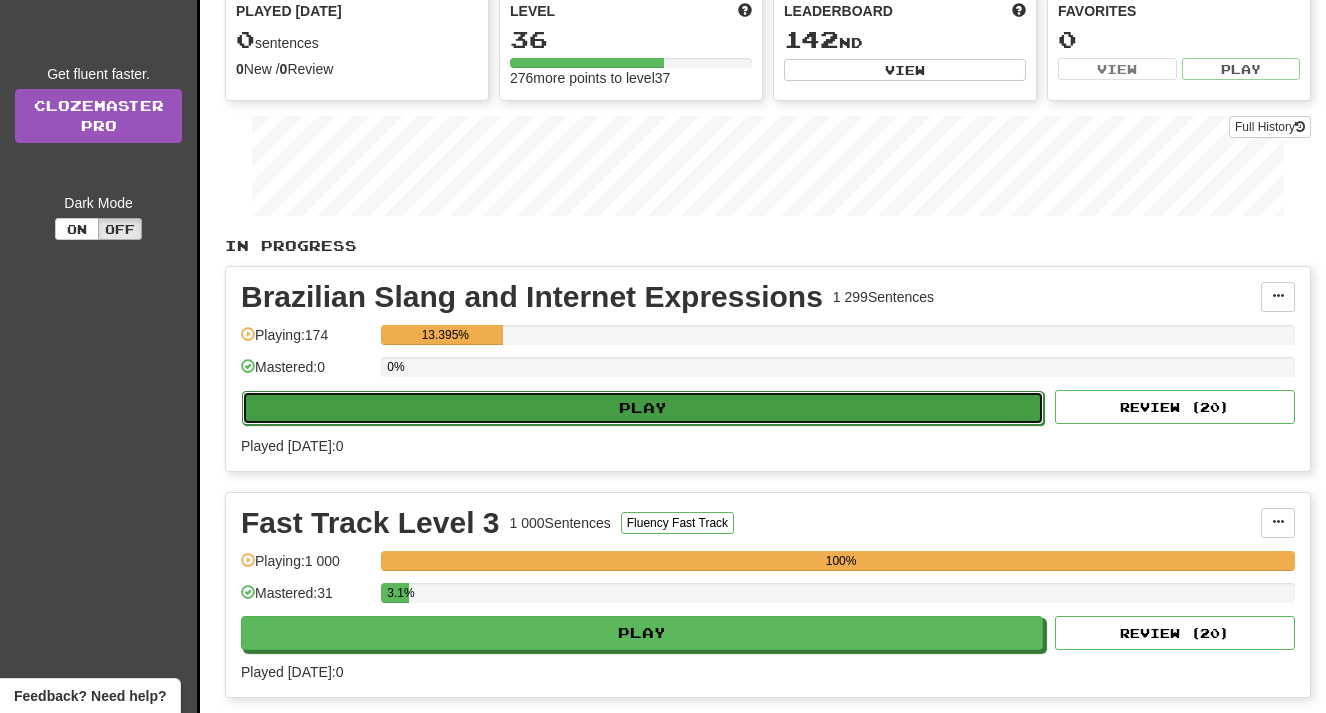 click on "Play" at bounding box center [643, 408] 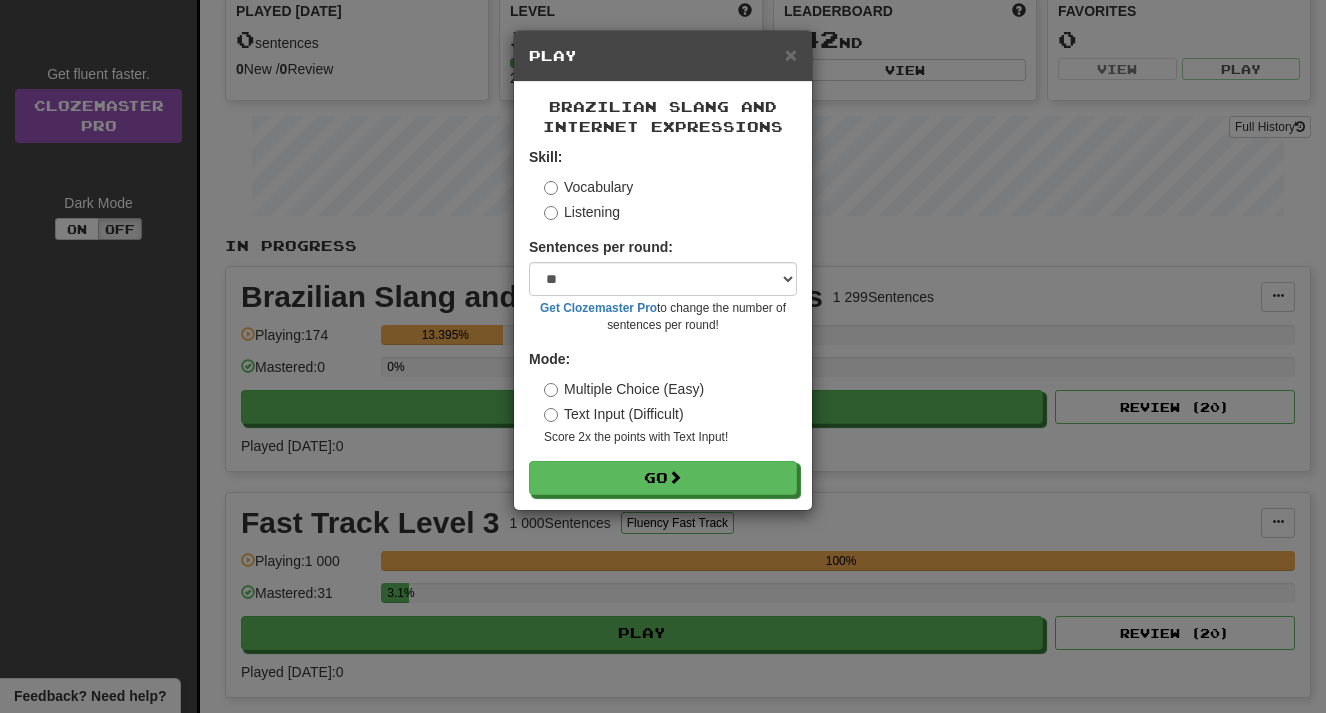 click on "Skill: Vocabulary Listening Sentences per round: * ** ** ** ** ** *** ******** Get Clozemaster Pro  to change the number of sentences per round! Mode: Multiple Choice (Easy) Text Input (Difficult) Score 2x the points with Text Input ! Go" at bounding box center [663, 321] 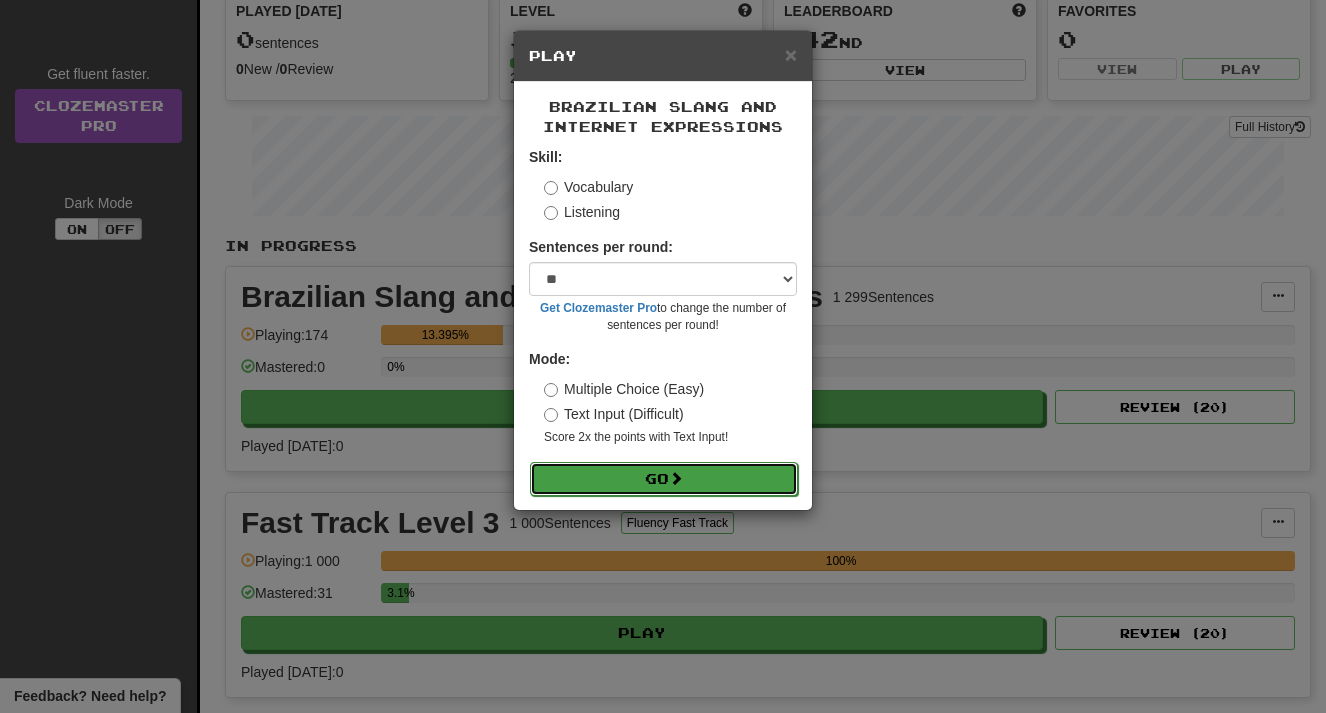 click on "Go" at bounding box center (664, 479) 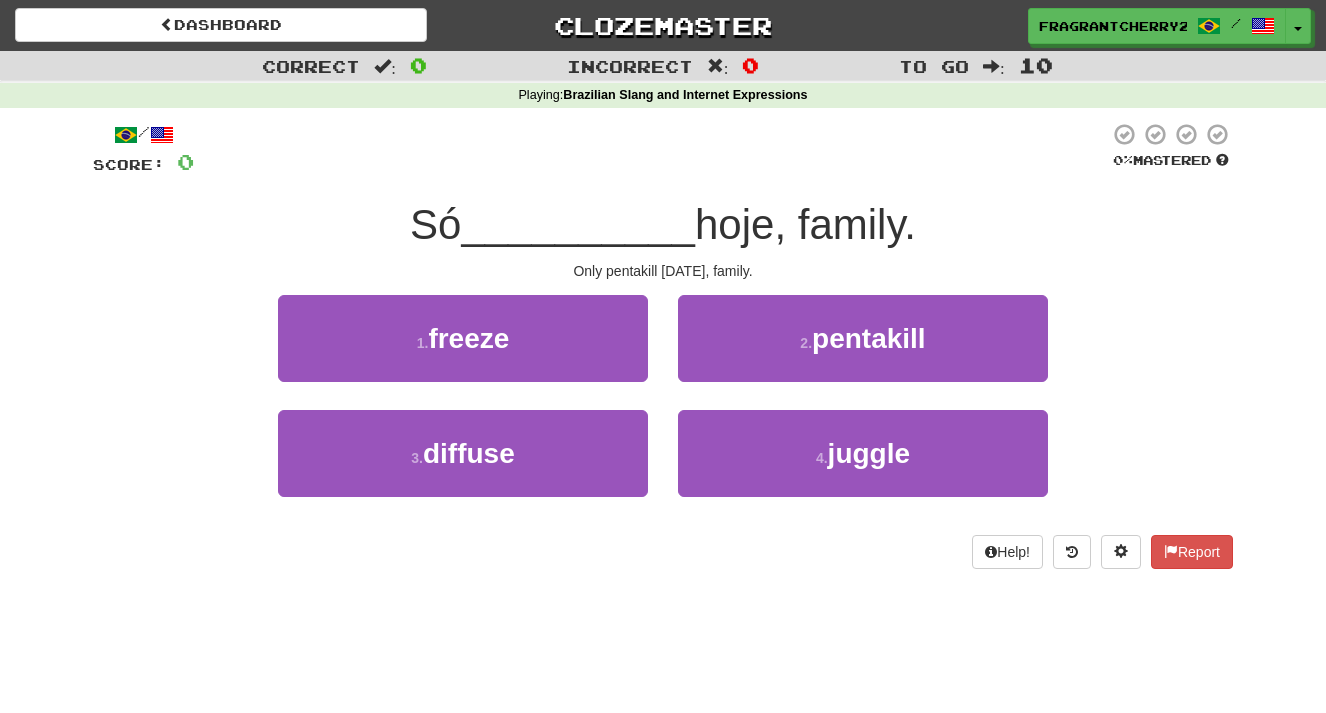 scroll, scrollTop: 0, scrollLeft: 0, axis: both 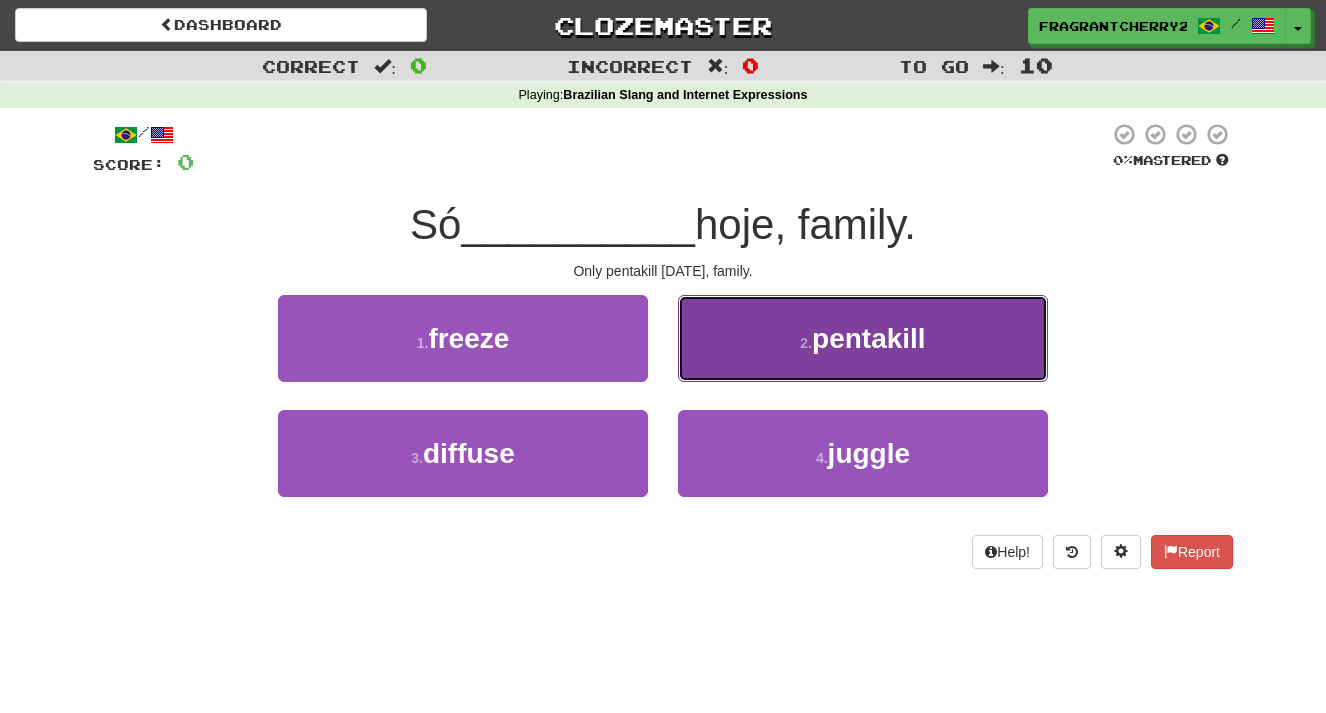 click on "2 .  pentakill" at bounding box center [863, 338] 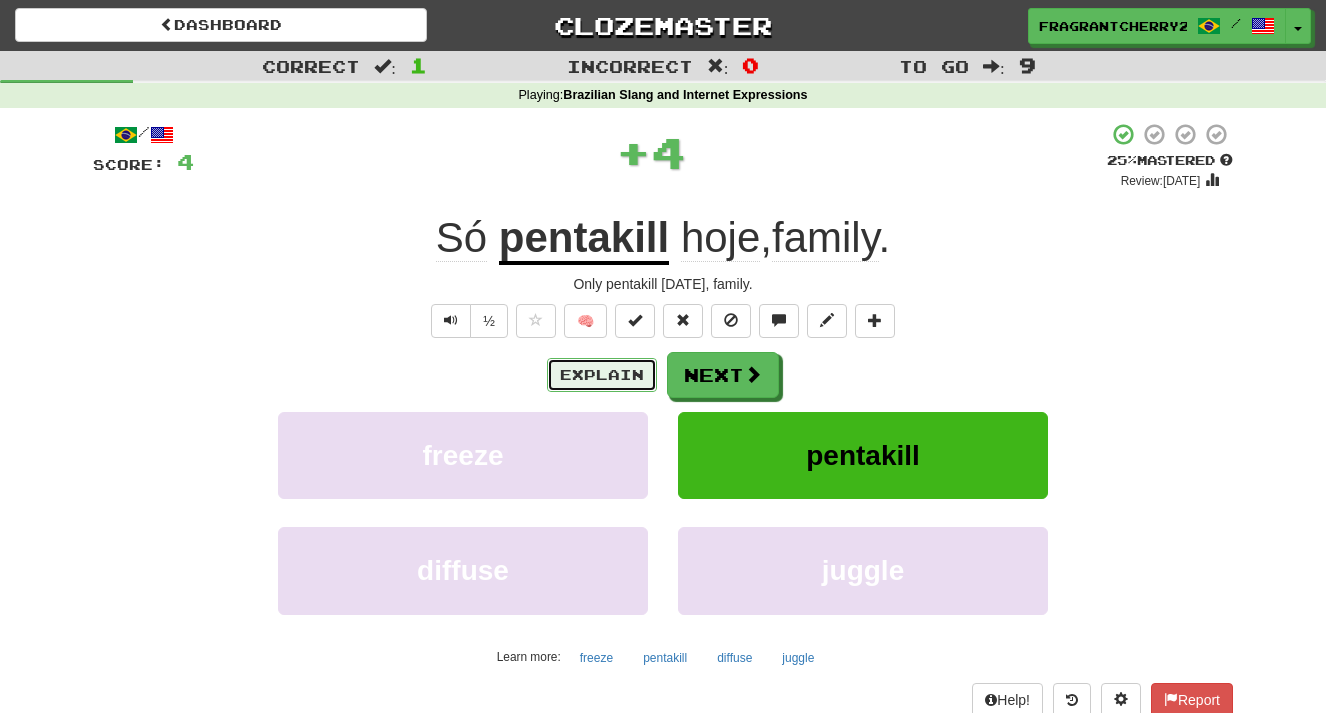 click on "Explain" at bounding box center [602, 375] 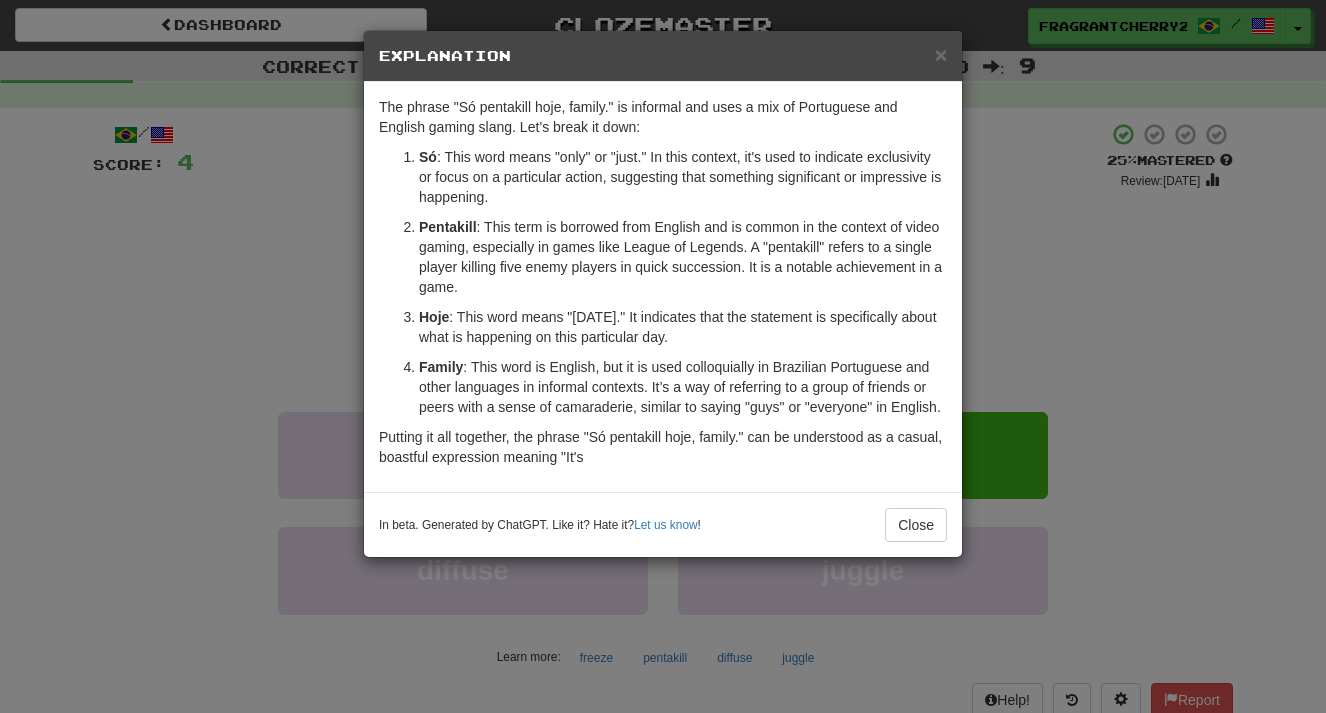 click on "× Explanation The phrase "Só pentakill hoje, family." is informal and uses a mix of Portuguese and English gaming slang. Let’s break it down:
Só : This word means "only" or "just." In this context, it's used to indicate exclusivity or focus on a particular action, suggesting that something significant or impressive is happening.
Pentakill : This term is borrowed from English and is common in the context of video gaming, especially in games like League of Legends. A "pentakill" refers to a single player killing five enemy players in quick succession. It is a notable achievement in a game.
Hoje : This word means "[DATE]." It indicates that the statement is specifically about what is happening on this particular day.
Family : This word is English, but it is used colloquially in Brazilian Portuguese and other languages in informal contexts. It’s a way of referring to a group of friends or peers with a sense of camaraderie, similar to saying "guys" or "everyone" in English.
!" at bounding box center (663, 356) 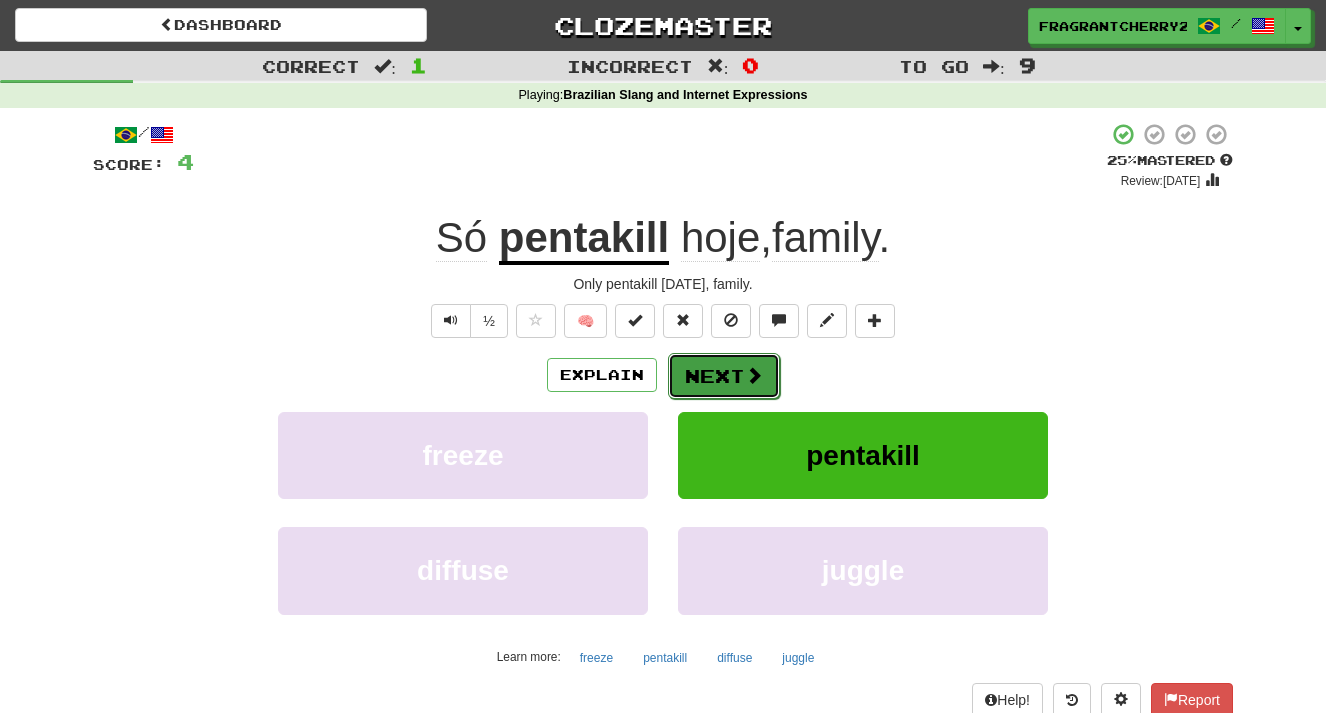 click on "Next" at bounding box center [724, 376] 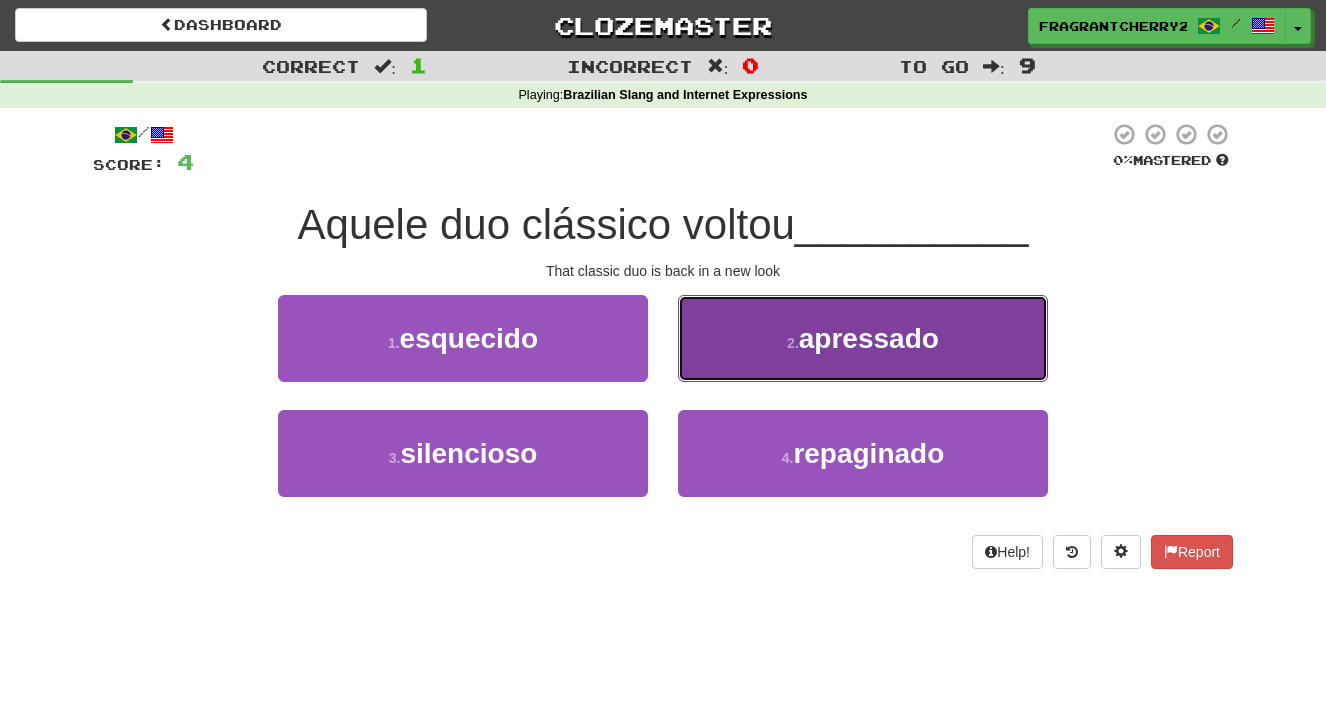 click on "2 .  apressado" at bounding box center [863, 338] 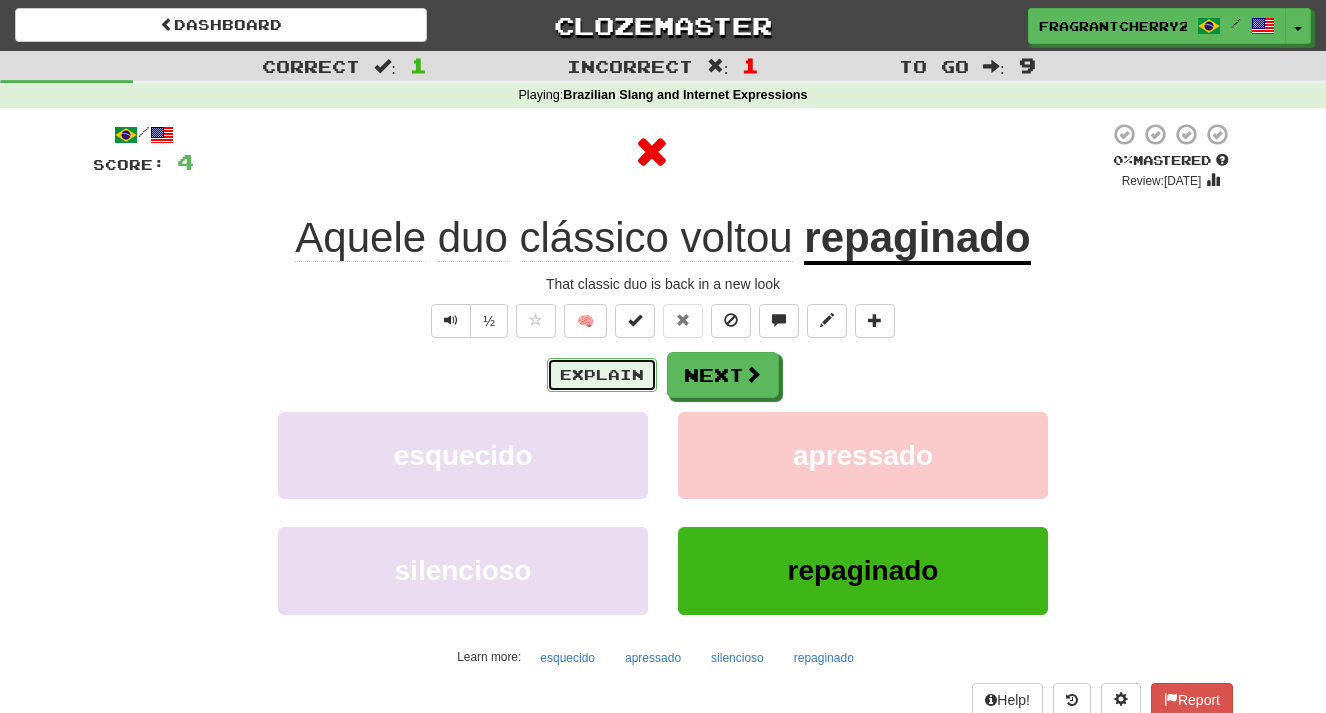 click on "Explain" at bounding box center (602, 375) 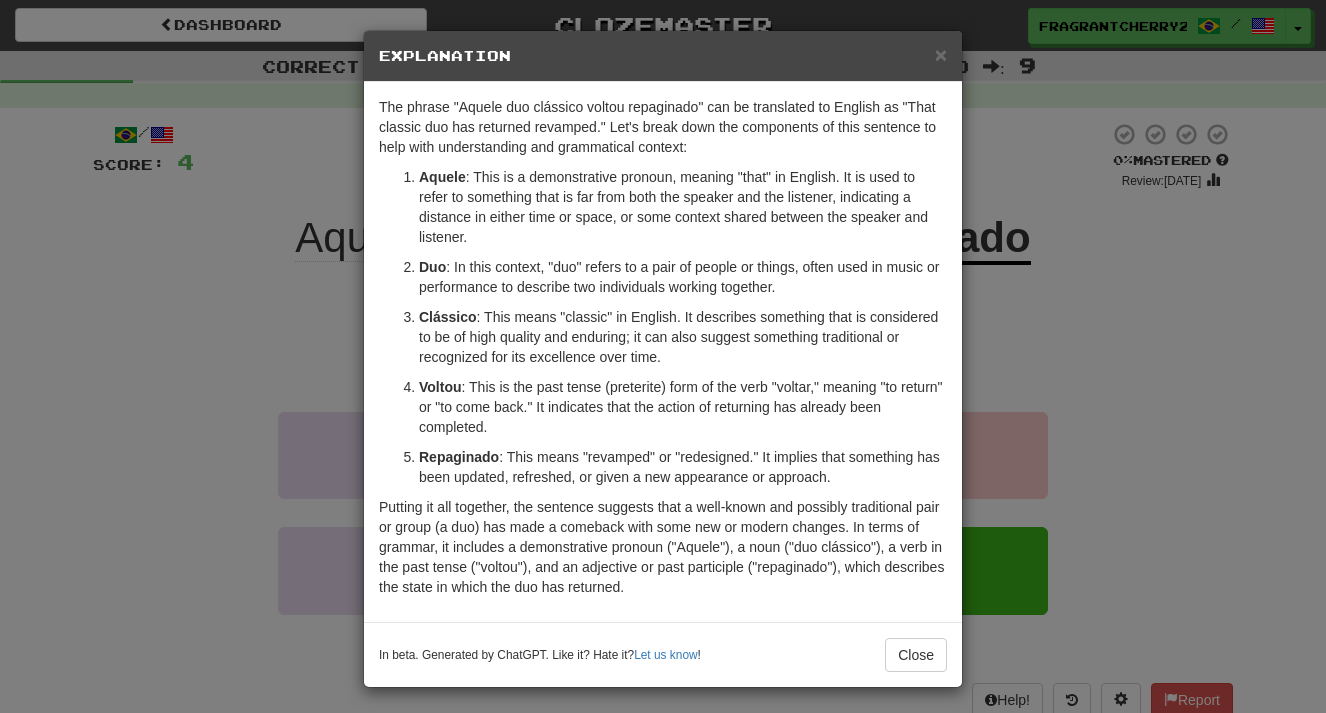 click on "× Explanation The phrase "Aquele duo clássico voltou repaginado" can be translated to English as "That classic duo has returned revamped." Let's break down the components of this sentence to help with understanding and grammatical context:
Aquele : This is a demonstrative pronoun, meaning "that" in English. It is used to refer to something that is far from both the speaker and the listener, indicating a distance in either time or space, or some context shared between the speaker and listener.
Duo : In this context, "duo" refers to a pair of people or things, often used in music or performance to describe two individuals working together.
Clássico : This means "classic" in English. It describes something that is considered to be of high quality and enduring; it can also suggest something traditional or recognized for its excellence over time.
[GEOGRAPHIC_DATA]
Repaginado
In beta. Generated by ChatGPT. Like it? Hate it?  Let us know ! Close" at bounding box center (663, 356) 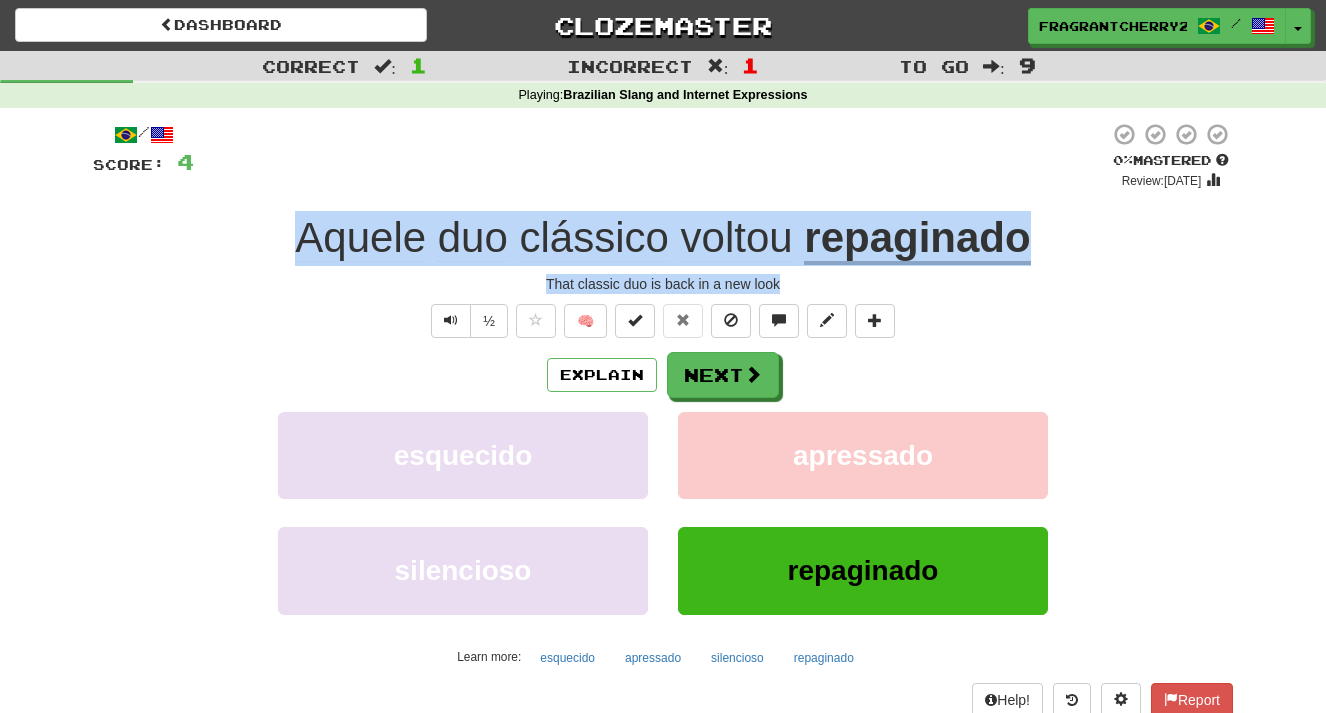 drag, startPoint x: 782, startPoint y: 288, endPoint x: 203, endPoint y: 245, distance: 580.59454 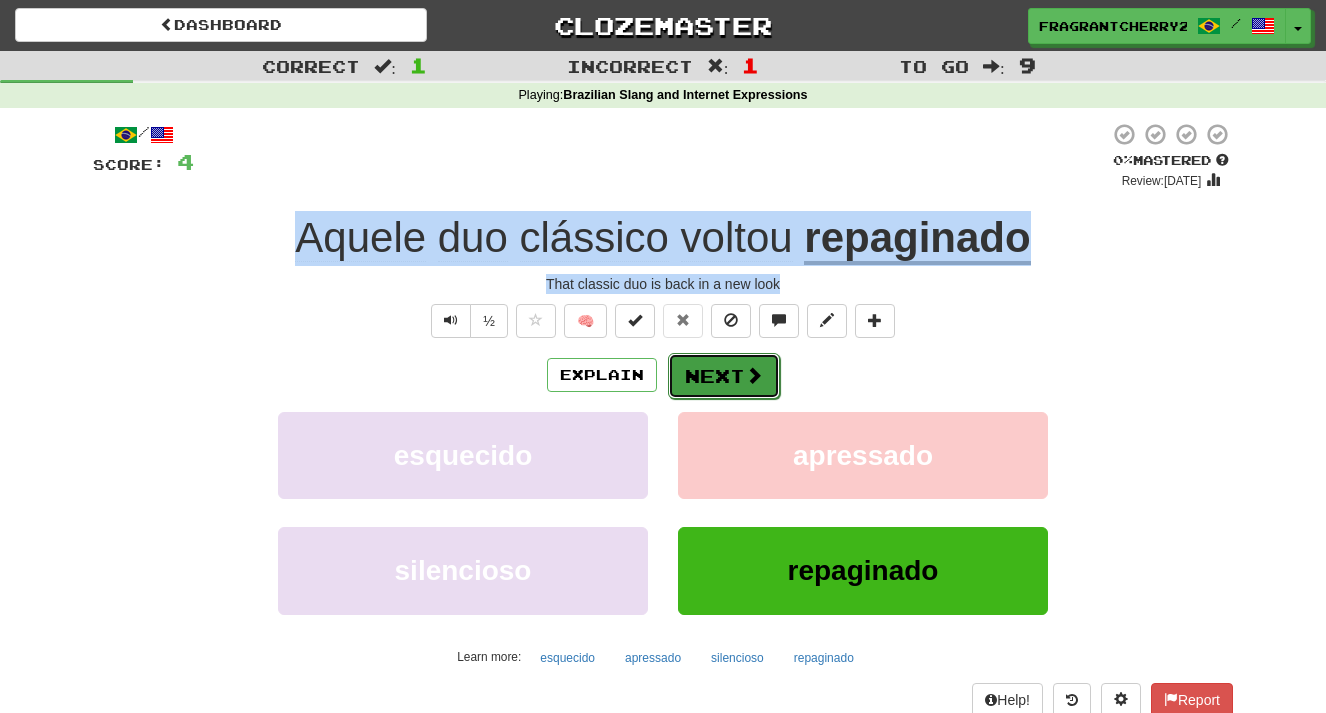 click at bounding box center [754, 375] 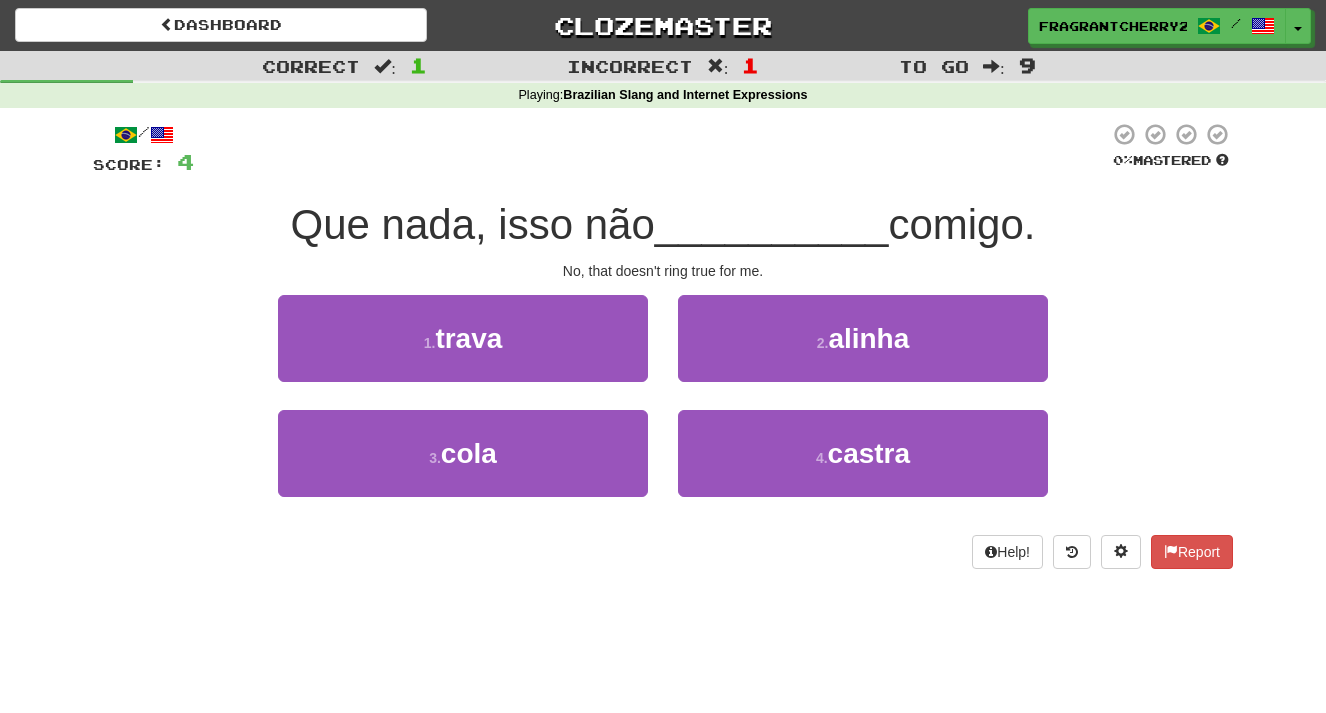 click on "/  Score:   4 0 %  Mastered Que nada, isso não  __________  comigo. No, that doesn't ring true for me. 1 .  trava 2 .  alinha 3 .  cola 4 .  castra  Help!  Report" at bounding box center (663, 345) 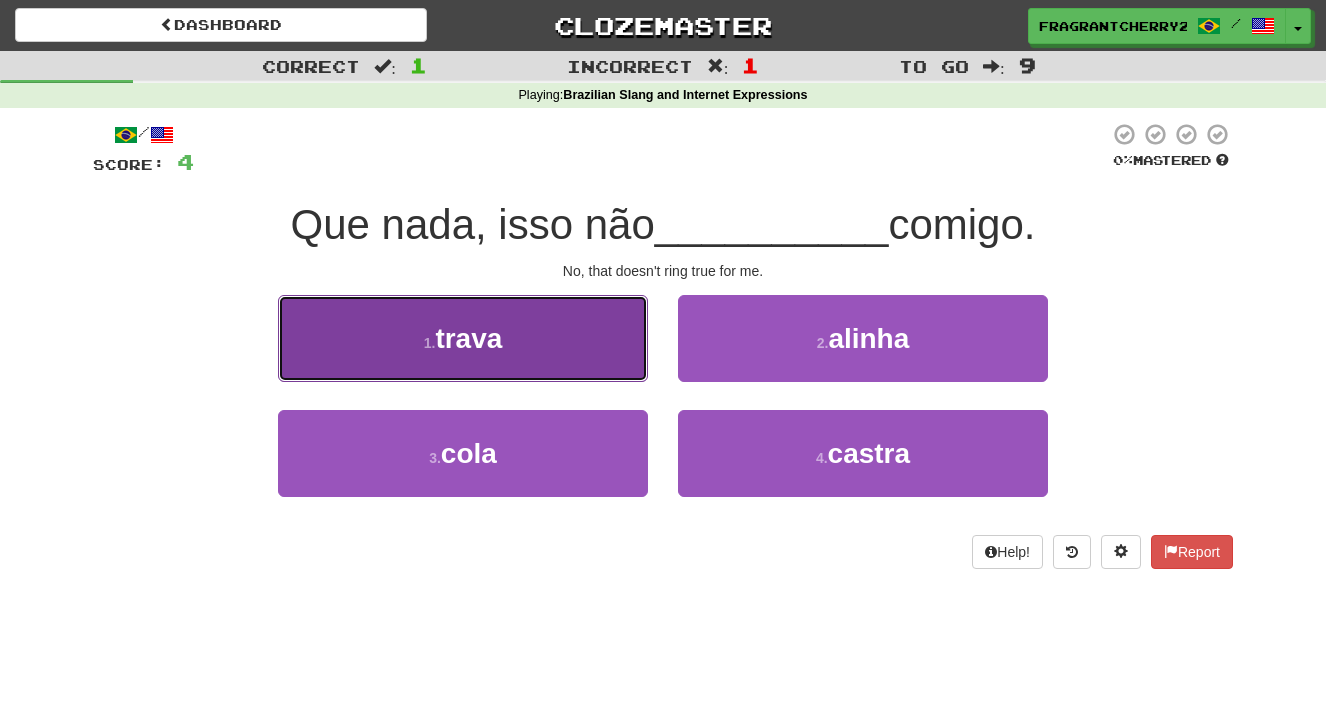 click on "1 .  [GEOGRAPHIC_DATA]" at bounding box center (463, 338) 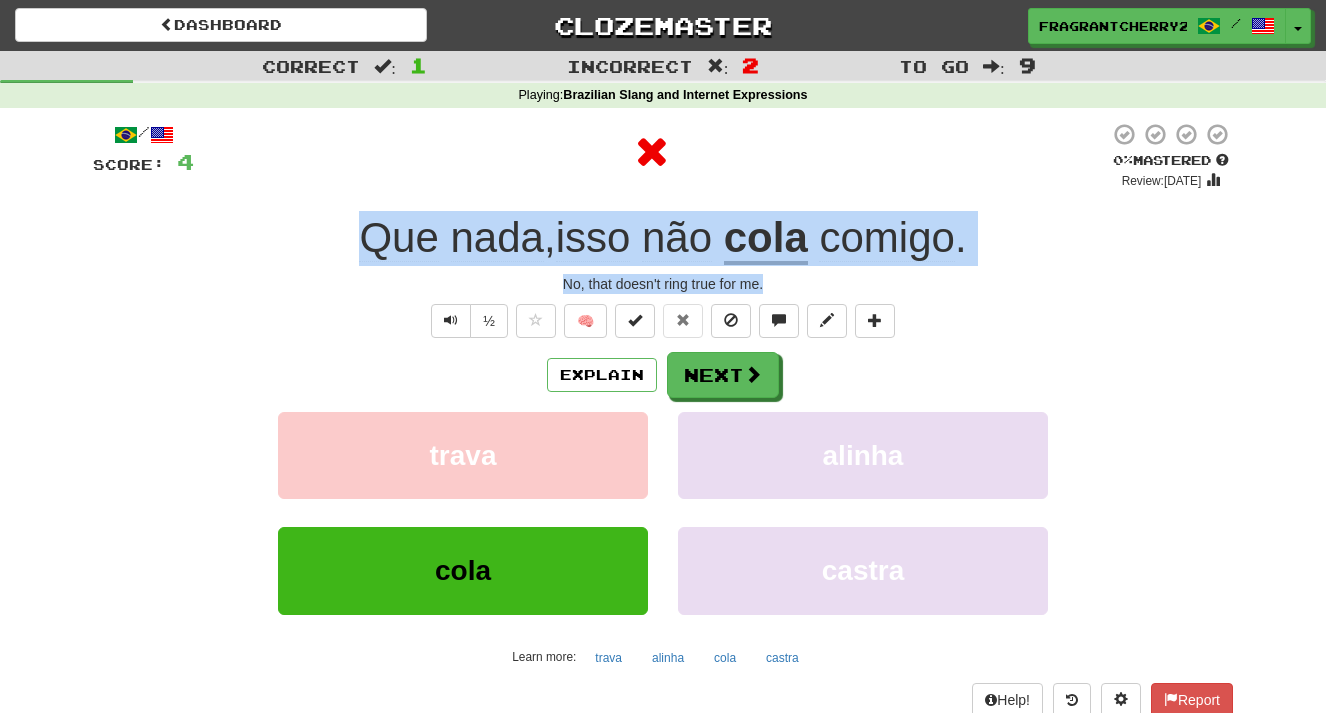drag, startPoint x: 787, startPoint y: 291, endPoint x: 333, endPoint y: 256, distance: 455.3471 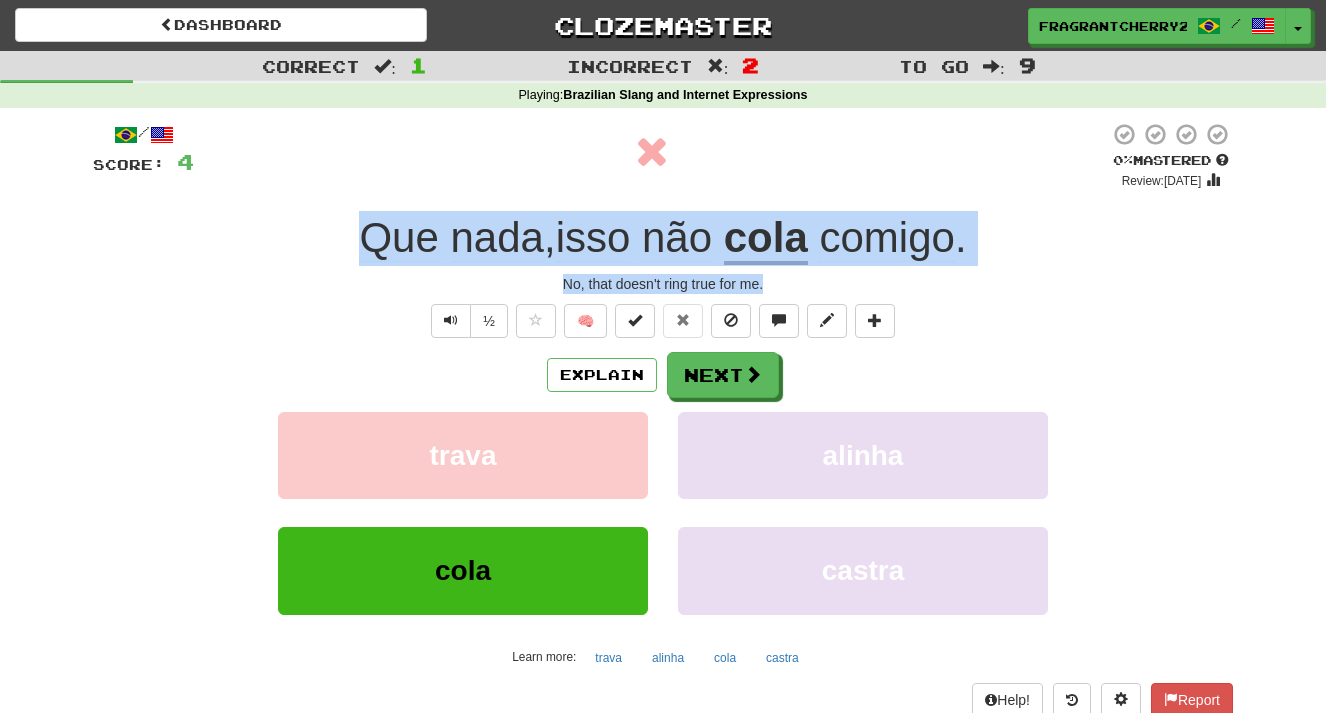 copy on "Que   nada ,  isso   não   cola   comigo . No, that doesn't ring true for me." 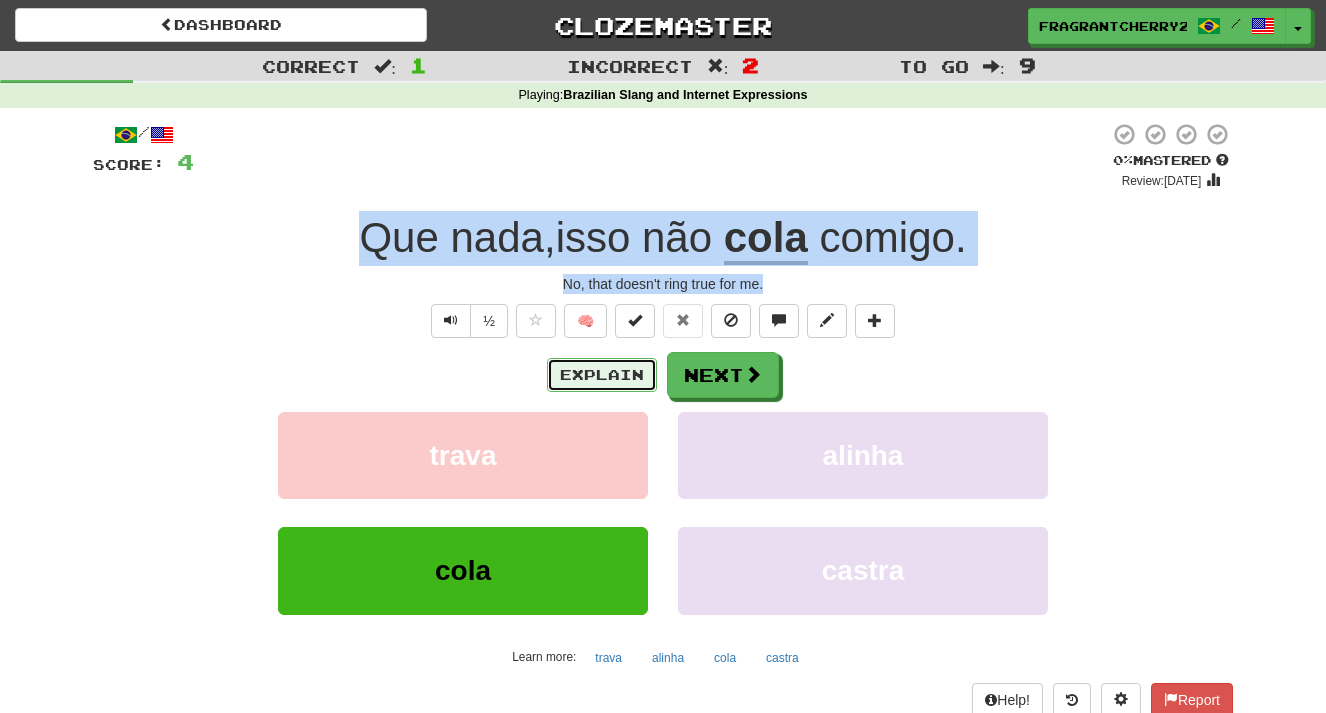 click on "Explain" at bounding box center [602, 375] 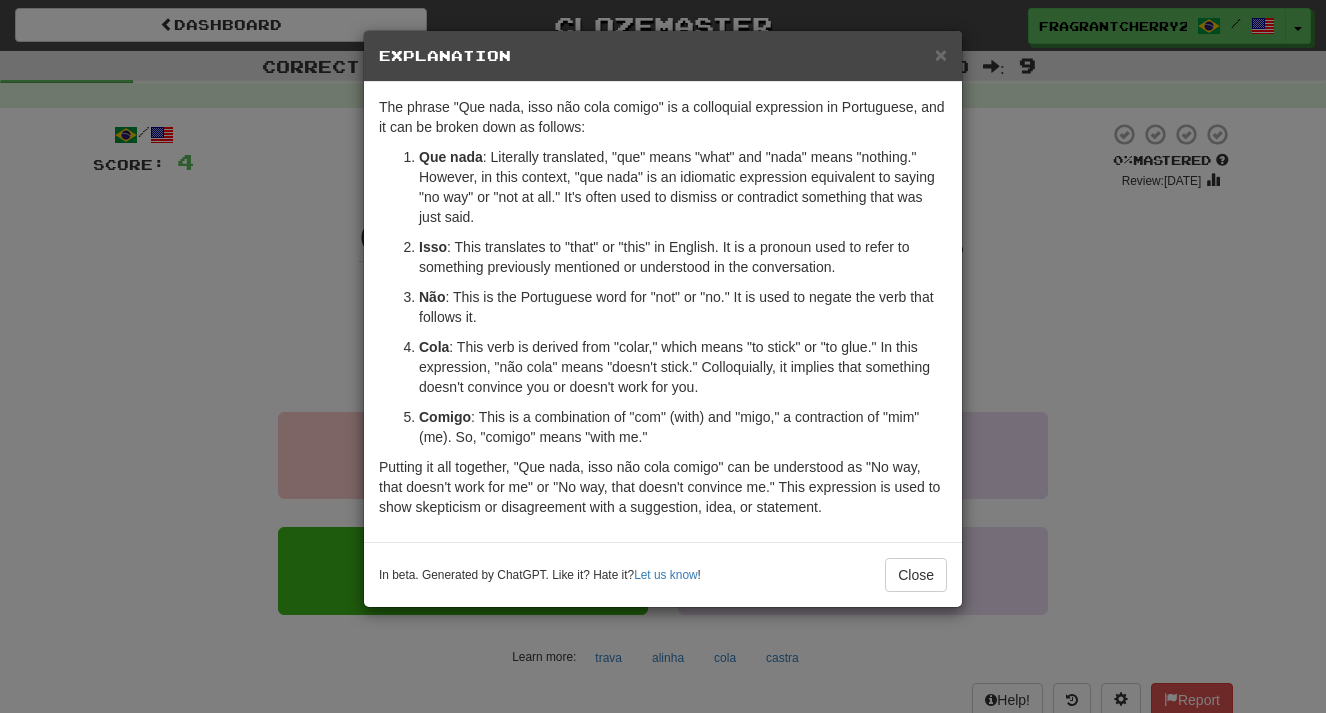 click on "× Explanation The phrase "Que nada, isso não cola comigo" is a colloquial expression in Portuguese, and it can be broken down as follows:
Que nada : Literally translated, "que" means "what" and "nada" means "nothing." However, in this context, "que nada" is an idiomatic expression equivalent to saying "no way" or "not at all." It's often used to dismiss or contradict something that was just said.
Isso : This translates to "that" or "this" in English. It is a pronoun used to refer to something previously mentioned or understood in the conversation.
Não : This is the Portuguese word for "not" or "no." It is used to negate the verb that follows it.
Cola : This verb is derived from "colar," which means "to stick" or "to glue." In this expression, "não cola" means "doesn't stick." Colloquially, it implies that something doesn't convince you or doesn't work for you.
Comigo : This is a combination of "com" (with) and "migo," a contraction of "mim" (me). So, "comigo" means "with me."" at bounding box center (663, 356) 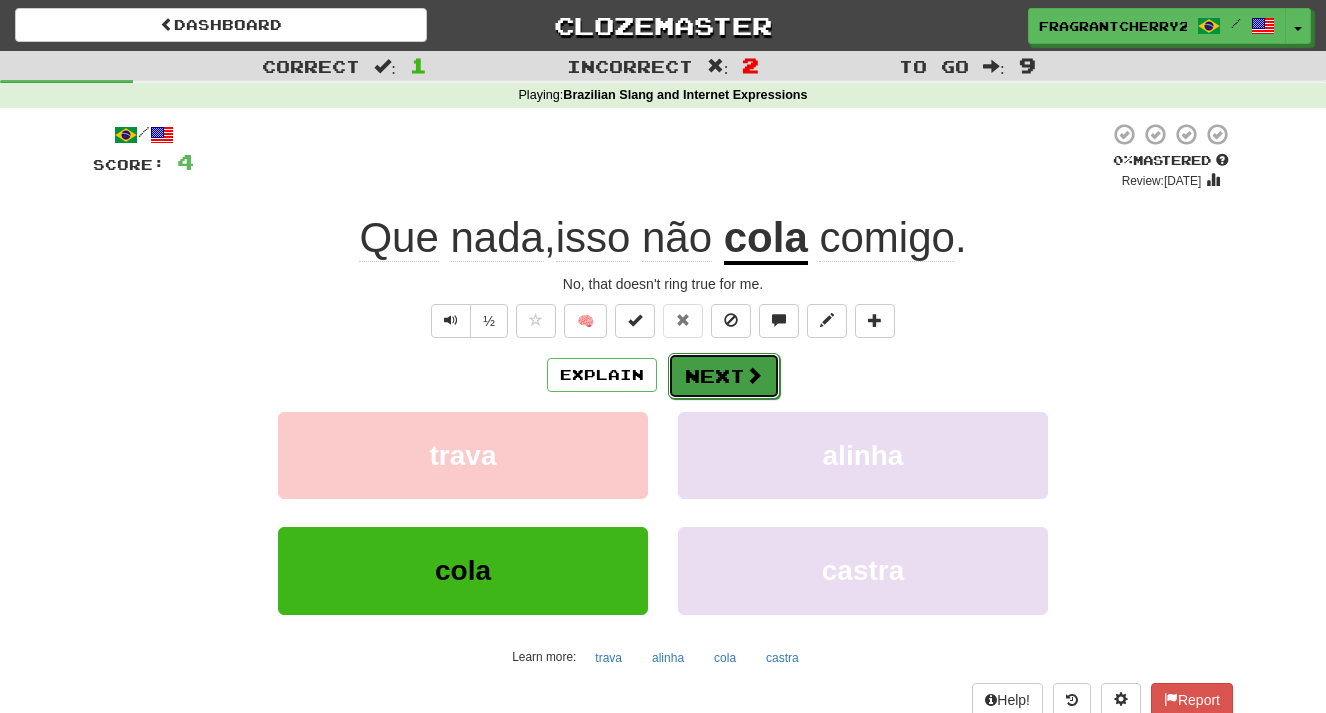 click on "Next" at bounding box center [724, 376] 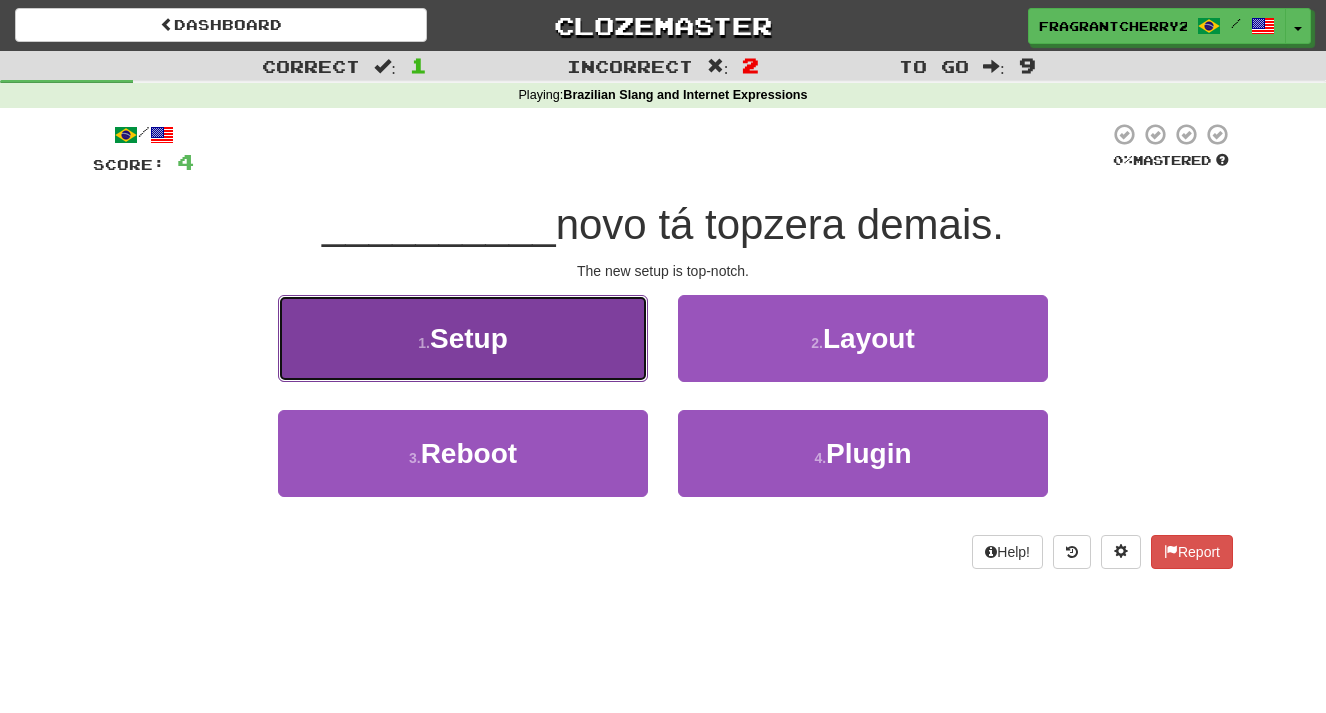 click on "1 .  Setup" at bounding box center (463, 338) 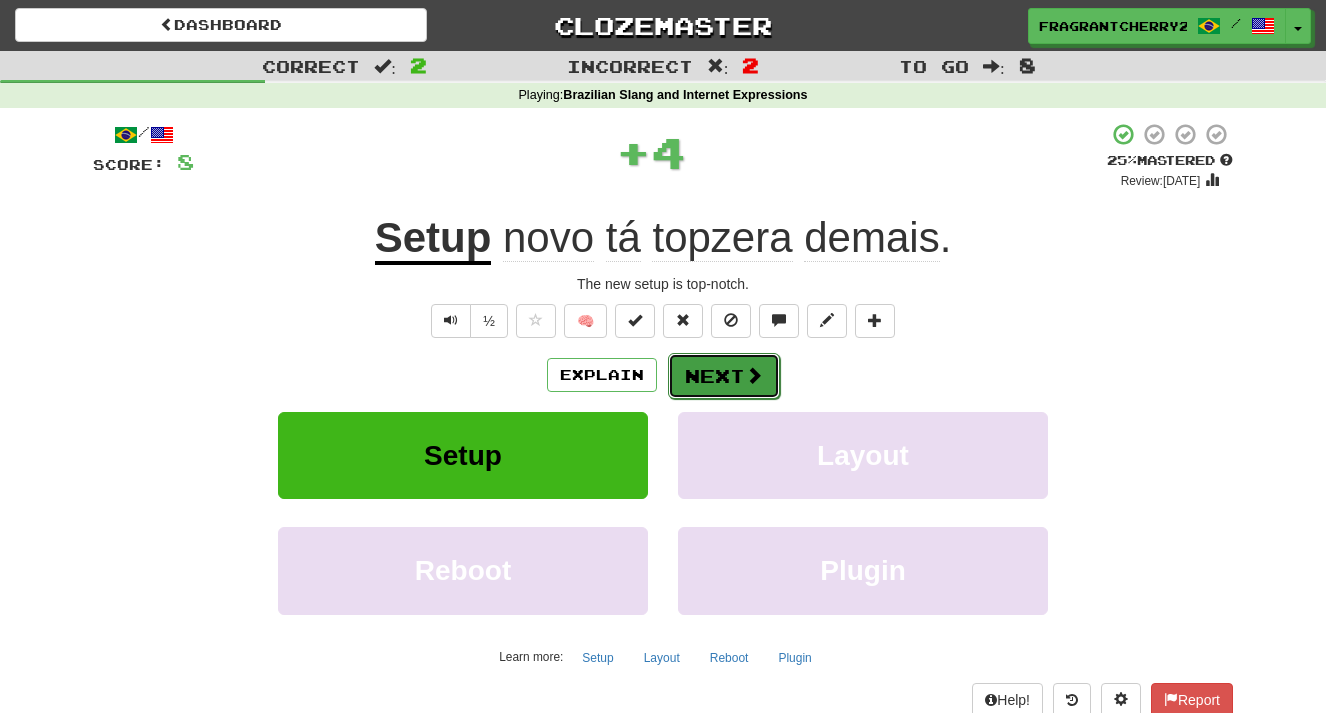 click on "Next" at bounding box center [724, 376] 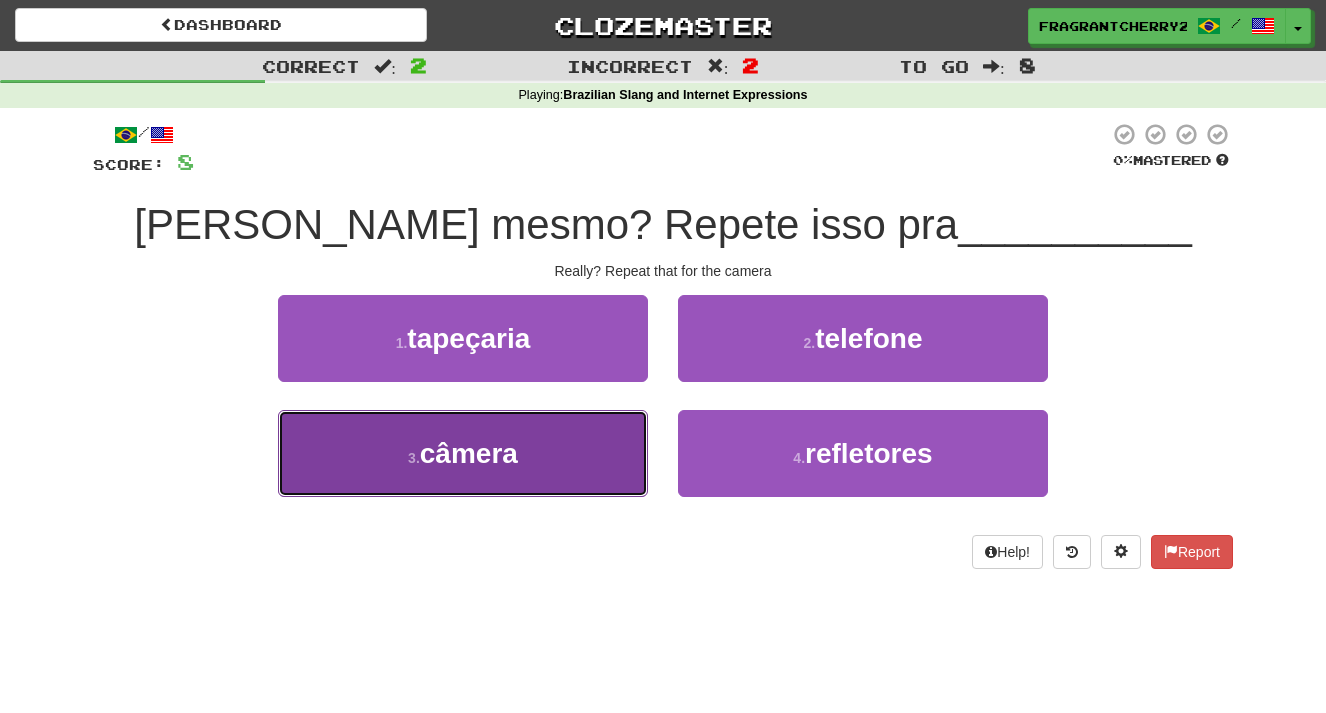 click on "3 .  câmera" at bounding box center (463, 453) 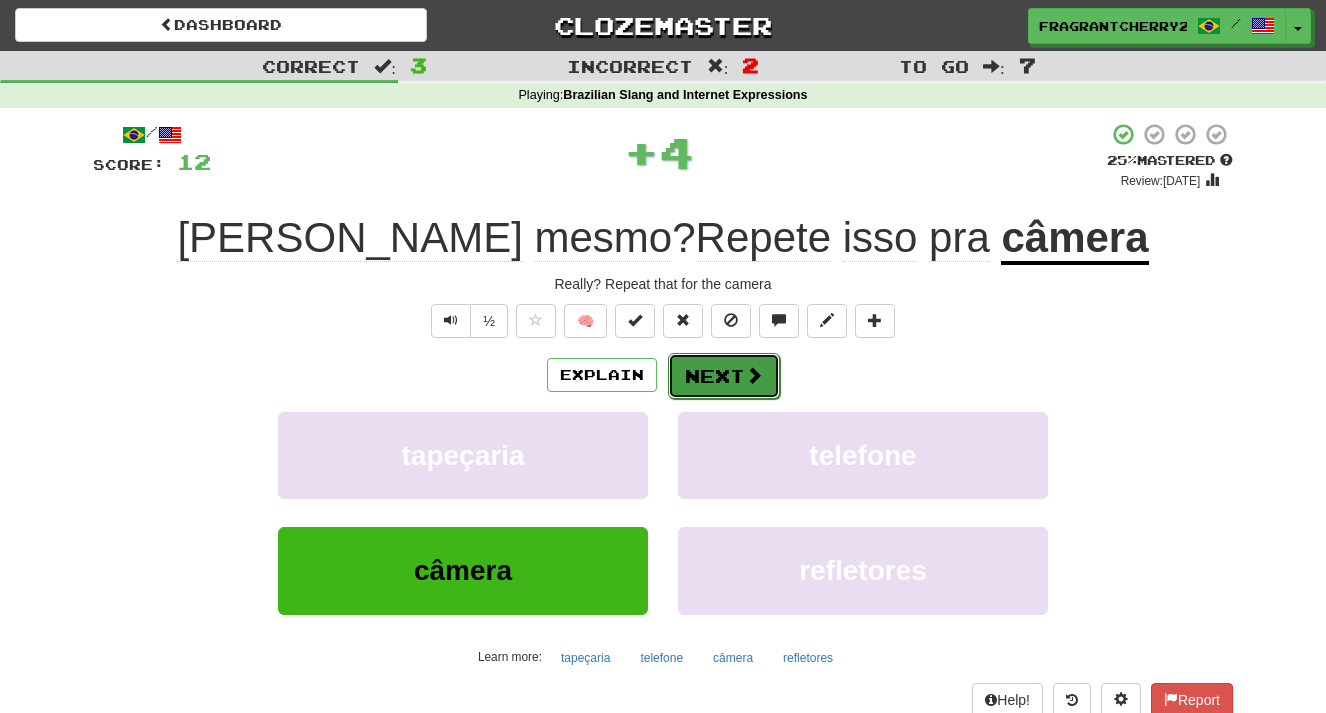 click on "Next" at bounding box center [724, 376] 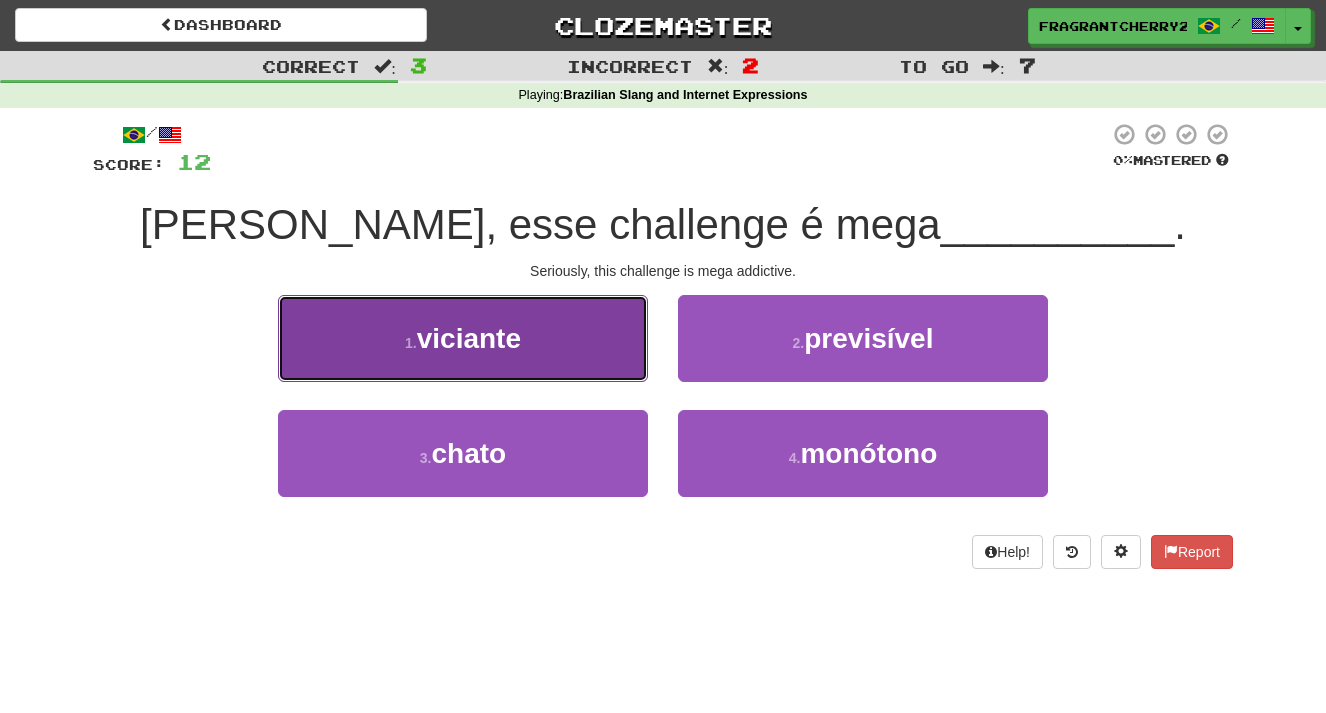 click on "1 .  viciante" at bounding box center [463, 338] 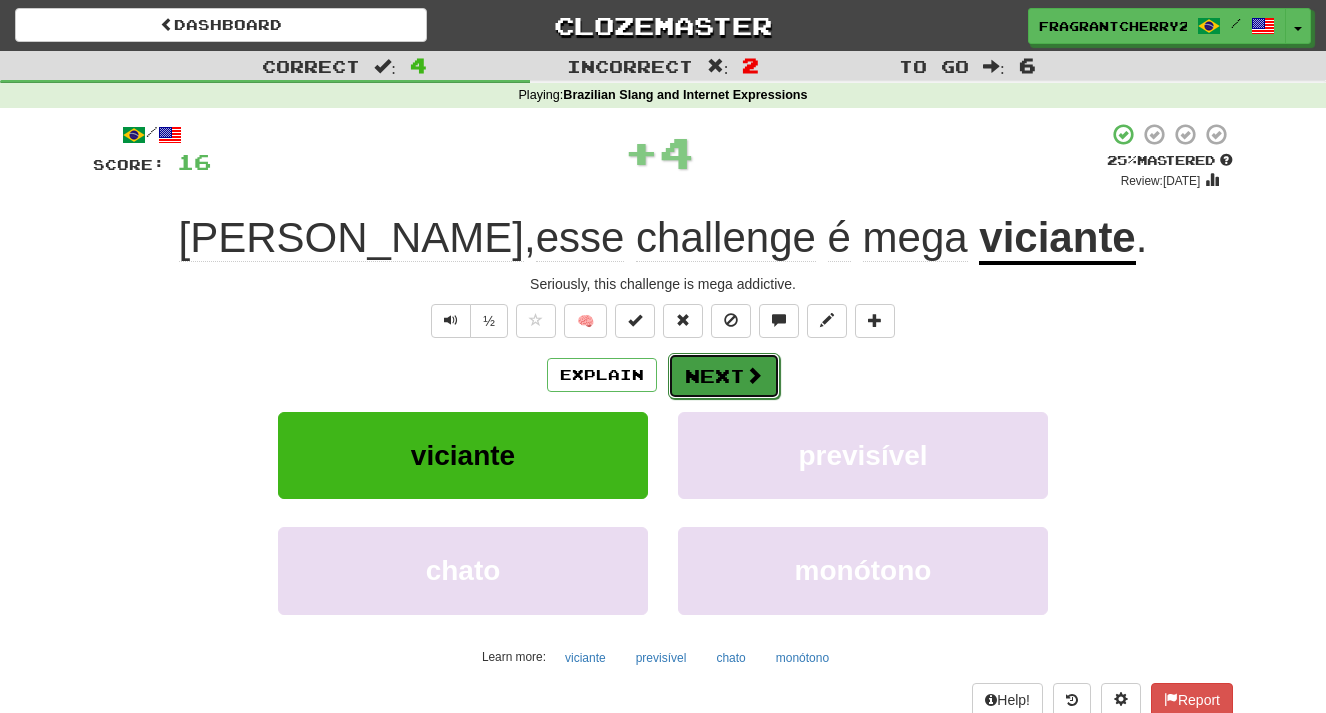 click on "Next" at bounding box center [724, 376] 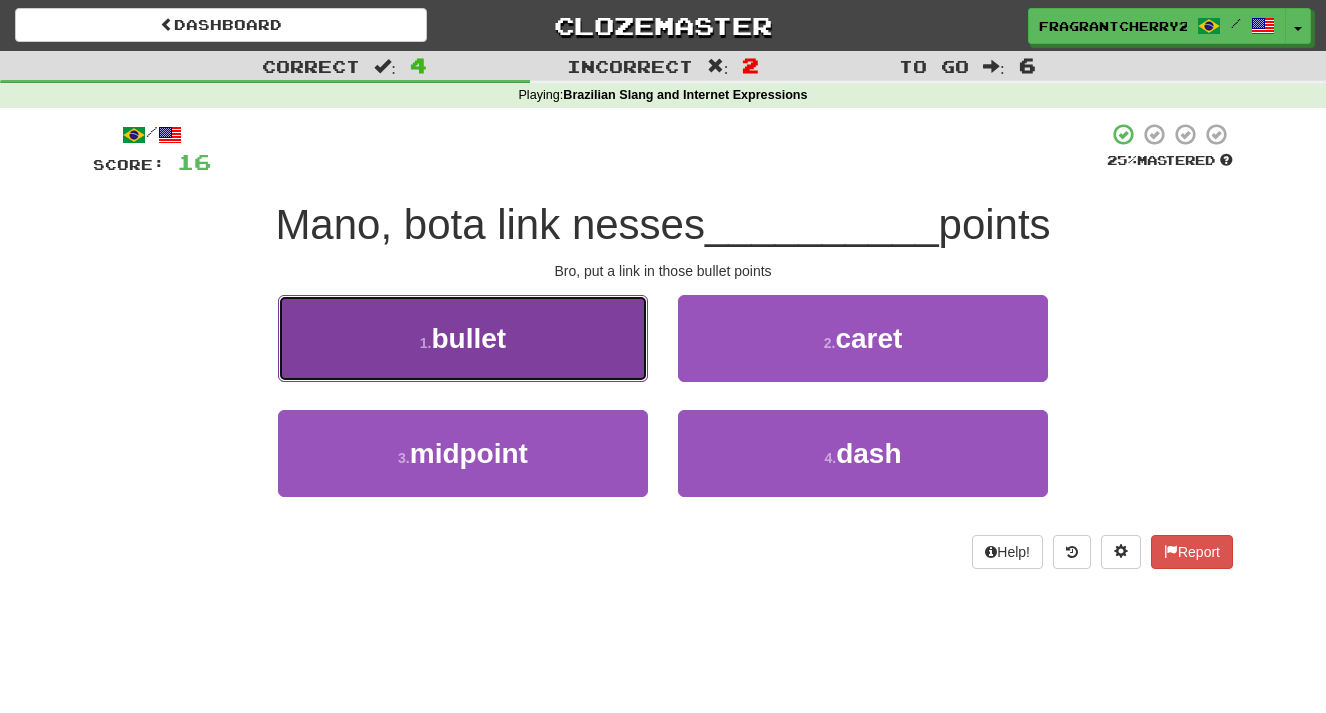 click on "1 .  bullet" at bounding box center (463, 338) 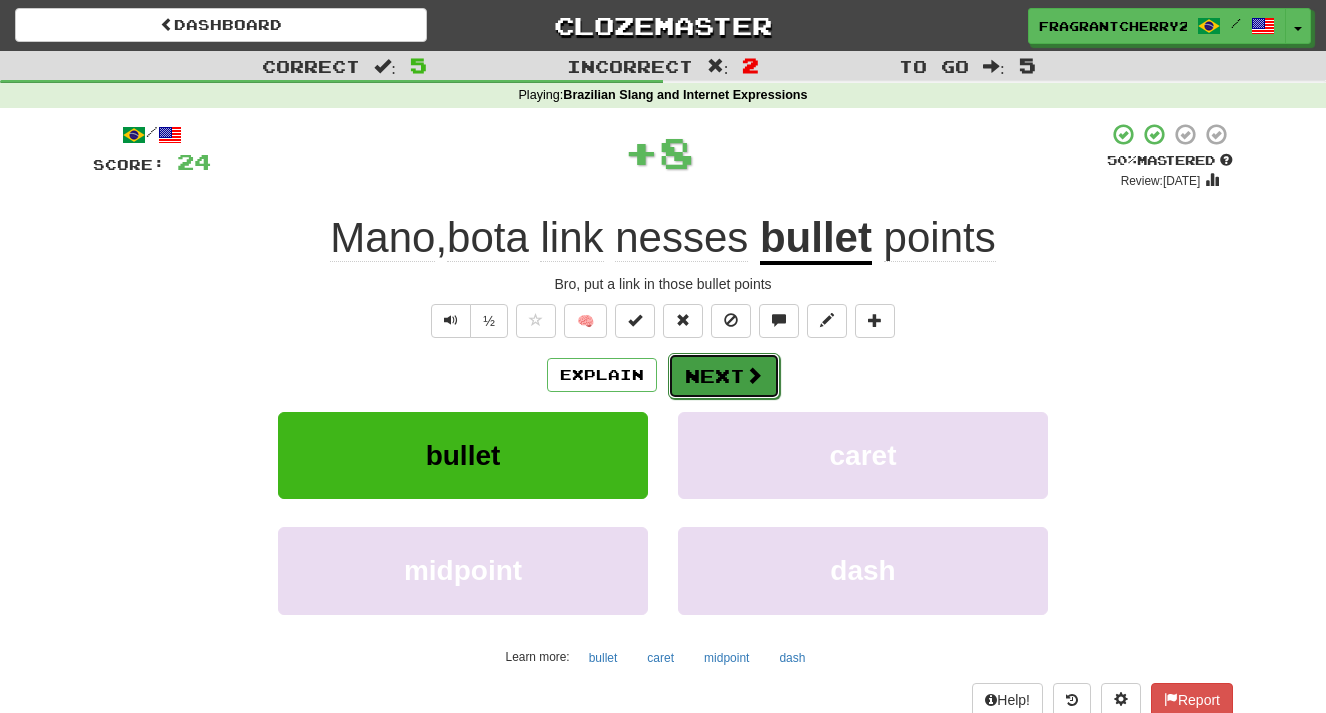 click on "Next" at bounding box center (724, 376) 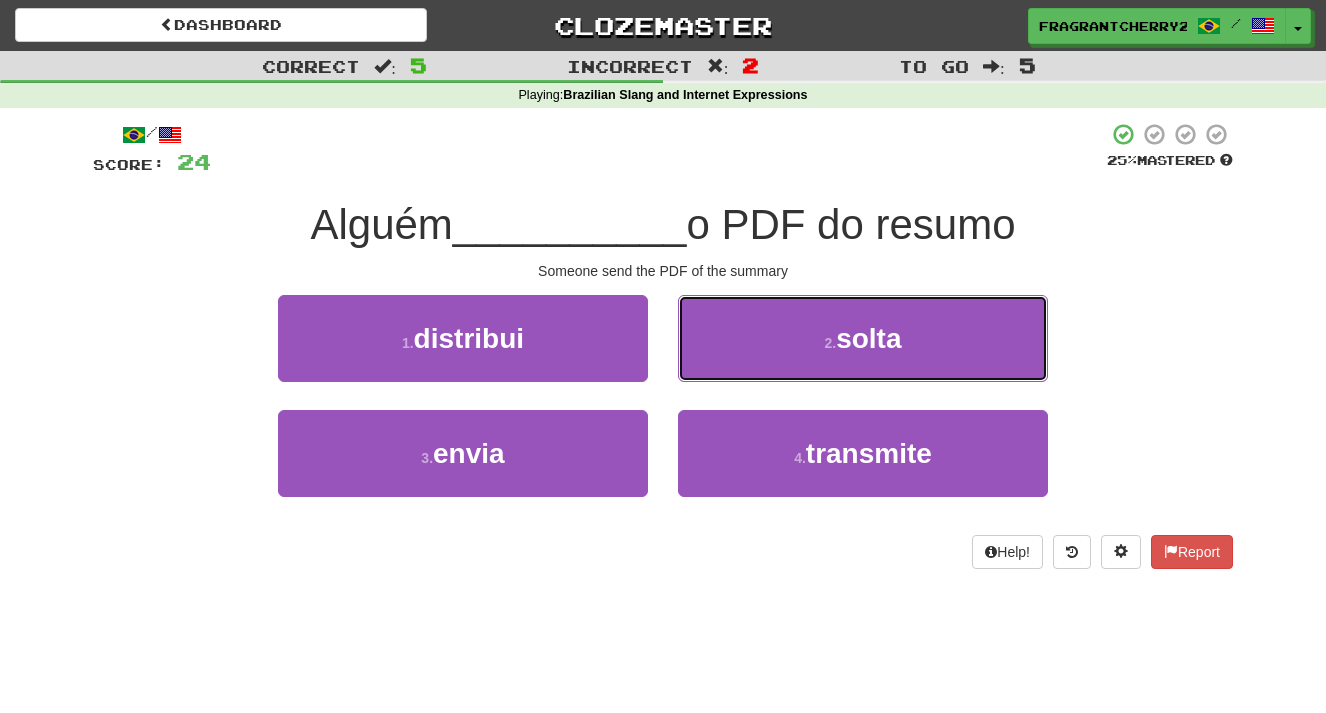 click on "2 .  solta" at bounding box center (863, 338) 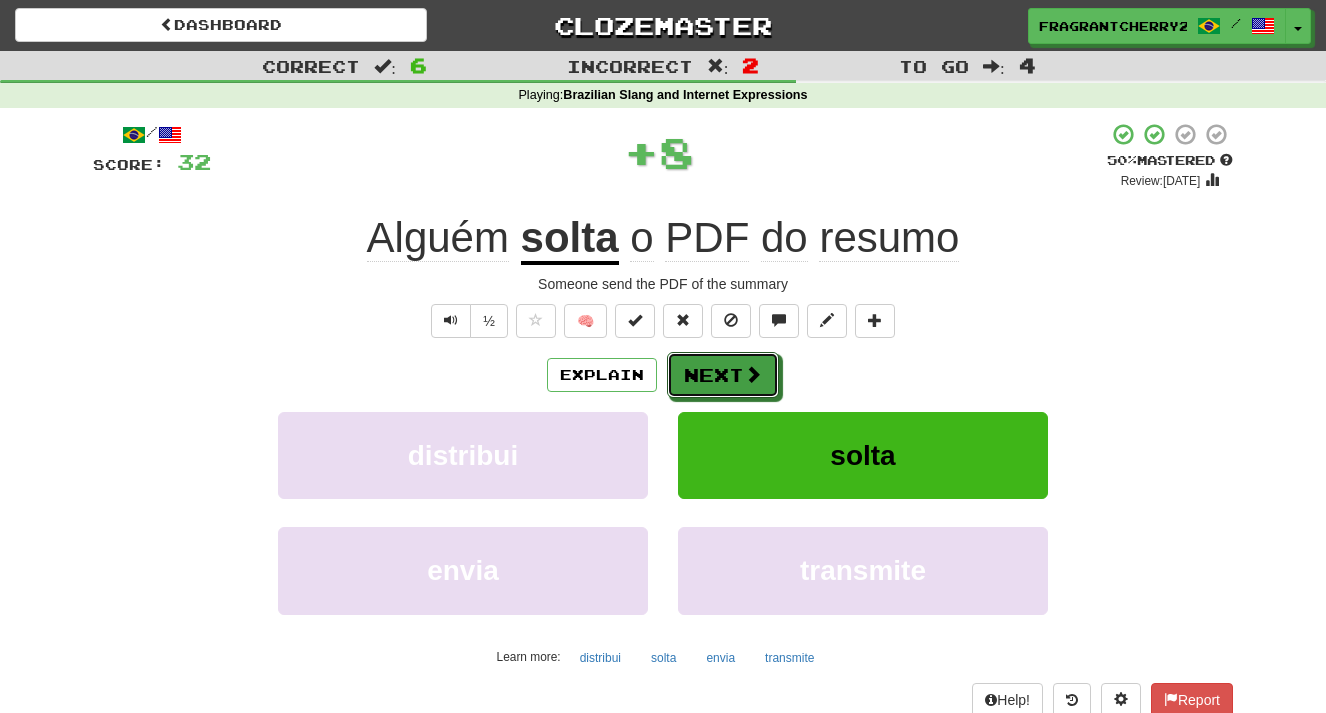 click on "Next" at bounding box center (723, 375) 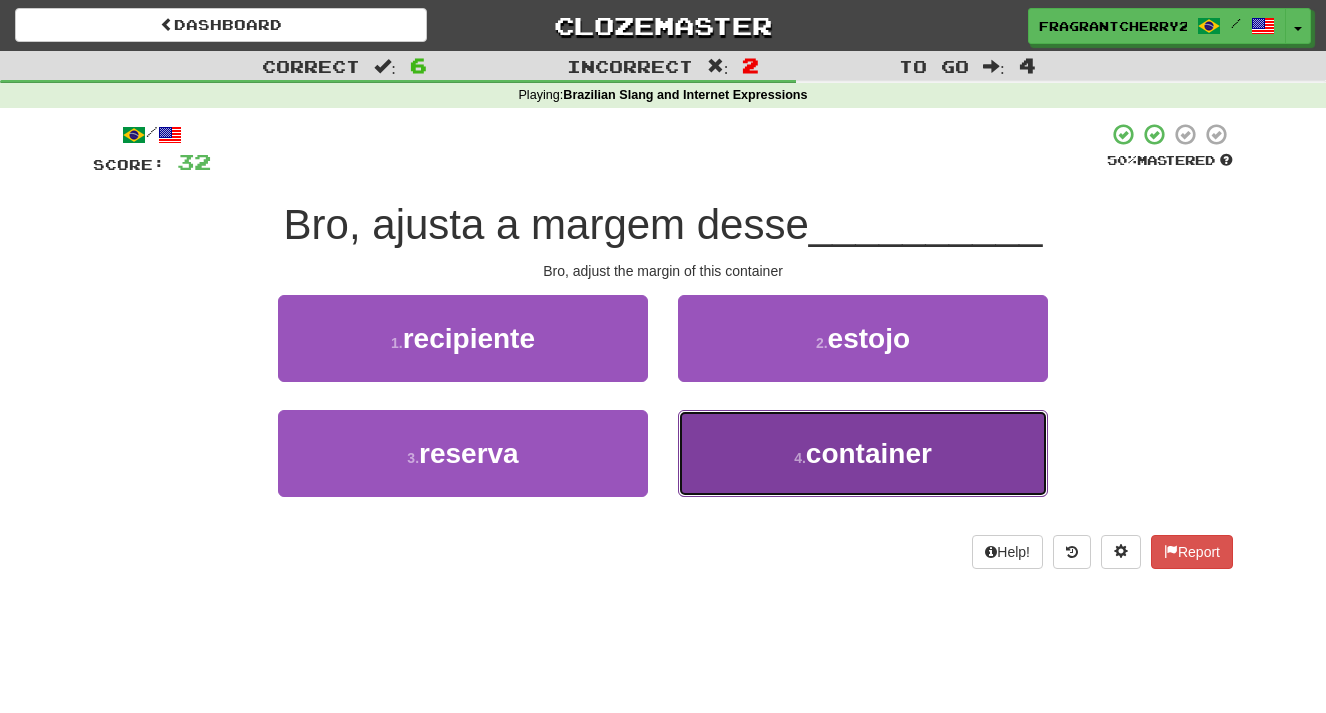 click on "4 .  container" at bounding box center [863, 453] 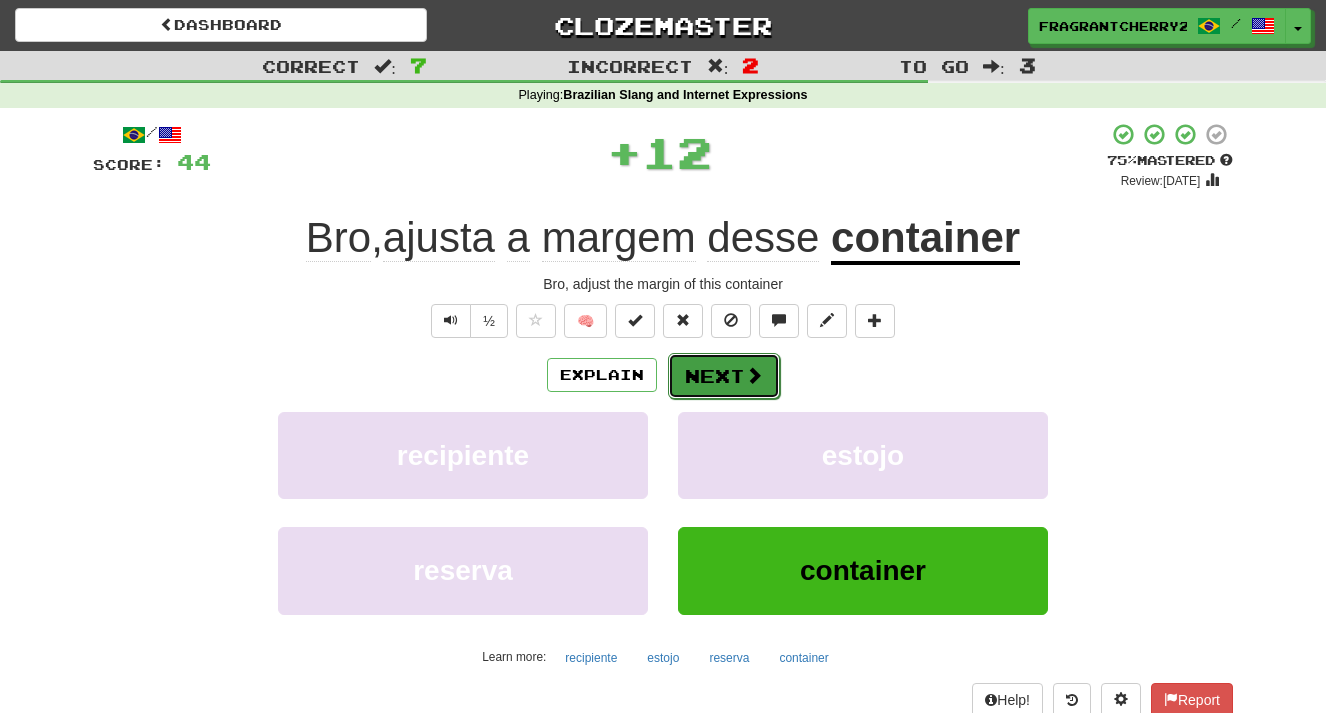 click on "Next" at bounding box center [724, 376] 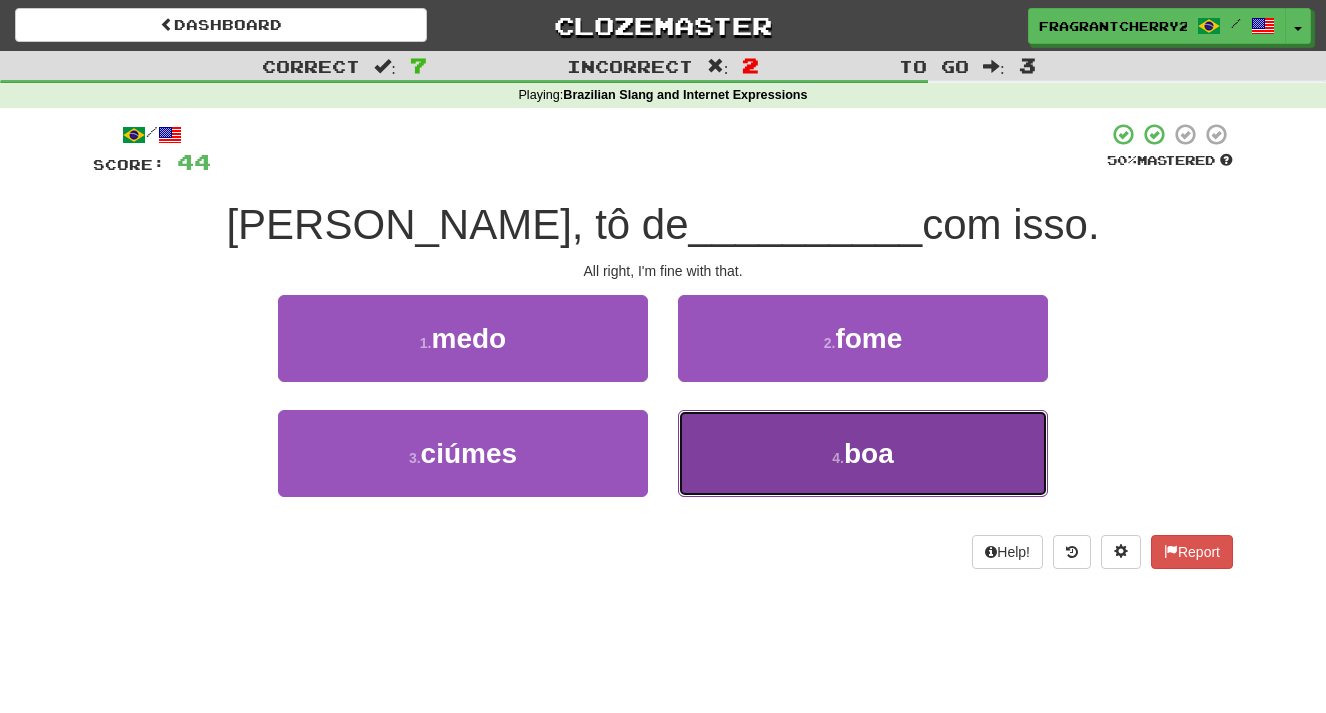 click on "4 .  boa" at bounding box center (863, 453) 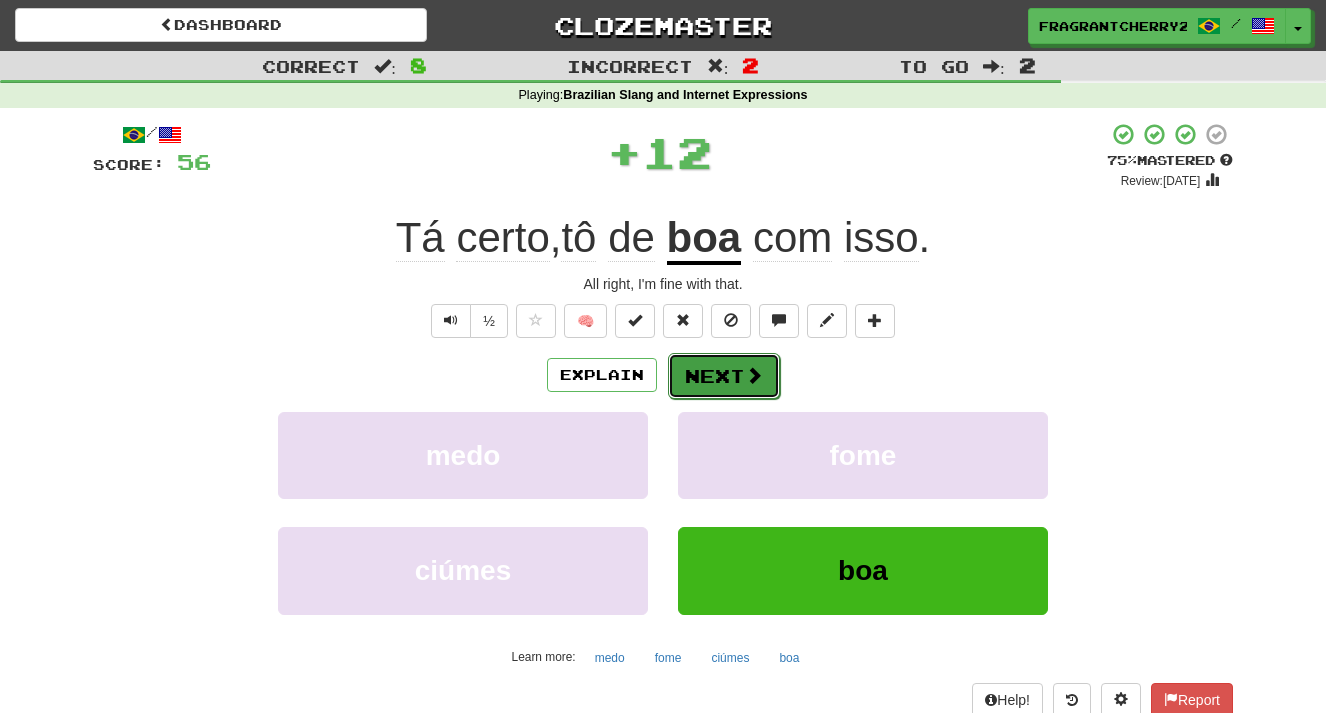 click on "Next" at bounding box center [724, 376] 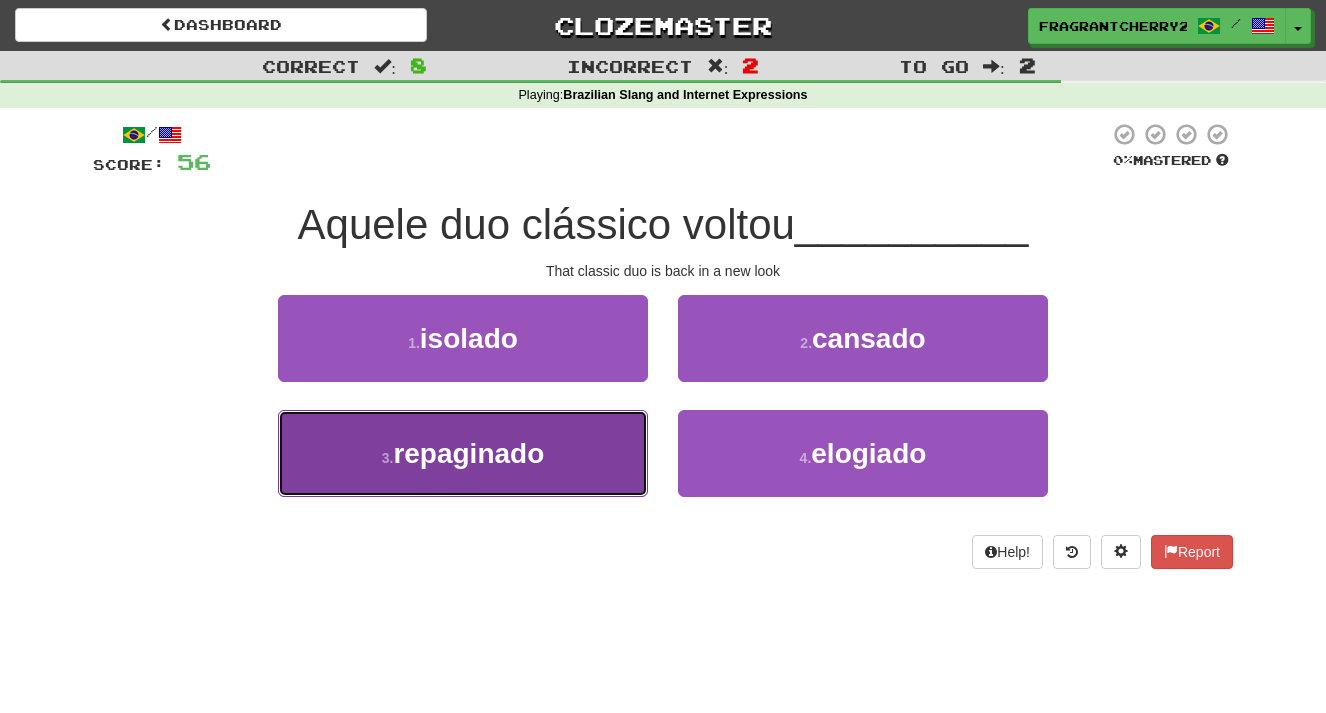 click on "3 .  repaginado" at bounding box center [463, 453] 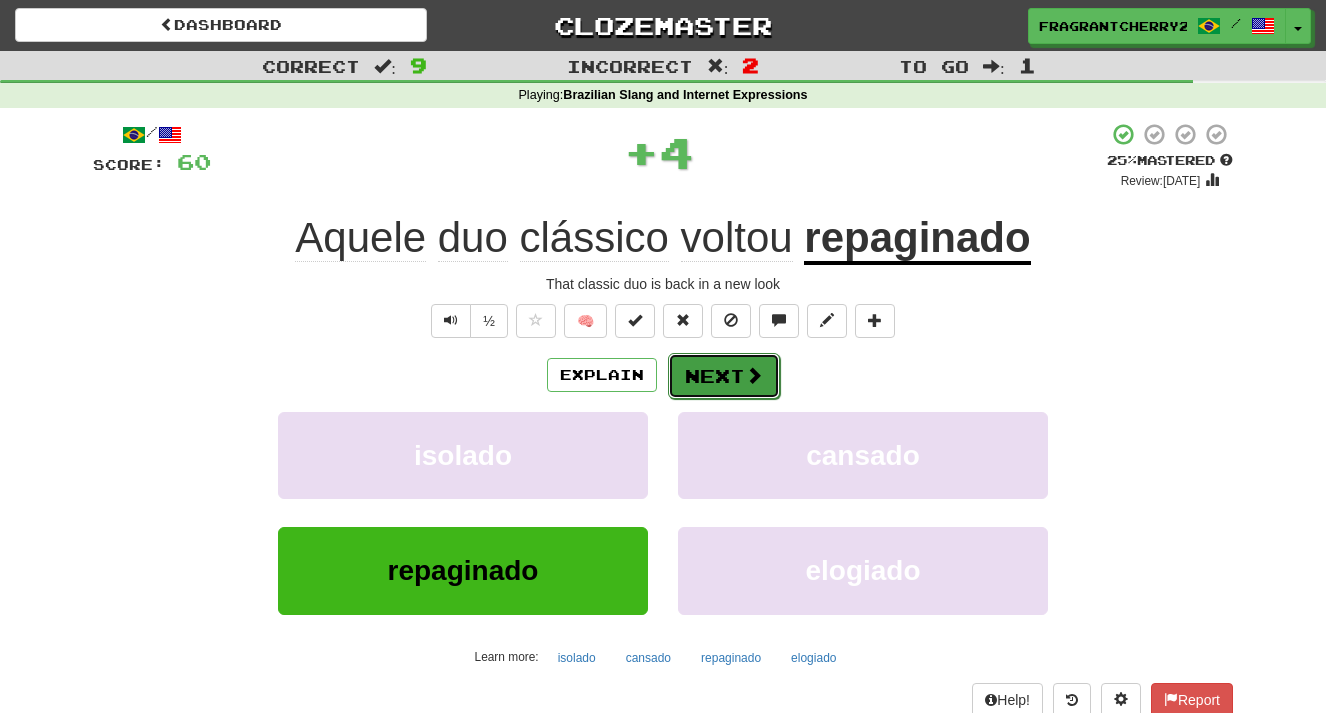 click on "Next" at bounding box center (724, 376) 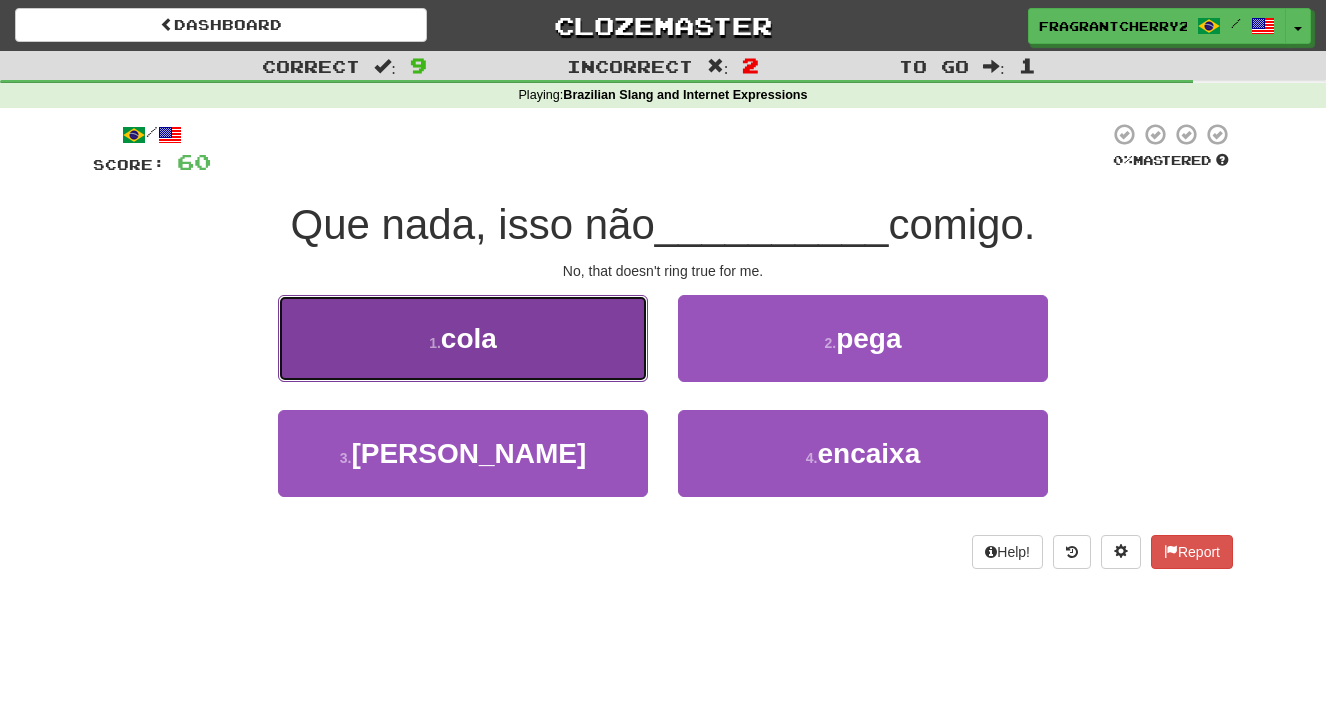 click on "1 .  cola" at bounding box center (463, 338) 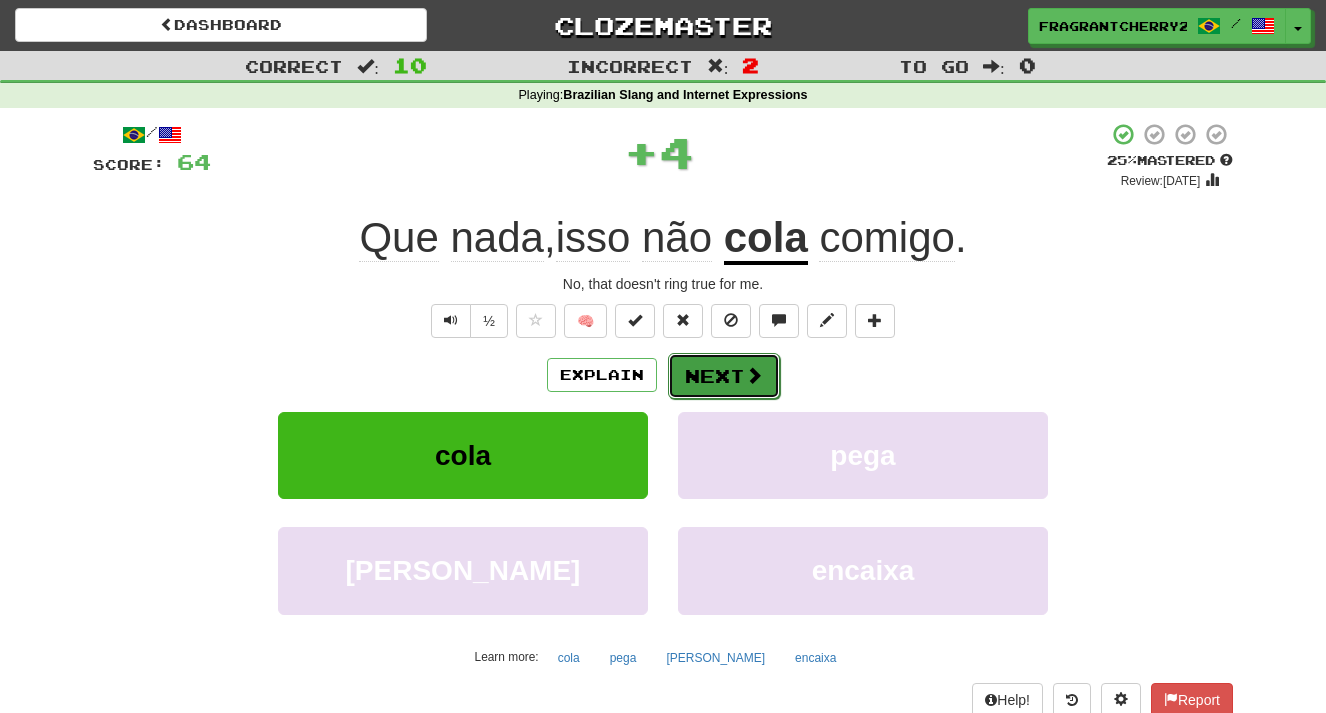 click on "Next" at bounding box center (724, 376) 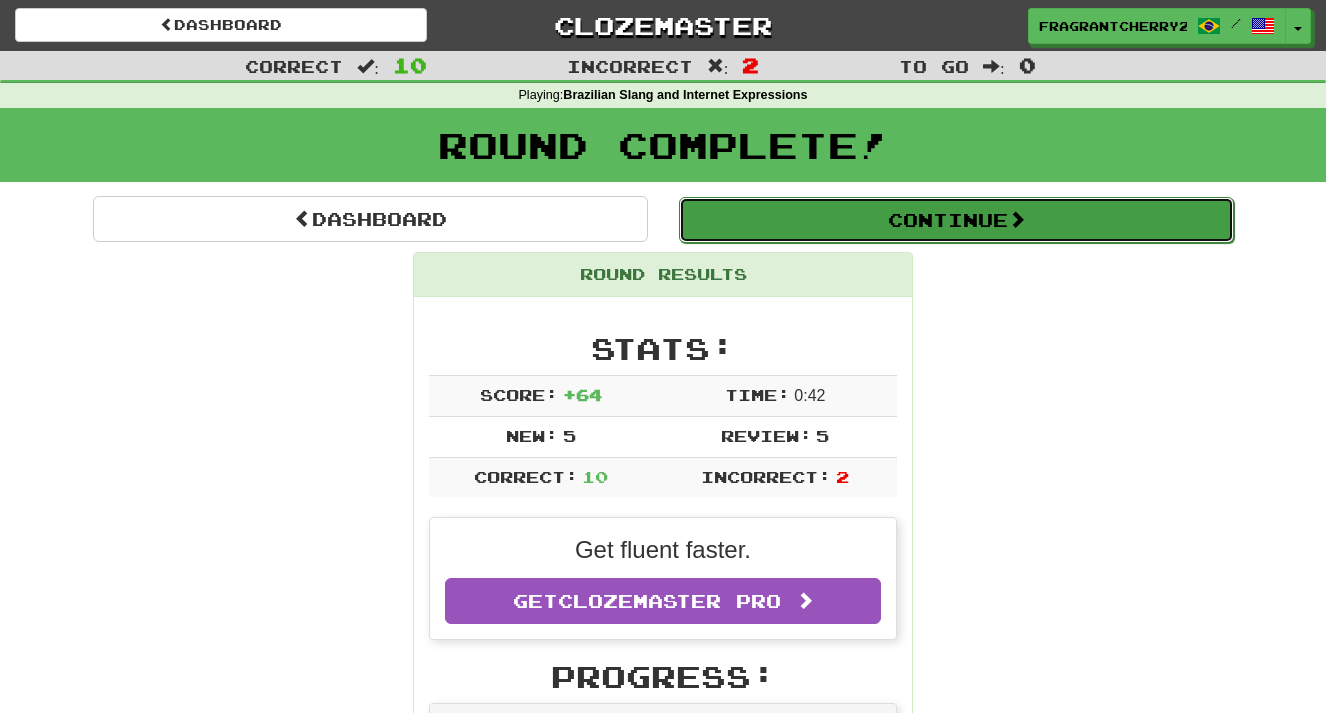 click on "Continue" at bounding box center (956, 220) 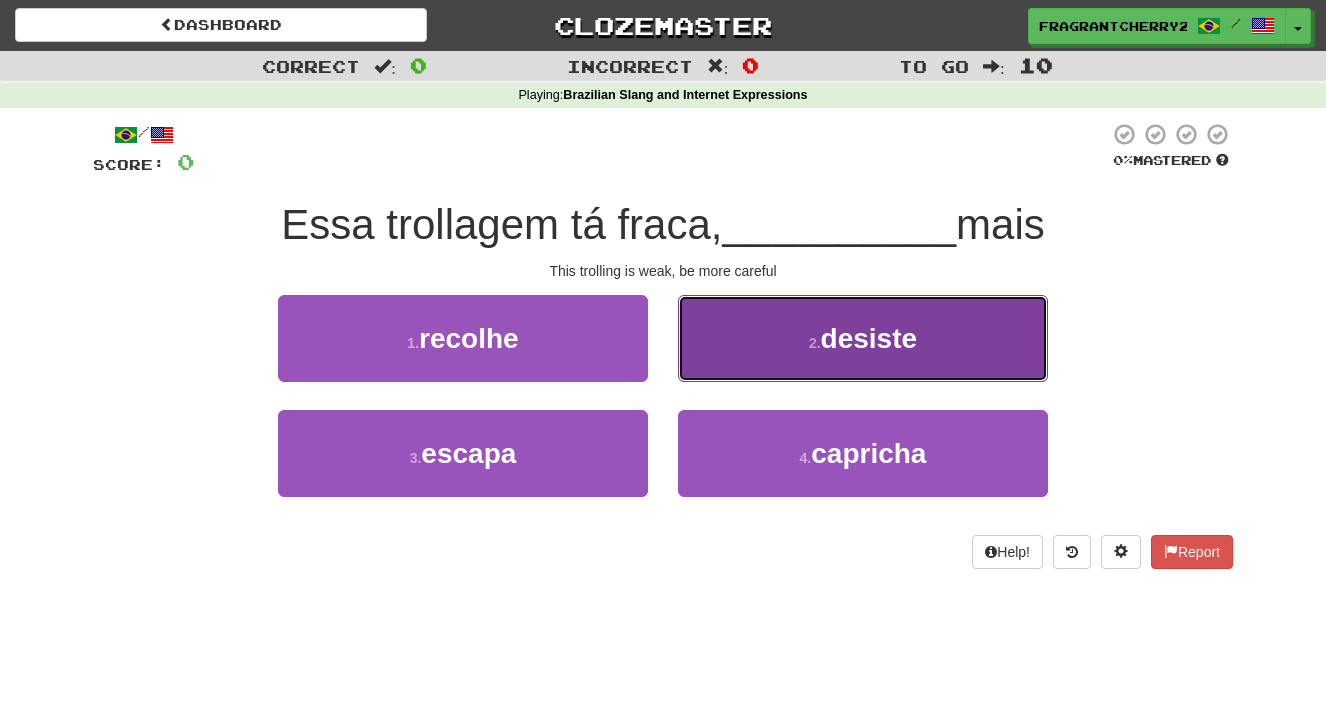 click on "2 .  desiste" at bounding box center [863, 338] 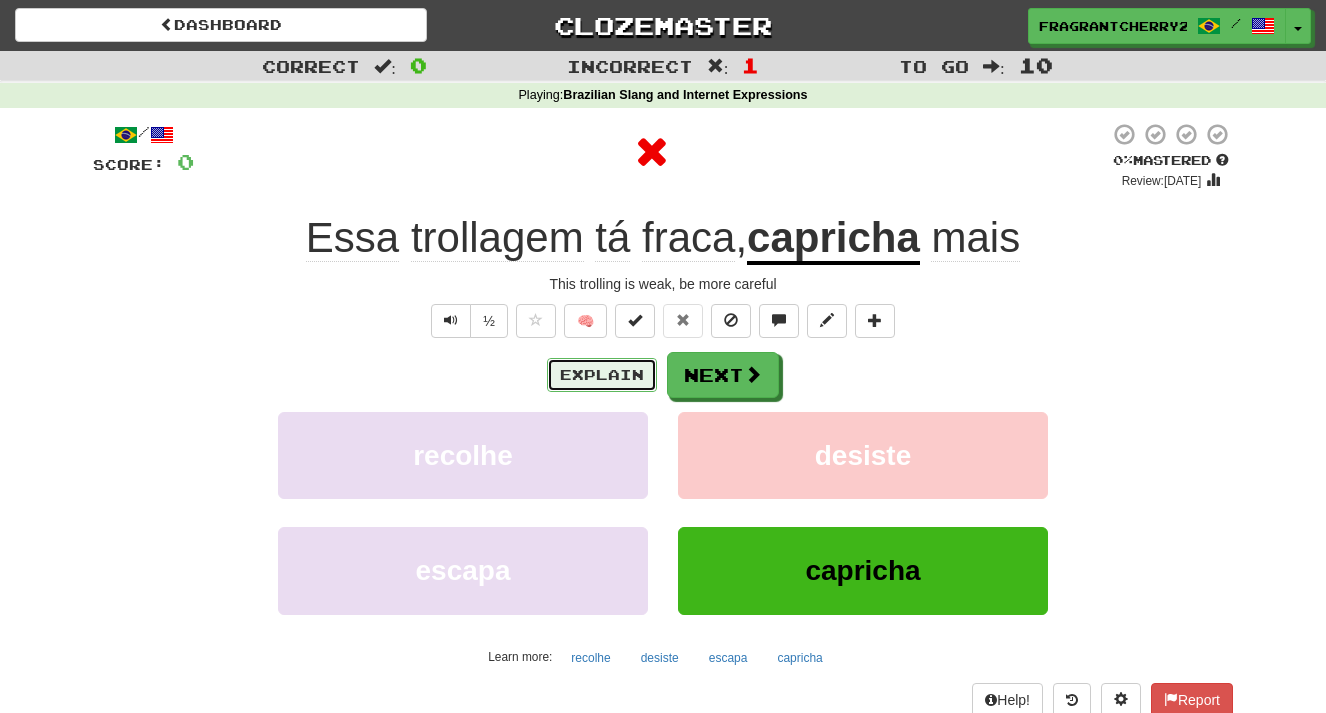 click on "Explain" at bounding box center [602, 375] 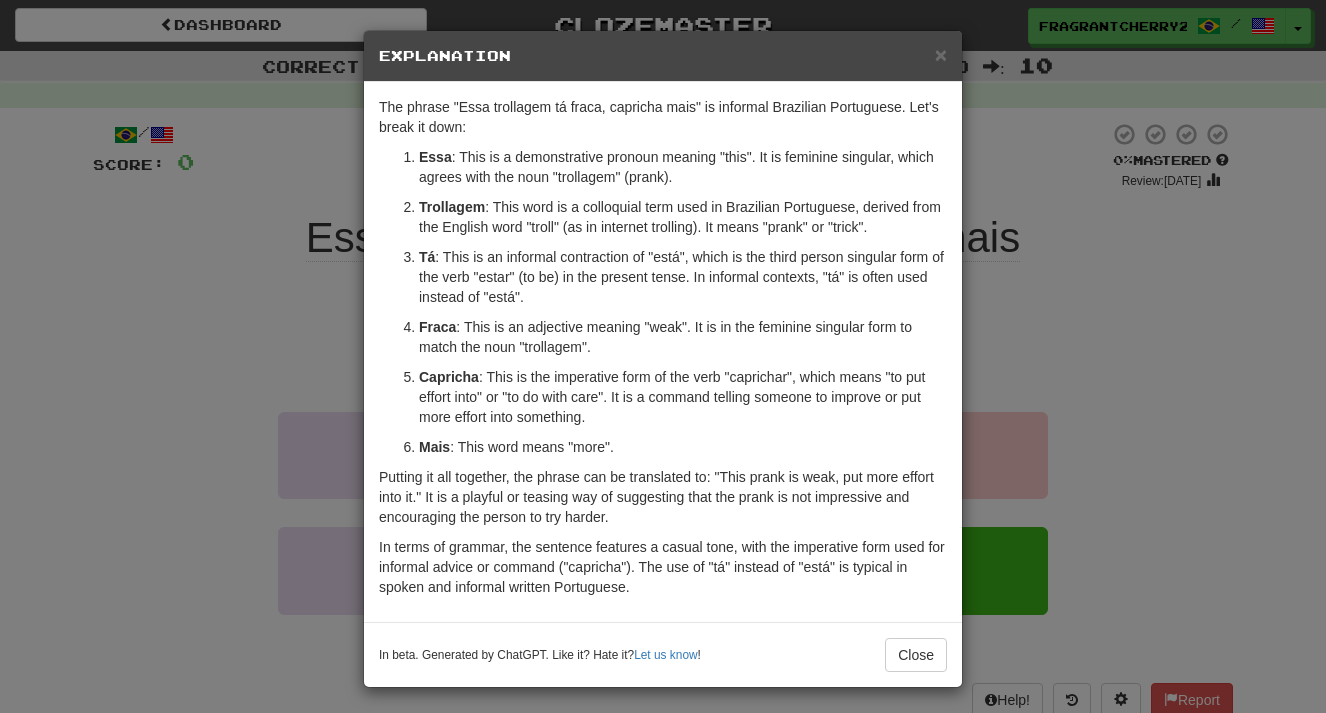 click on "× Explanation The phrase "Essa trollagem tá fraca, capricha mais" is informal Brazilian Portuguese. Let's break it down:
Essa : This is a demonstrative pronoun meaning "this". It is feminine singular, which agrees with the noun "trollagem" (prank).
Trollagem : This word is a colloquial term used in Brazilian Portuguese, derived from the English word "troll" (as in internet trolling). It means "prank" or "trick".
Tá : This is an informal contraction of "está", which is the third person singular form of the verb "estar" (to be) in the present tense. In informal contexts, "tá" is often used instead of "está".
Fraca : This is an adjective meaning "weak". It is in the feminine singular form to match the noun "trollagem".
Capricha : This is the imperative form of the verb "caprichar", which means "to put effort into" or "to do with care". It is a command telling someone to improve or put more effort into something.
Mais : This word means "more".
Let us know ! Close" at bounding box center (663, 356) 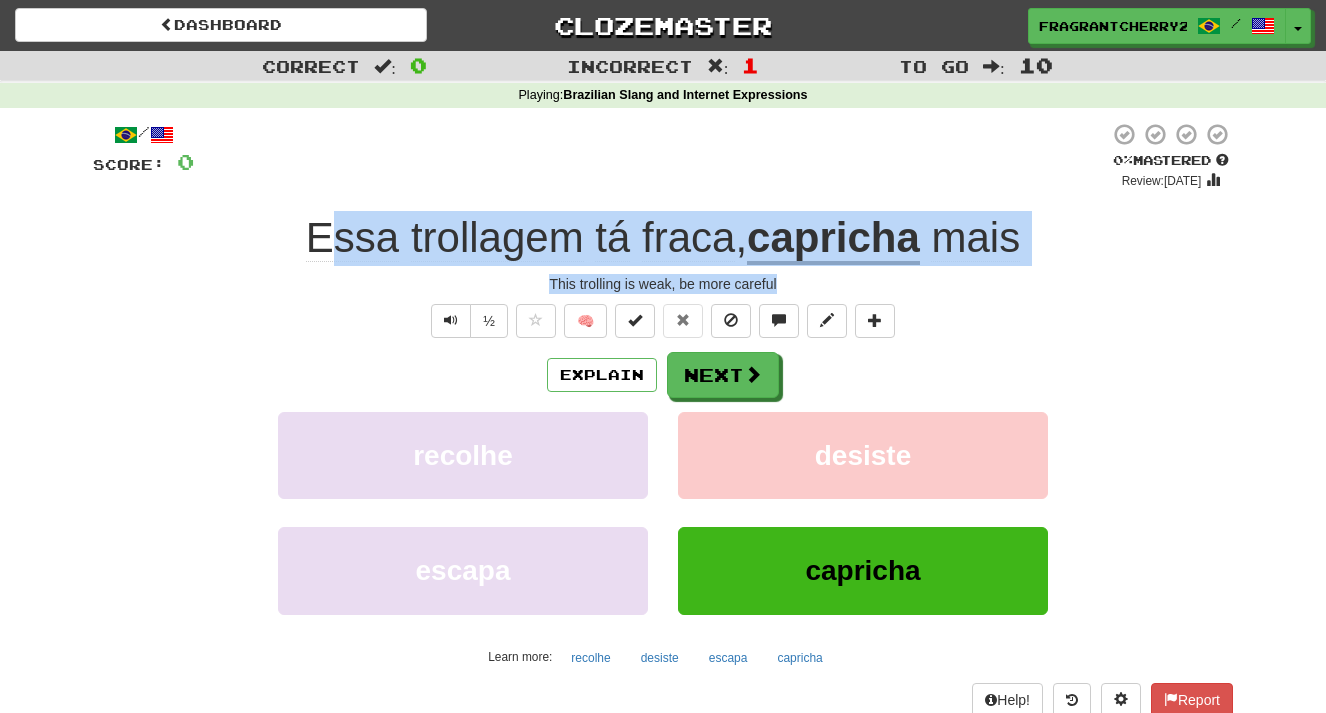 drag, startPoint x: 789, startPoint y: 289, endPoint x: 327, endPoint y: 244, distance: 464.18637 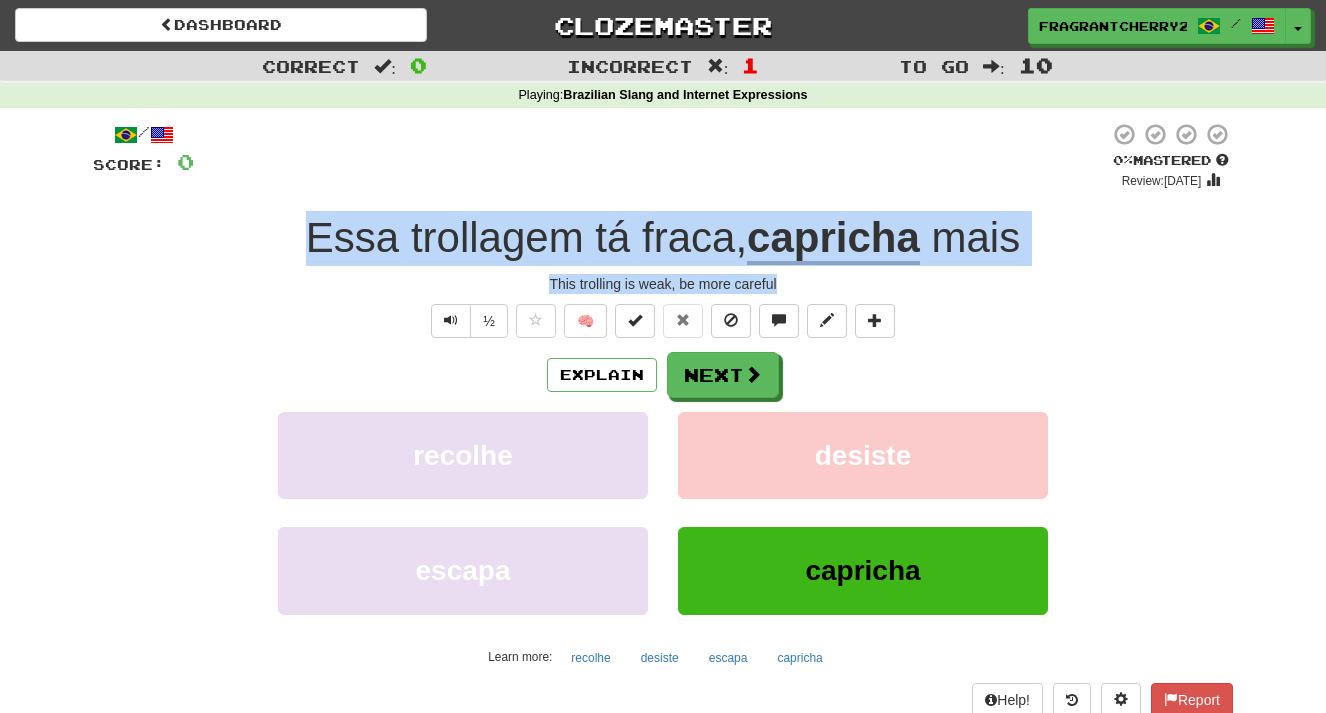 drag, startPoint x: 307, startPoint y: 244, endPoint x: 788, endPoint y: 289, distance: 483.1004 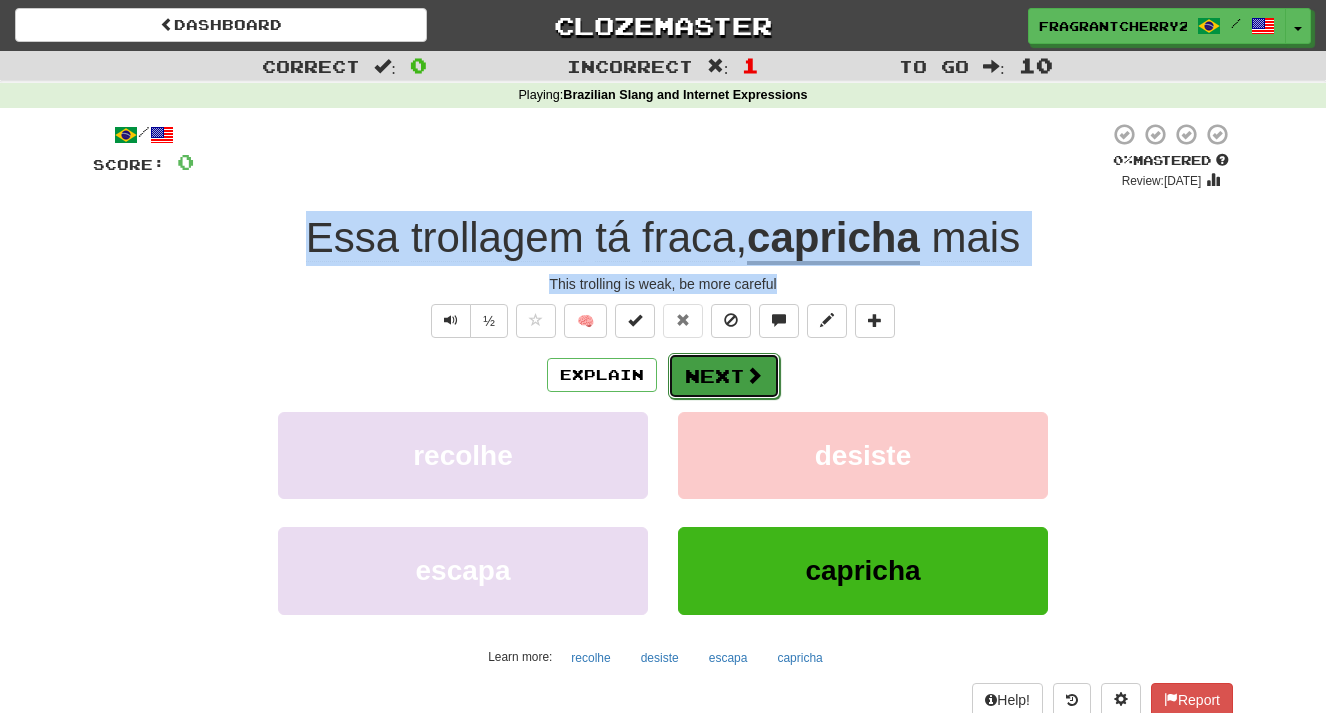click on "Next" at bounding box center [724, 376] 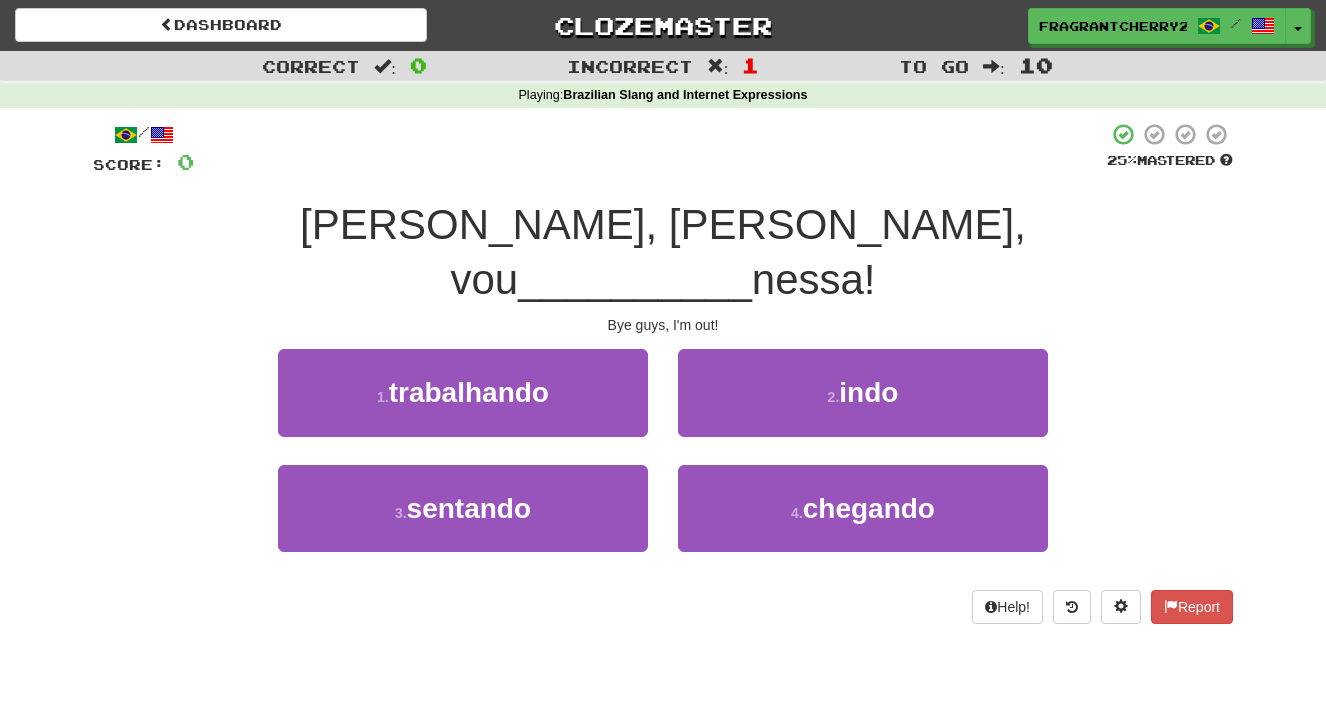 click on "1 .  trabalhando" at bounding box center [463, 406] 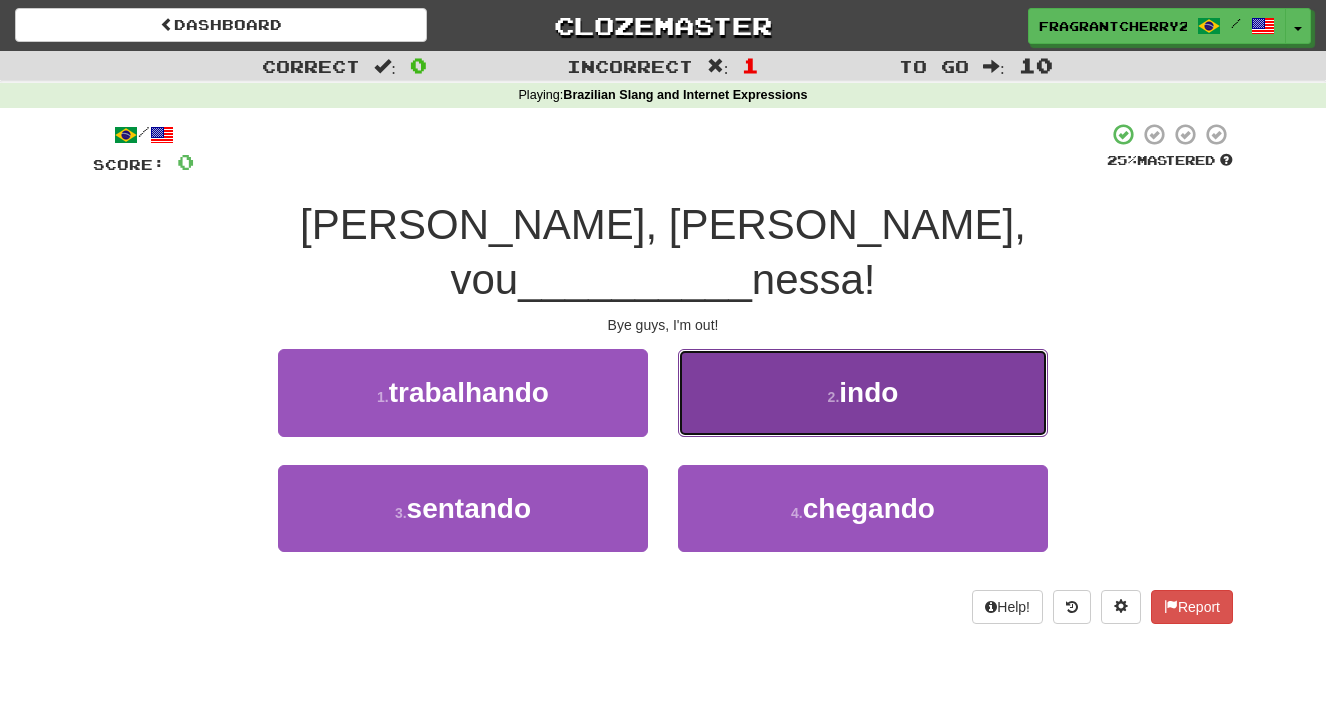click on "2 .  indo" at bounding box center (863, 392) 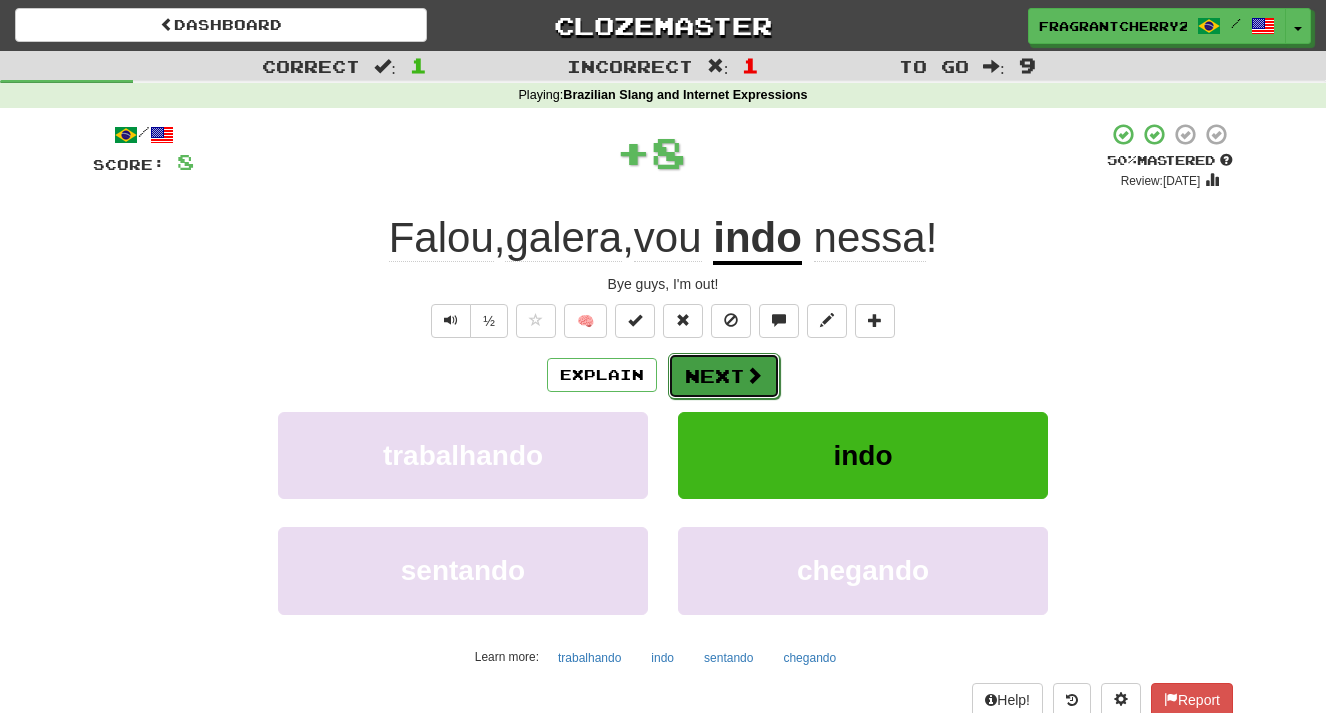 click on "Next" at bounding box center (724, 376) 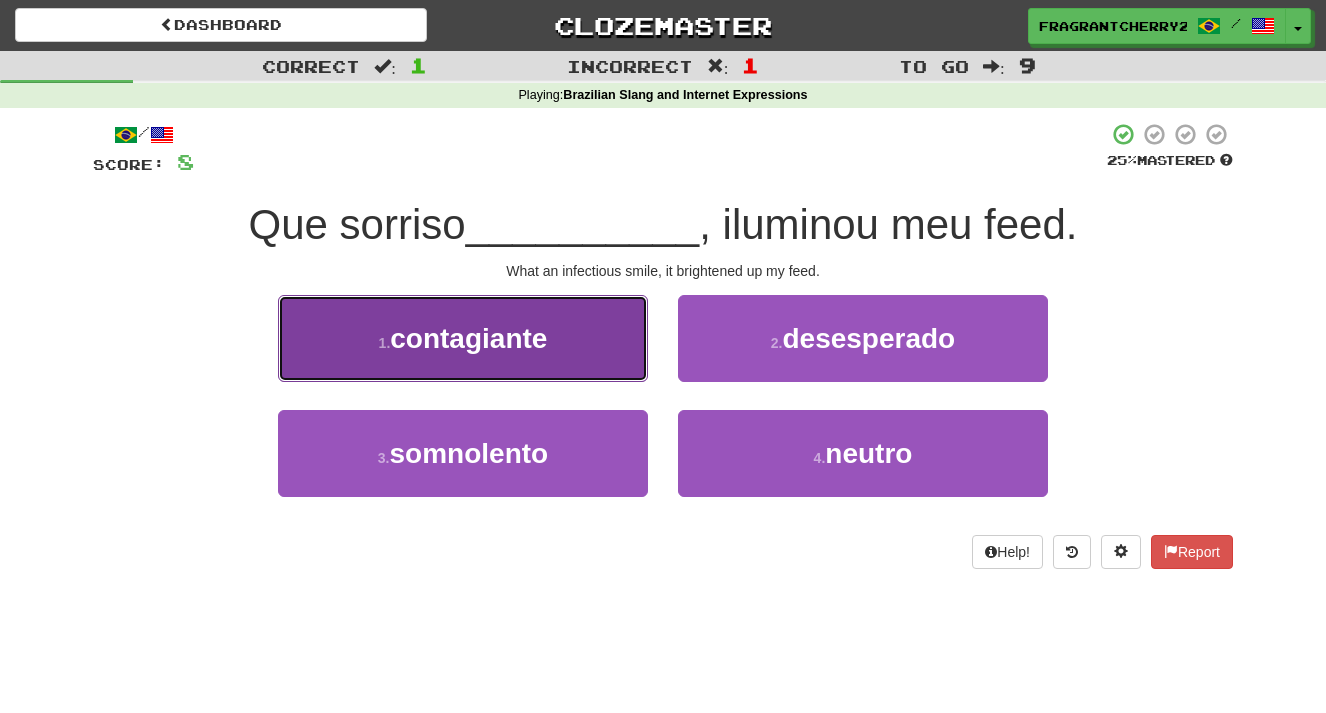 click on "1 .  contagiante" at bounding box center [463, 338] 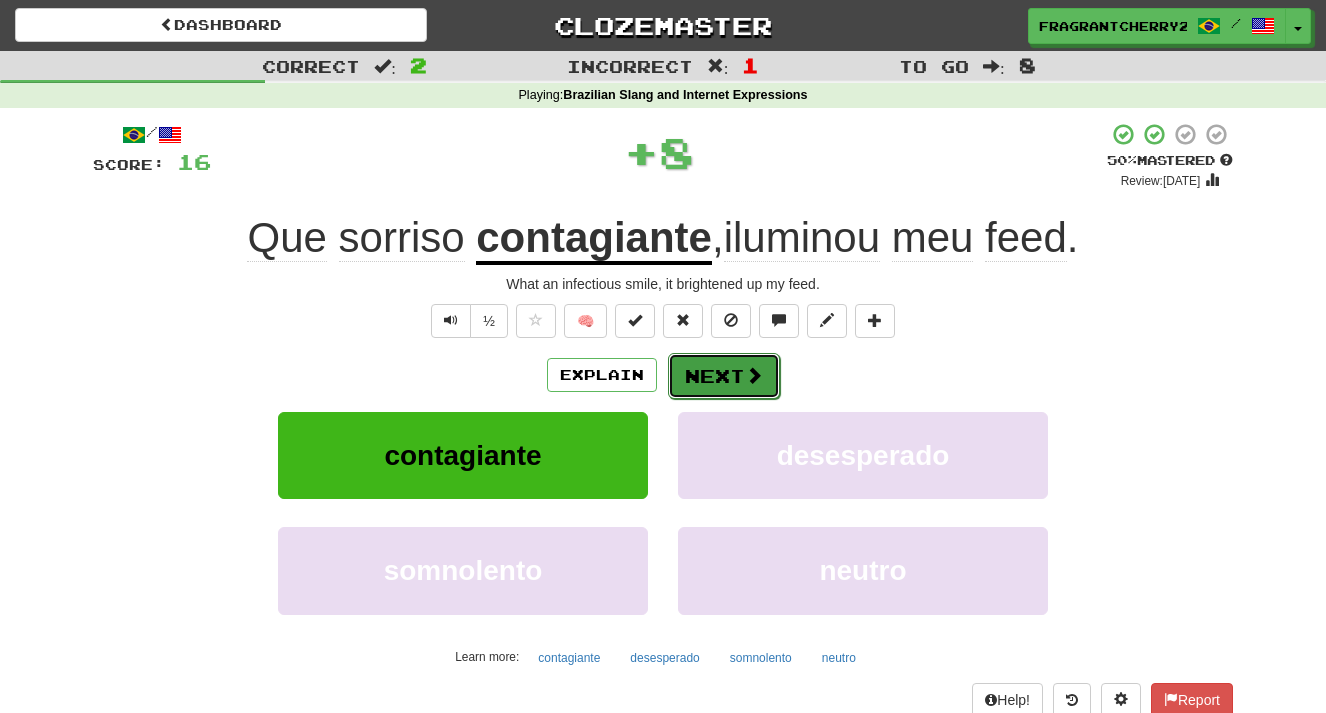 click on "Next" at bounding box center (724, 376) 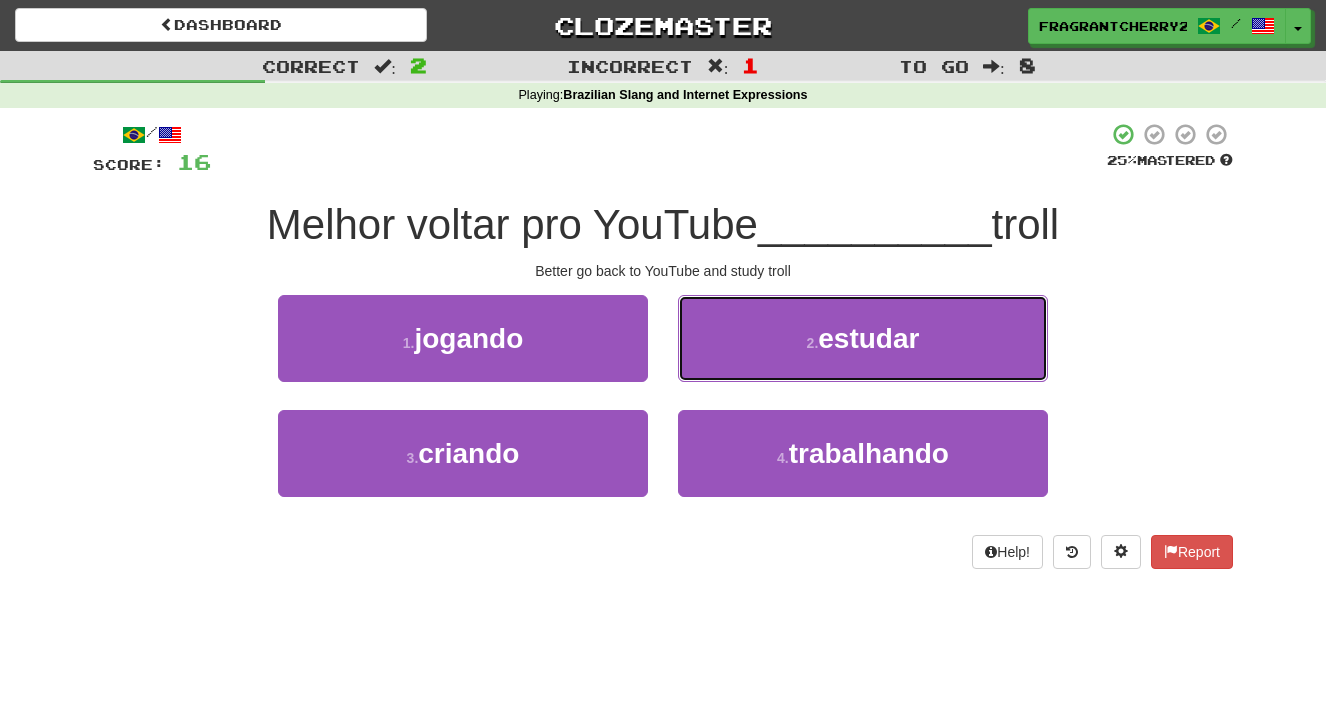 click on "2 .  estudar" at bounding box center (863, 338) 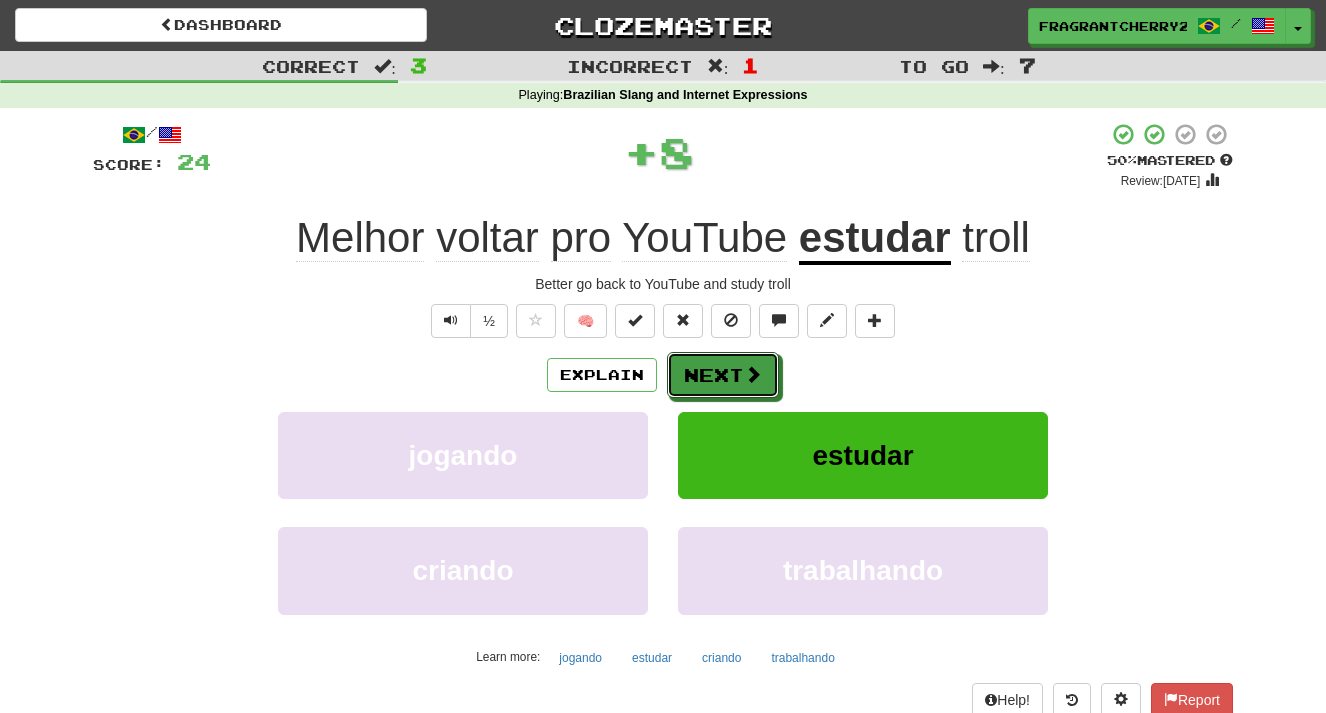 click on "Next" at bounding box center [723, 375] 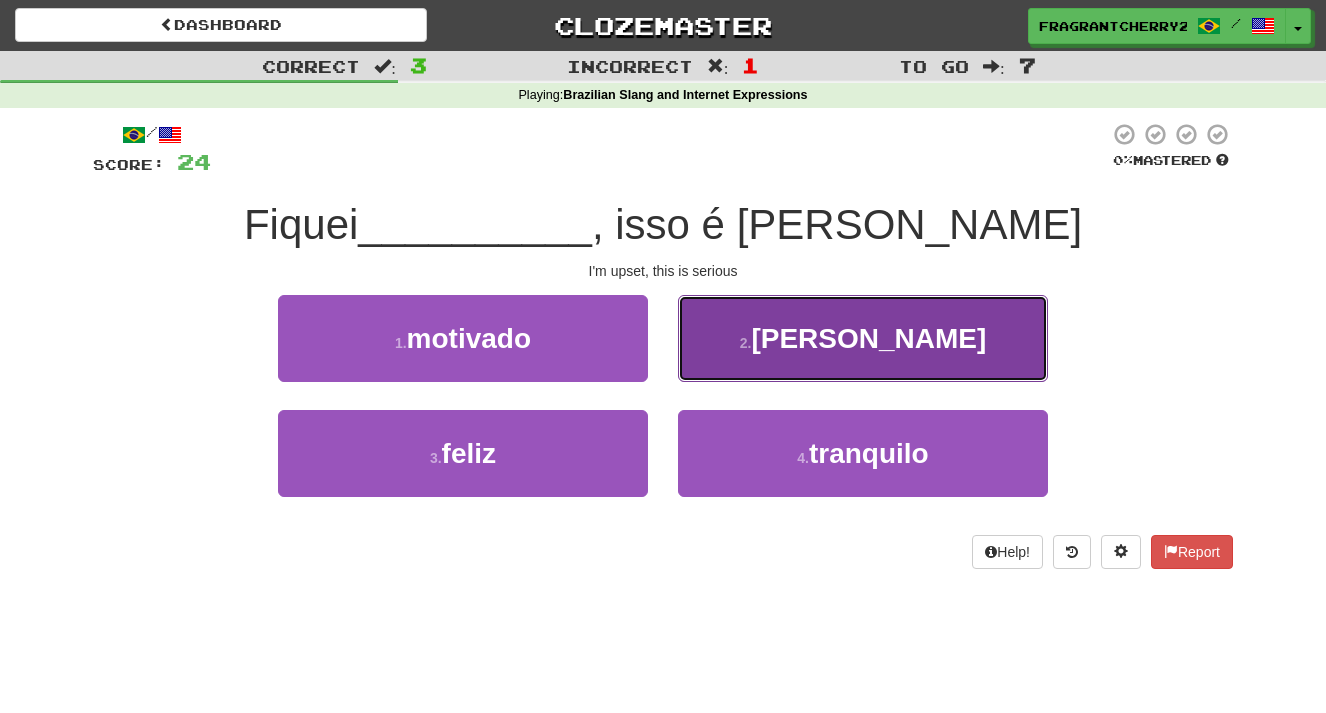 click on "2 .  [PERSON_NAME]" at bounding box center [863, 338] 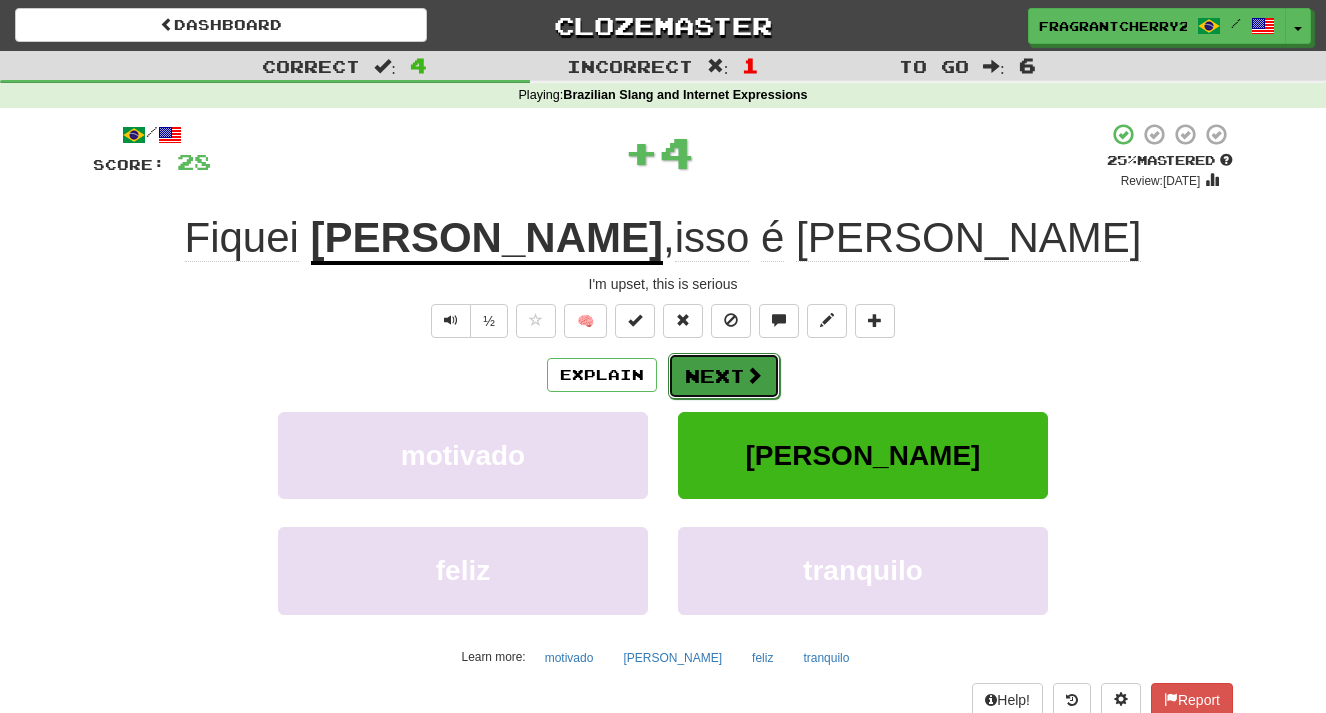 click on "Next" at bounding box center (724, 376) 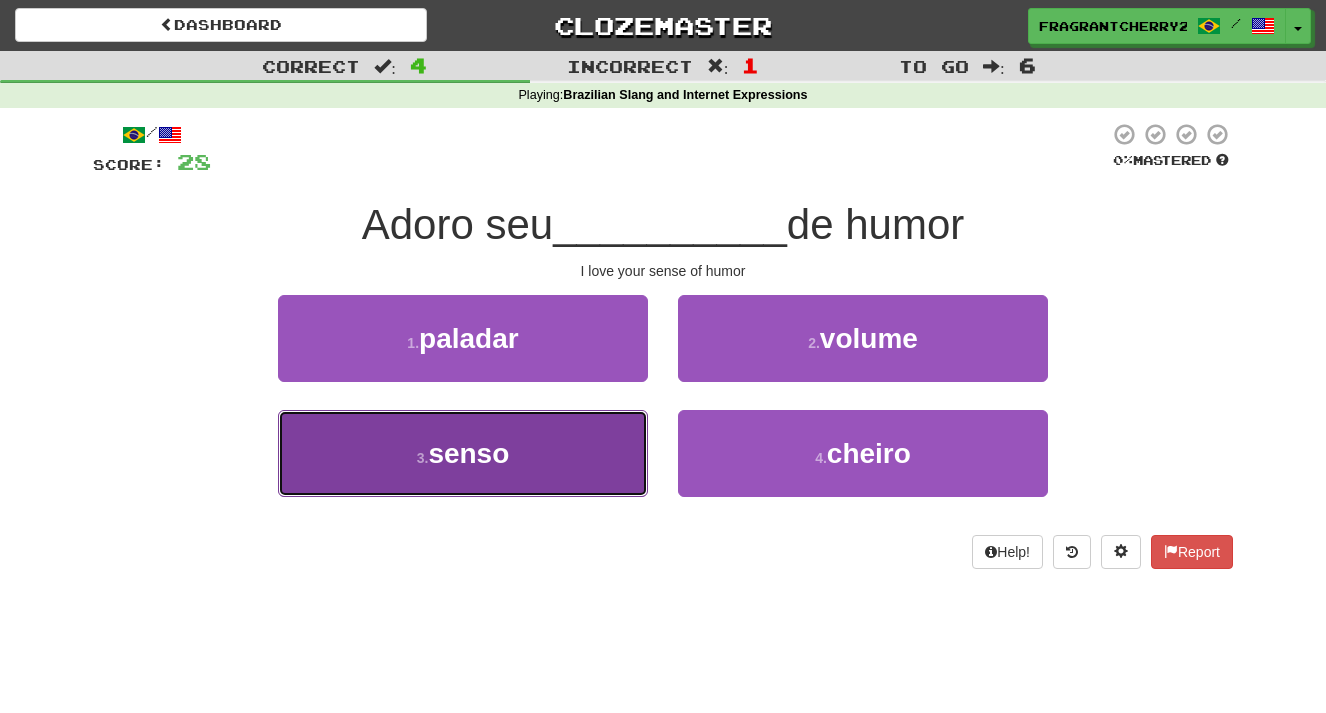 click on "3 .  senso" at bounding box center [463, 453] 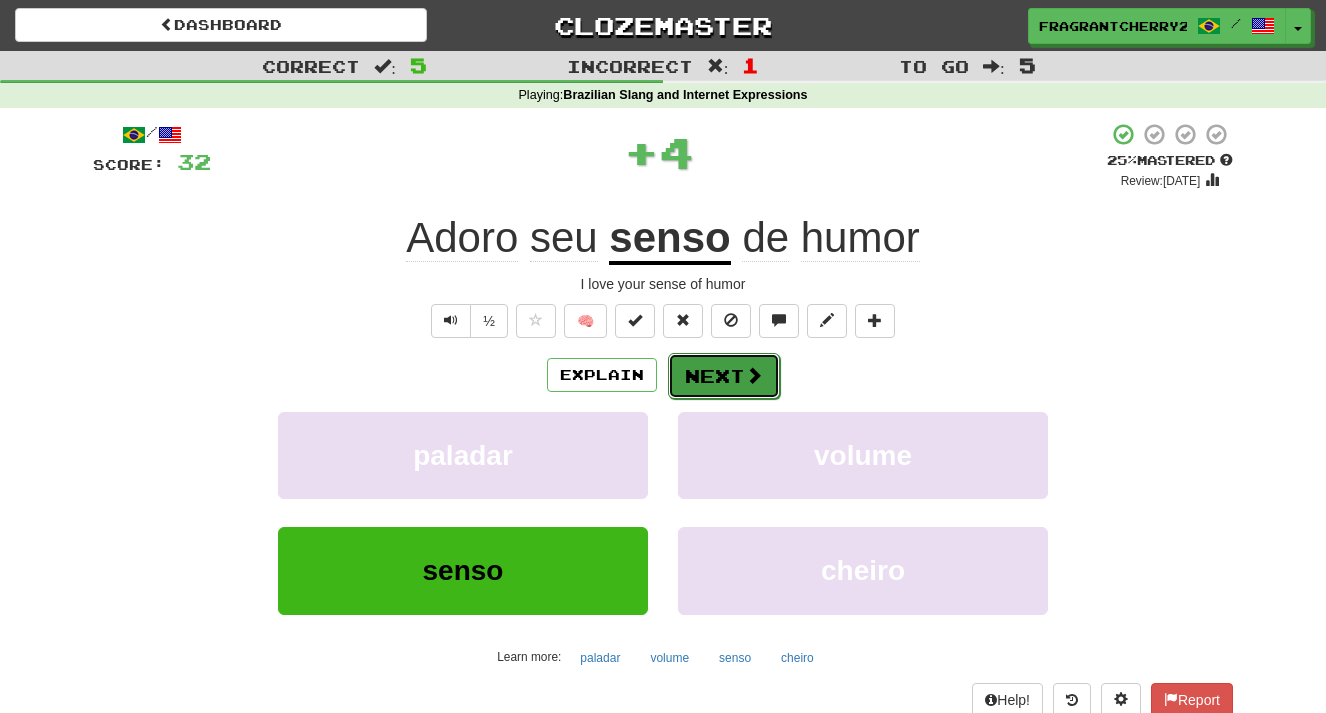 click on "Next" at bounding box center (724, 376) 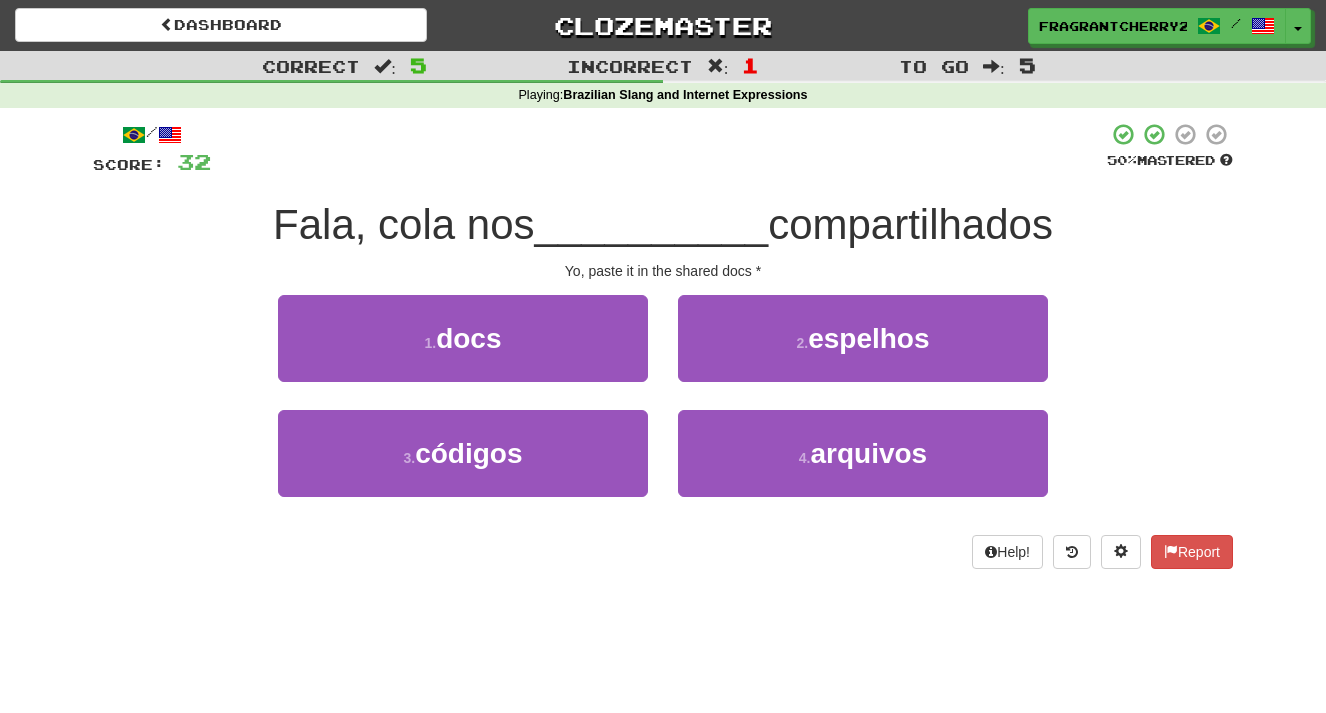 click on "1 .  docs" at bounding box center [463, 352] 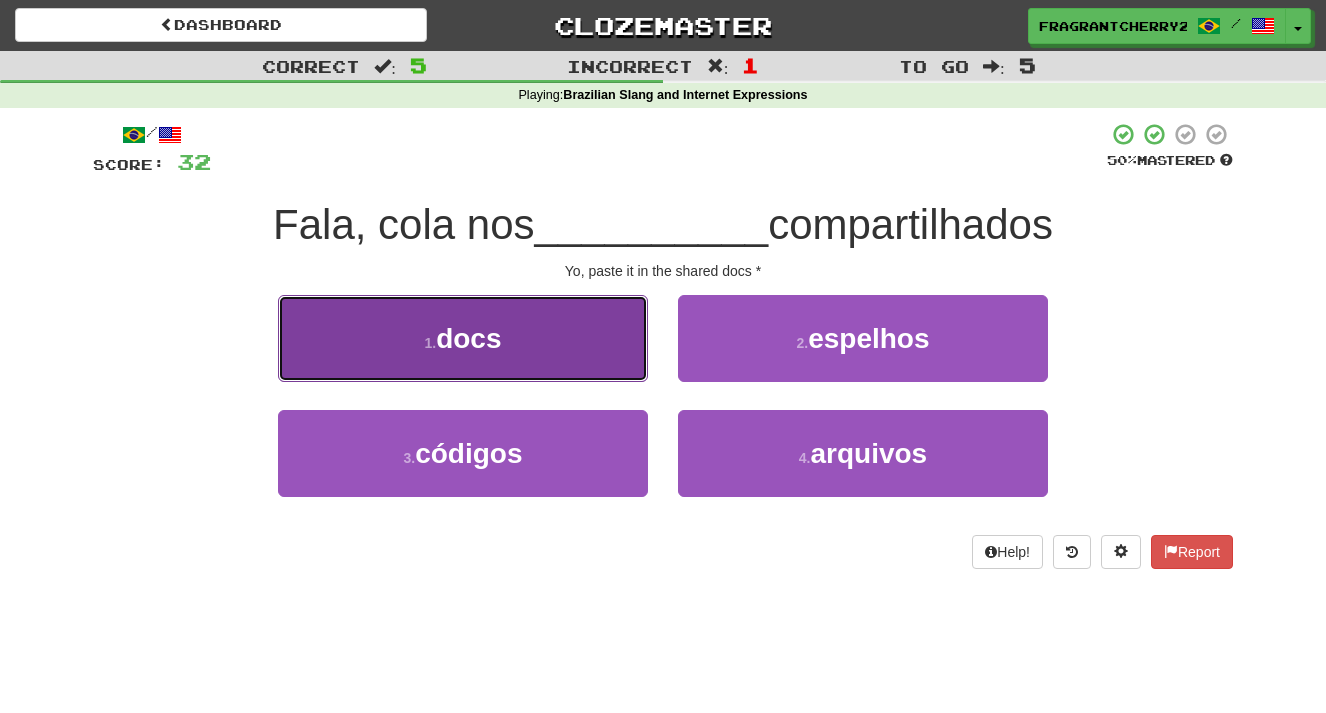 click on "1 .  docs" at bounding box center [463, 338] 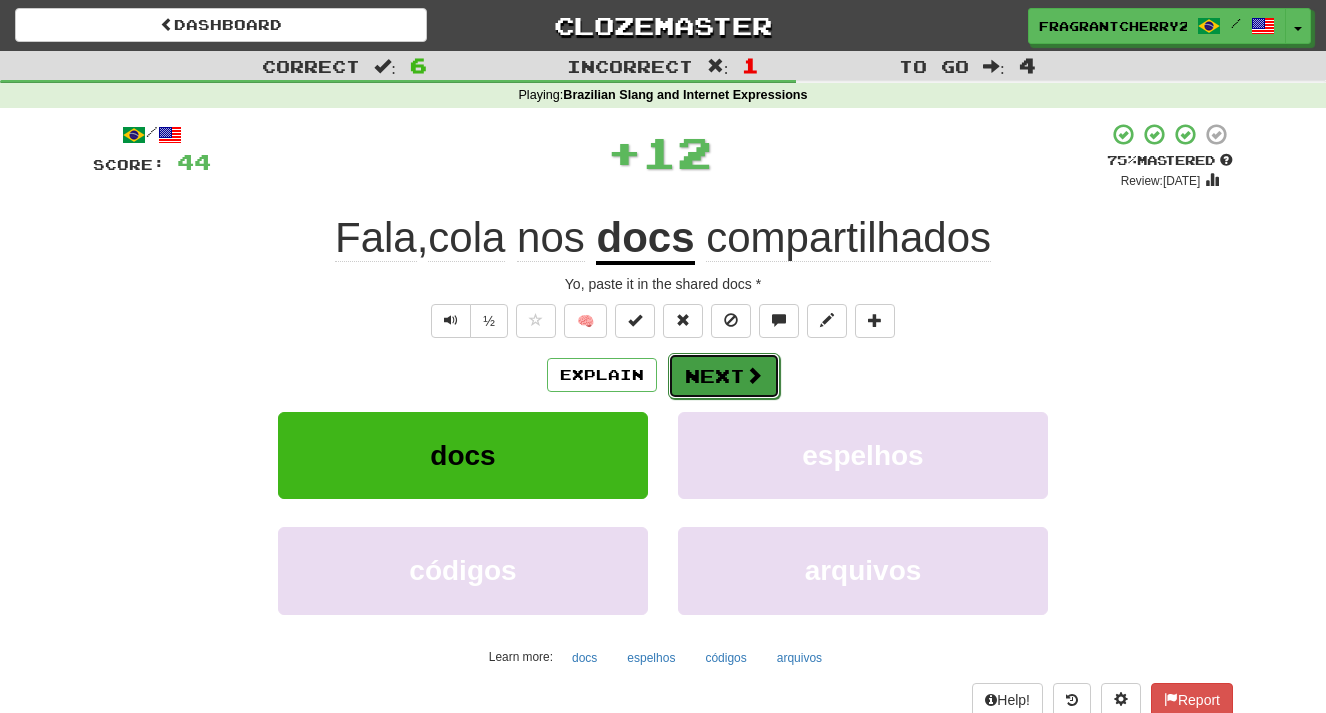 click on "Next" at bounding box center [724, 376] 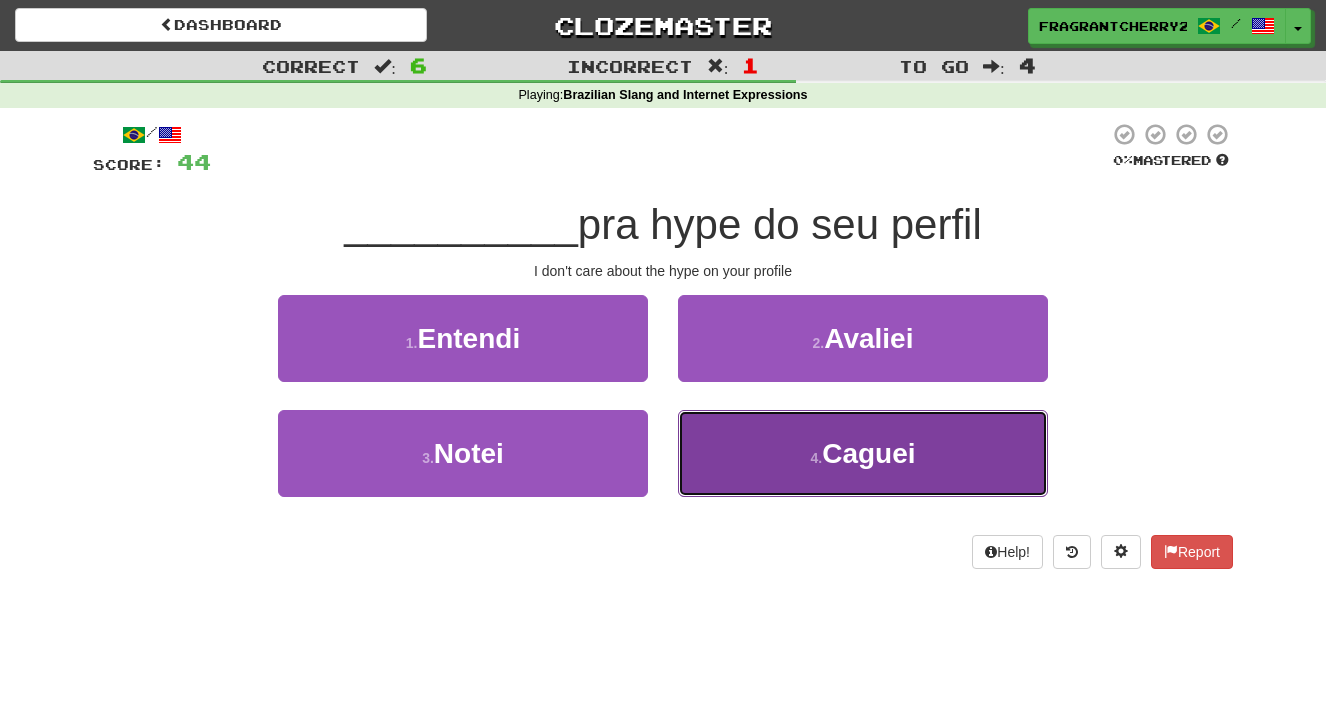 click on "4 .  [GEOGRAPHIC_DATA]" at bounding box center [863, 453] 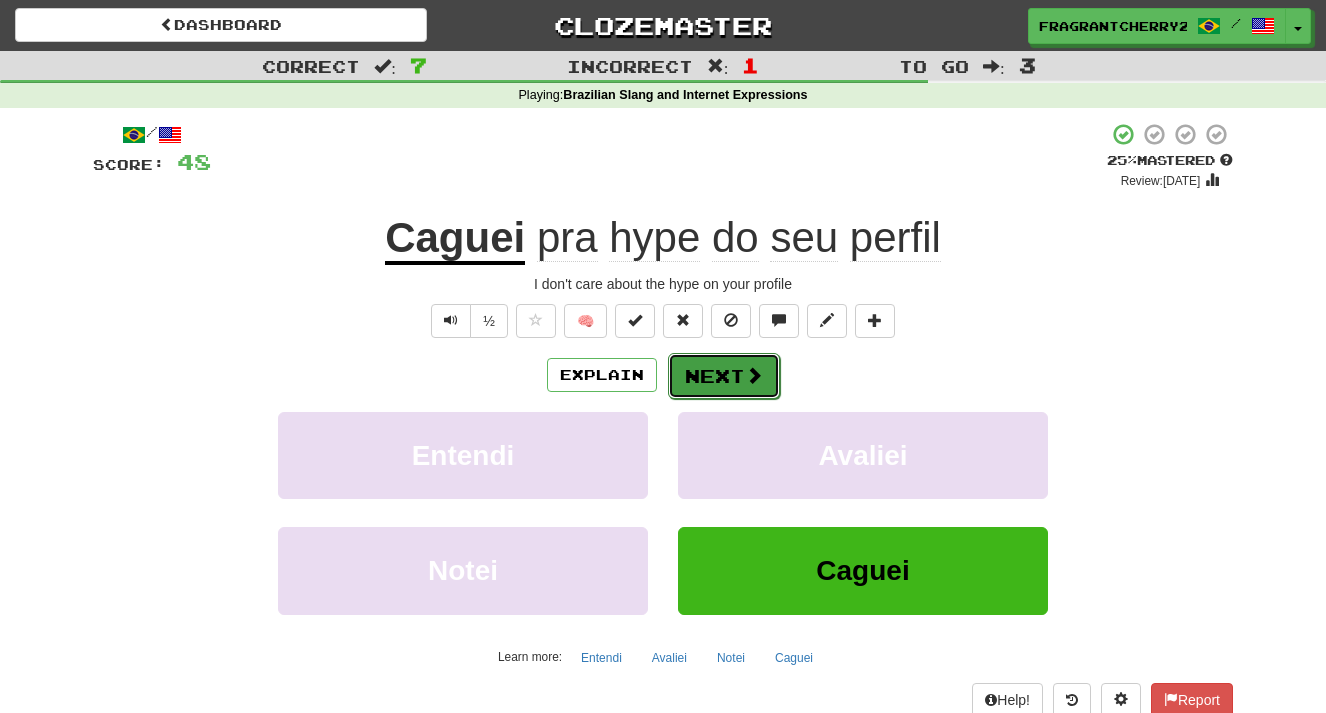 click on "Next" at bounding box center [724, 376] 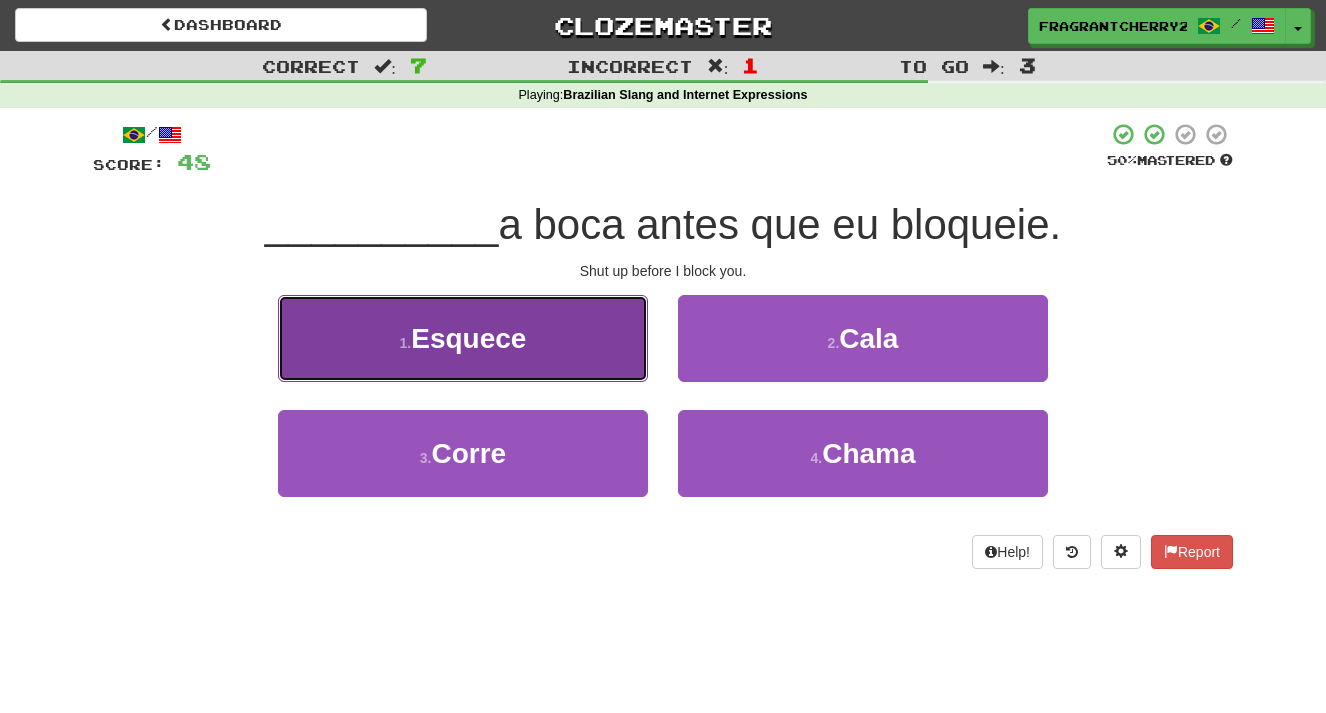 click on "1 .  Esquece" at bounding box center (463, 338) 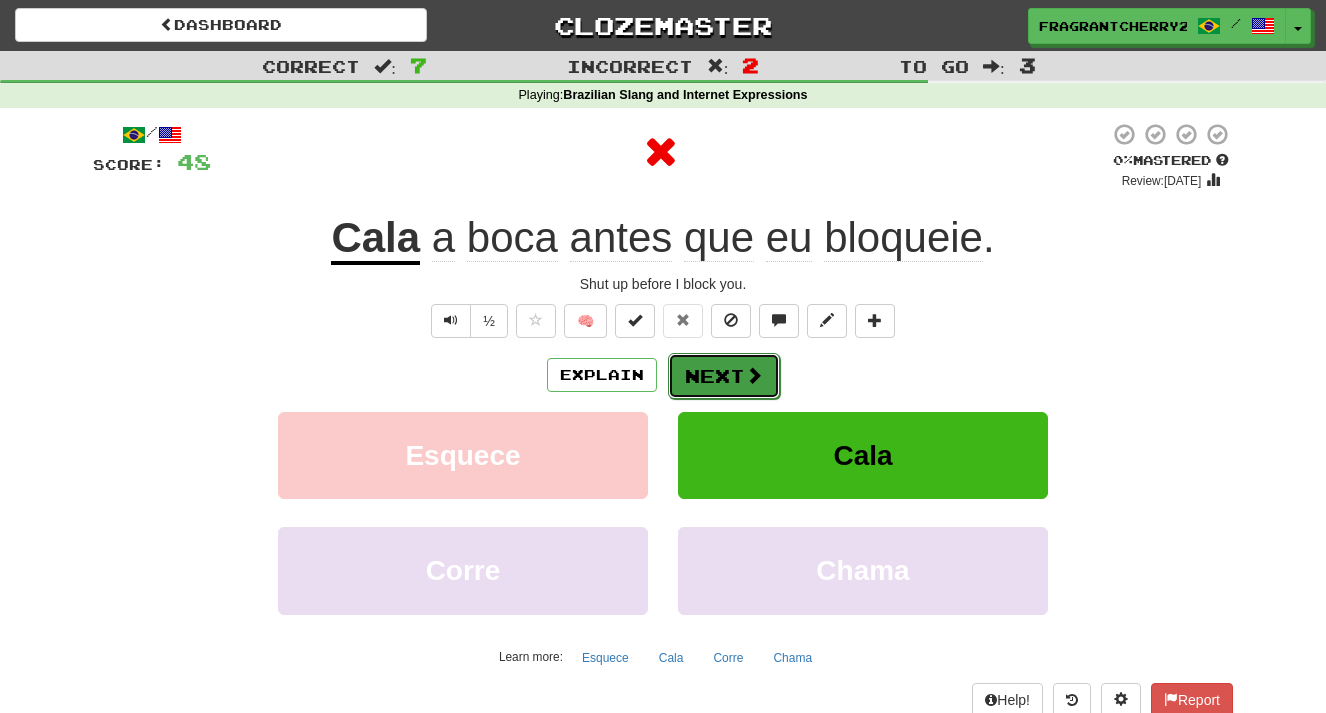 click on "Next" at bounding box center [724, 376] 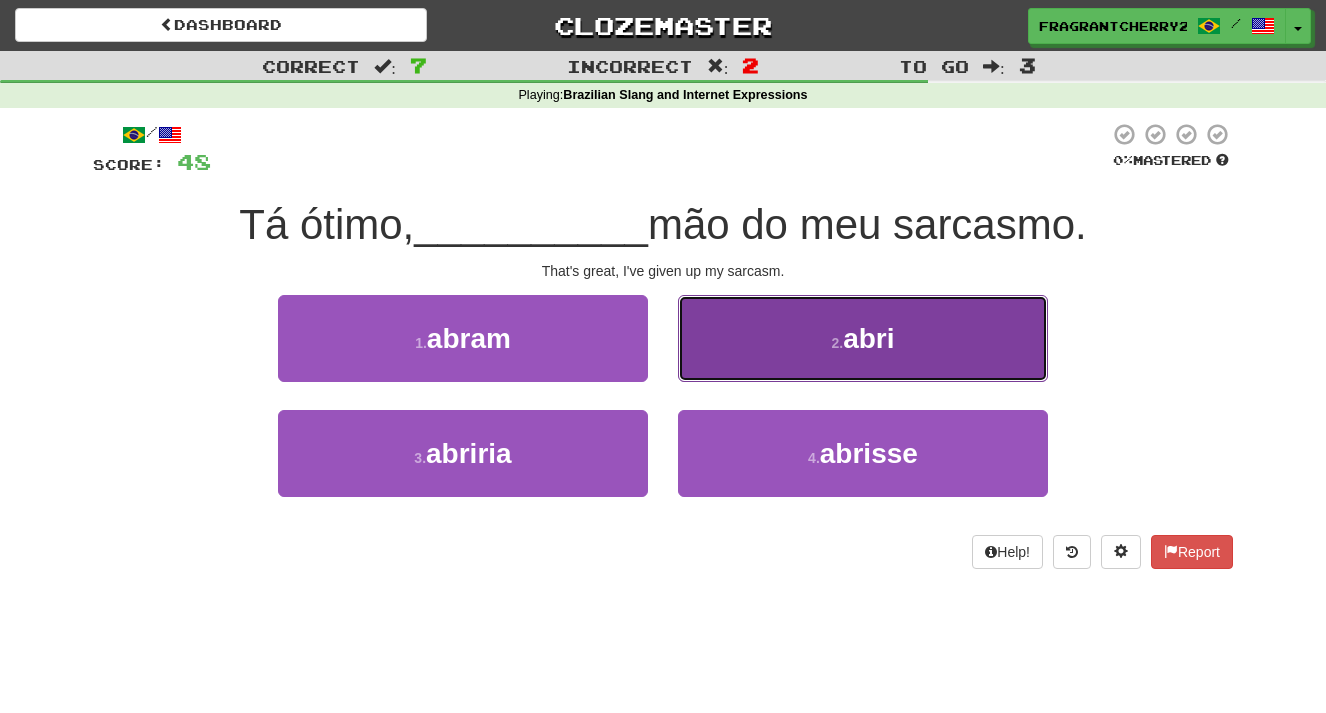 click on "2 .  abri" at bounding box center (863, 338) 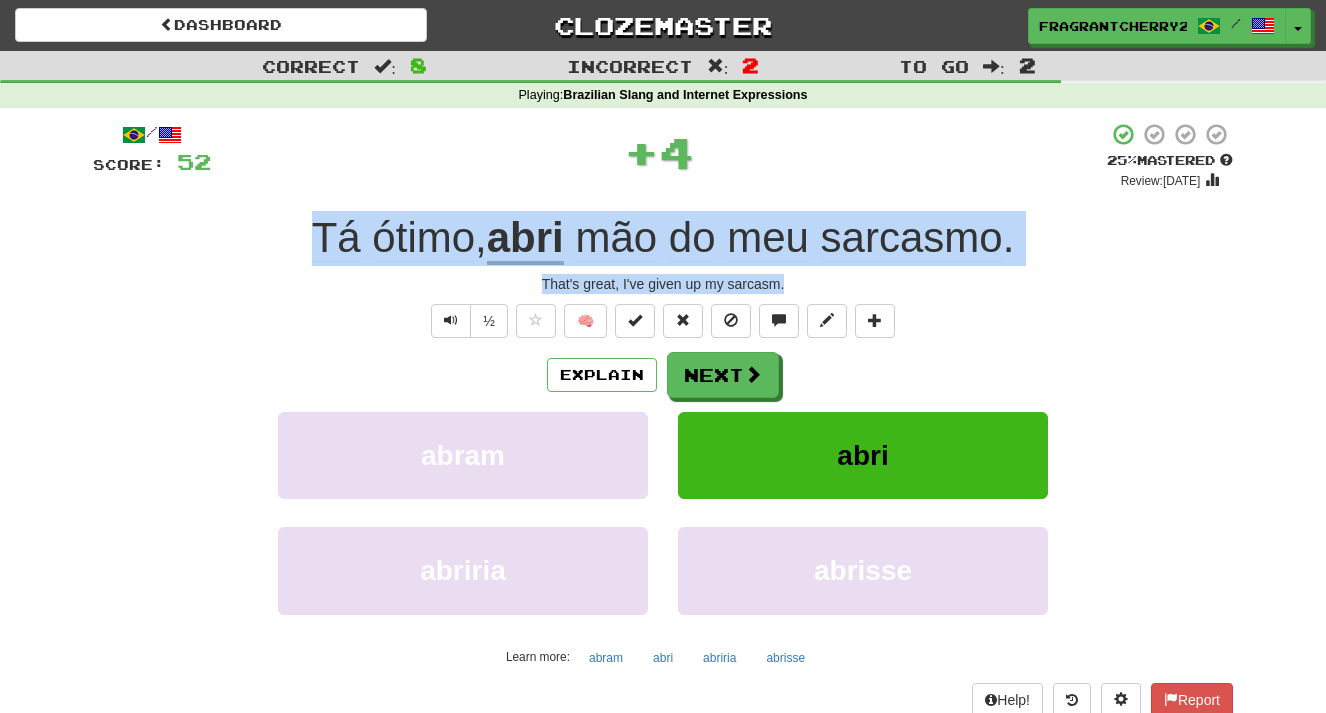 drag, startPoint x: 792, startPoint y: 283, endPoint x: 247, endPoint y: 232, distance: 547.38104 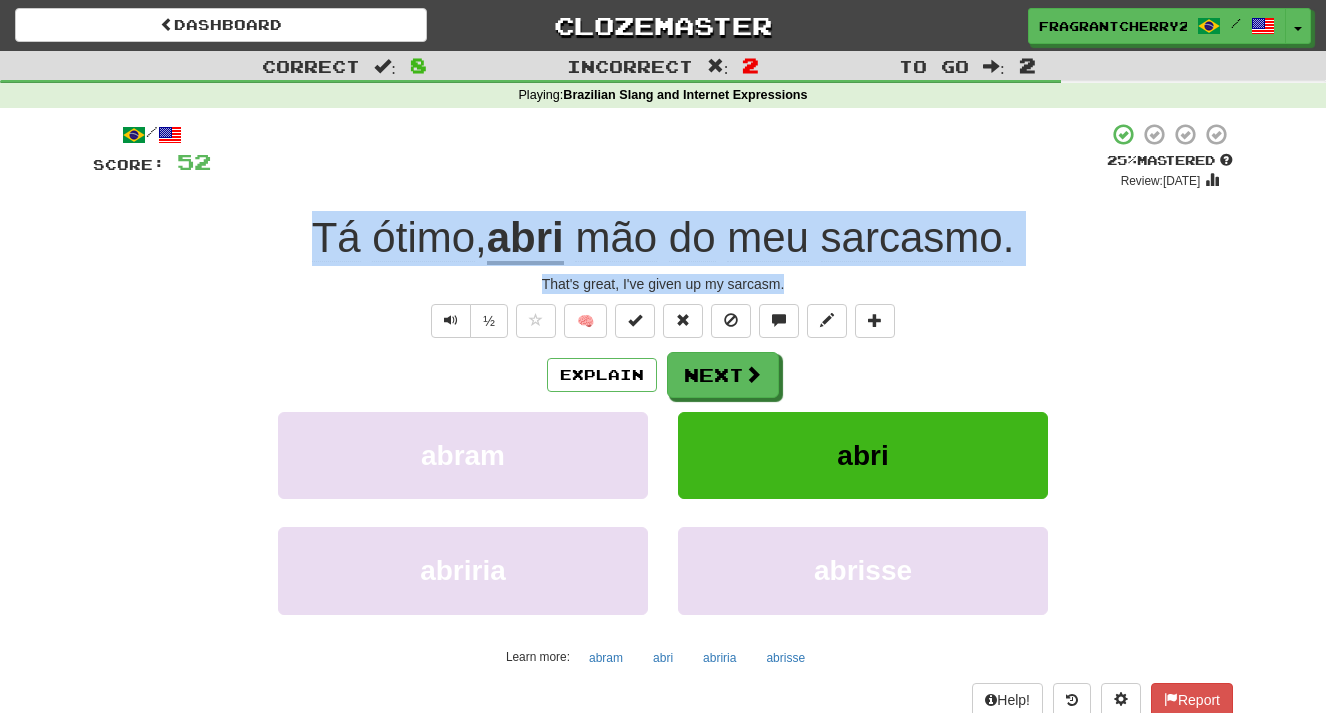copy on "Tá   ótimo ,  abri   mão   do   meu   sarcasmo . That's great, I've given up my sarcasm." 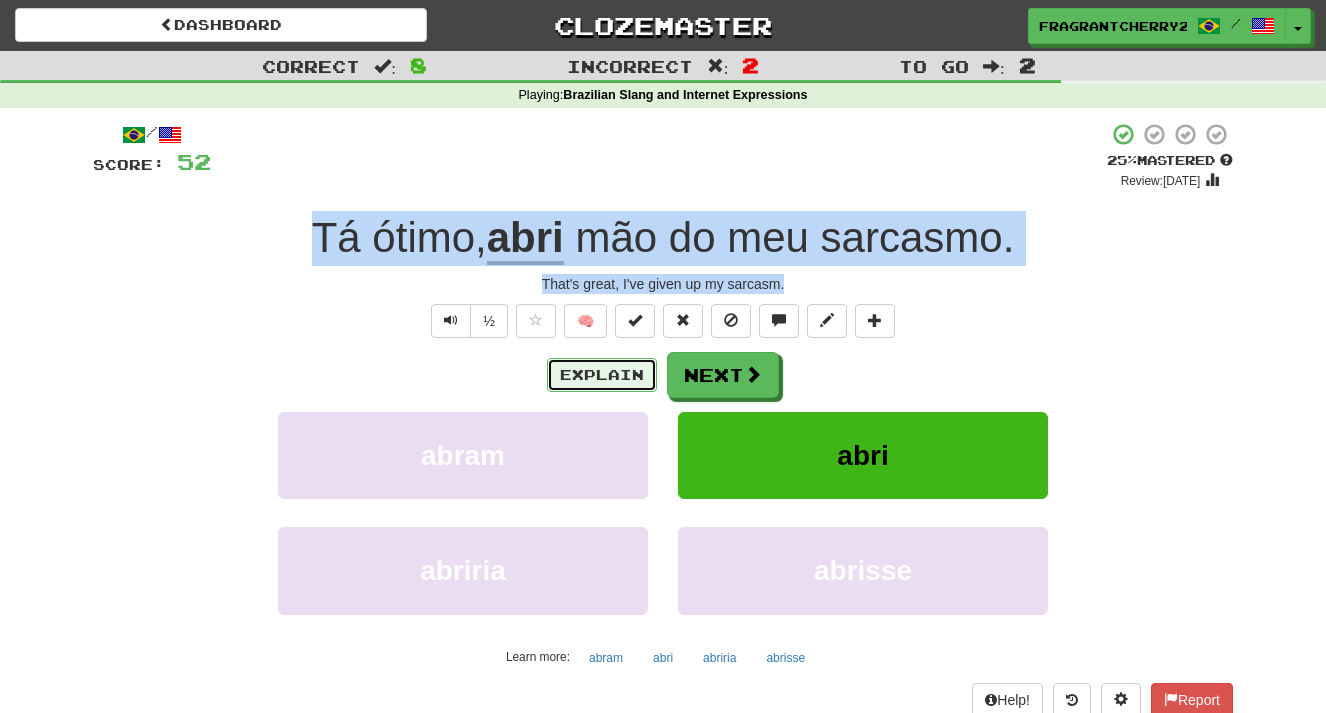 click on "Explain" at bounding box center [602, 375] 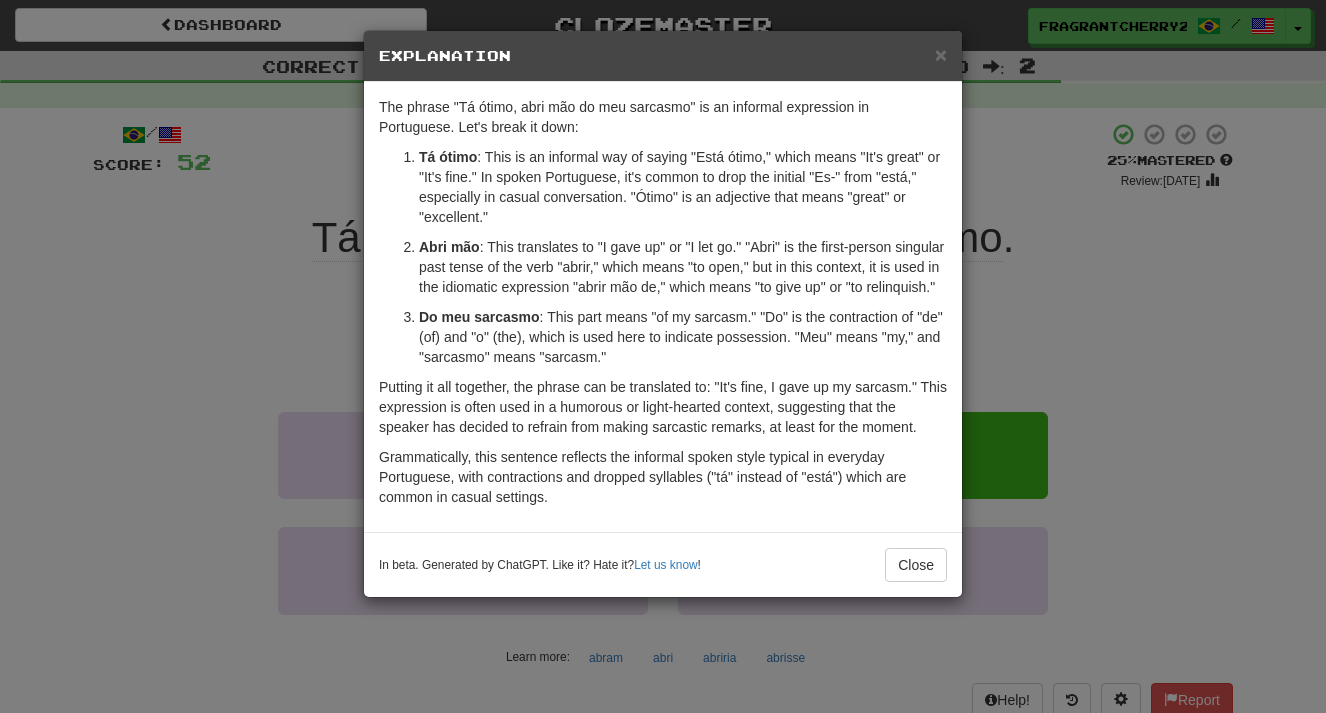 click on "× Explanation The phrase "Tá ótimo, abri mão do meu sarcasmo" is an informal expression in Portuguese. Let's break it down:
Tá ótimo : This is an informal way of saying "Está ótimo," which means "It's great" or "It's fine." In spoken Portuguese, it's common to drop the initial "Es-" from "está," especially in casual conversation. "Ótimo" is an adjective that means "great" or "excellent."
Abri mão : This translates to "I gave up" or "I let go." "Abri" is the first-person singular past tense of the verb "abrir," which means "to open," but in this context, it is used in the idiomatic expression "abrir mão de," which means "to give up" or "to relinquish."
Do meu sarcasmo : This part means "of my sarcasm." "Do" is the contraction of "de" (of) and "o" (the), which is used here to indicate possession. "Meu" means "my," and "sarcasmo" means "sarcasm."
In beta. Generated by ChatGPT. Like it? Hate it?  Let us know ! Close" at bounding box center [663, 356] 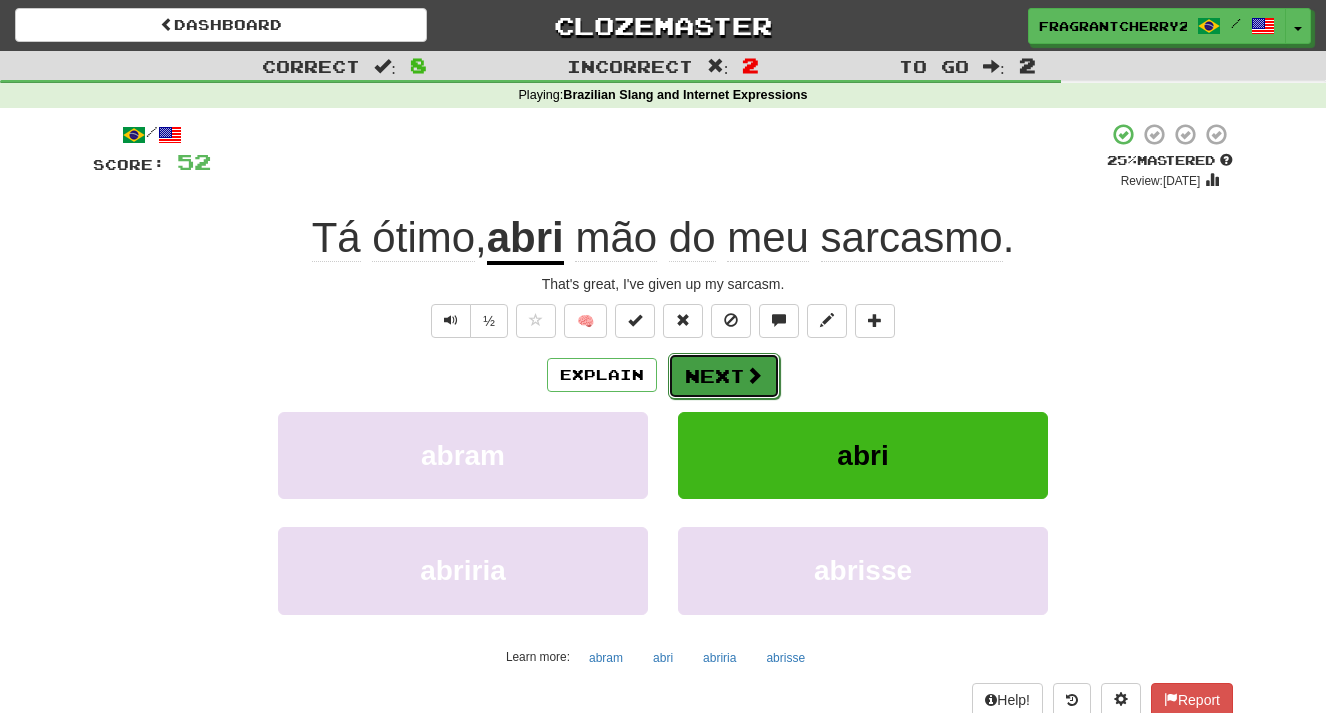 click on "Next" at bounding box center (724, 376) 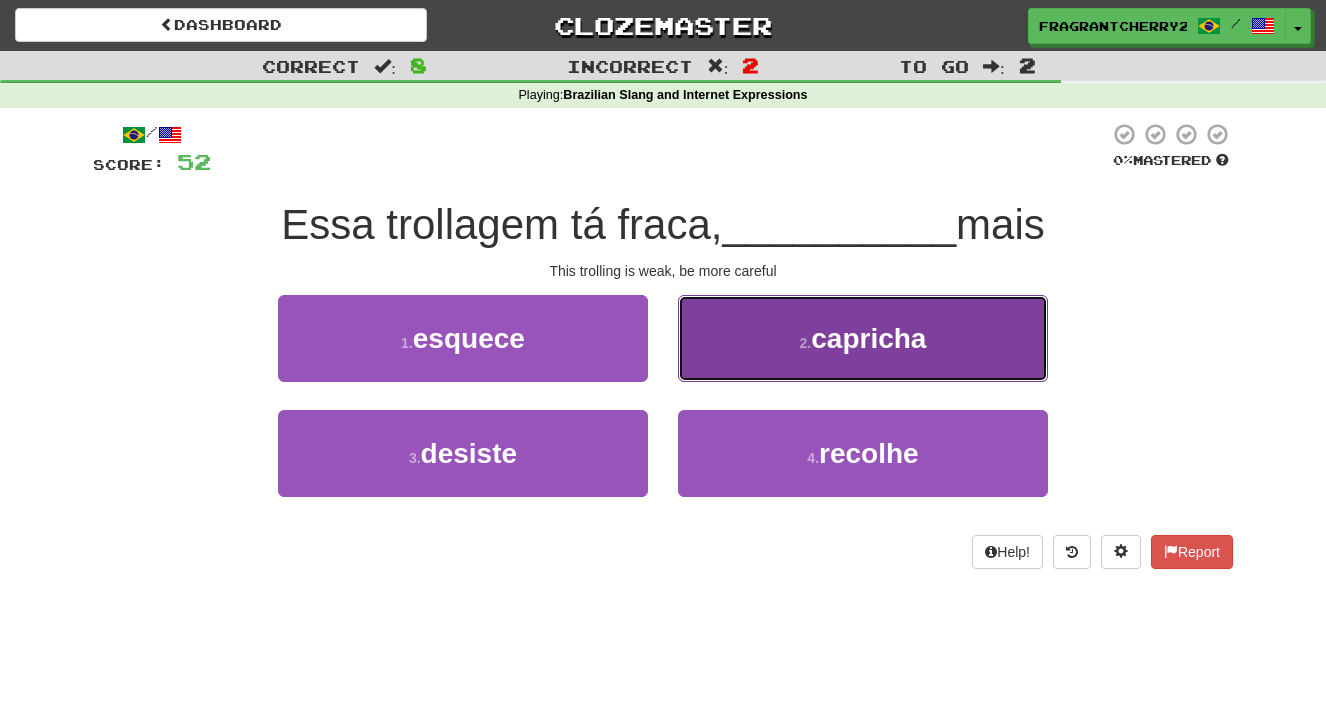 click on "2 .  [GEOGRAPHIC_DATA]" at bounding box center [863, 338] 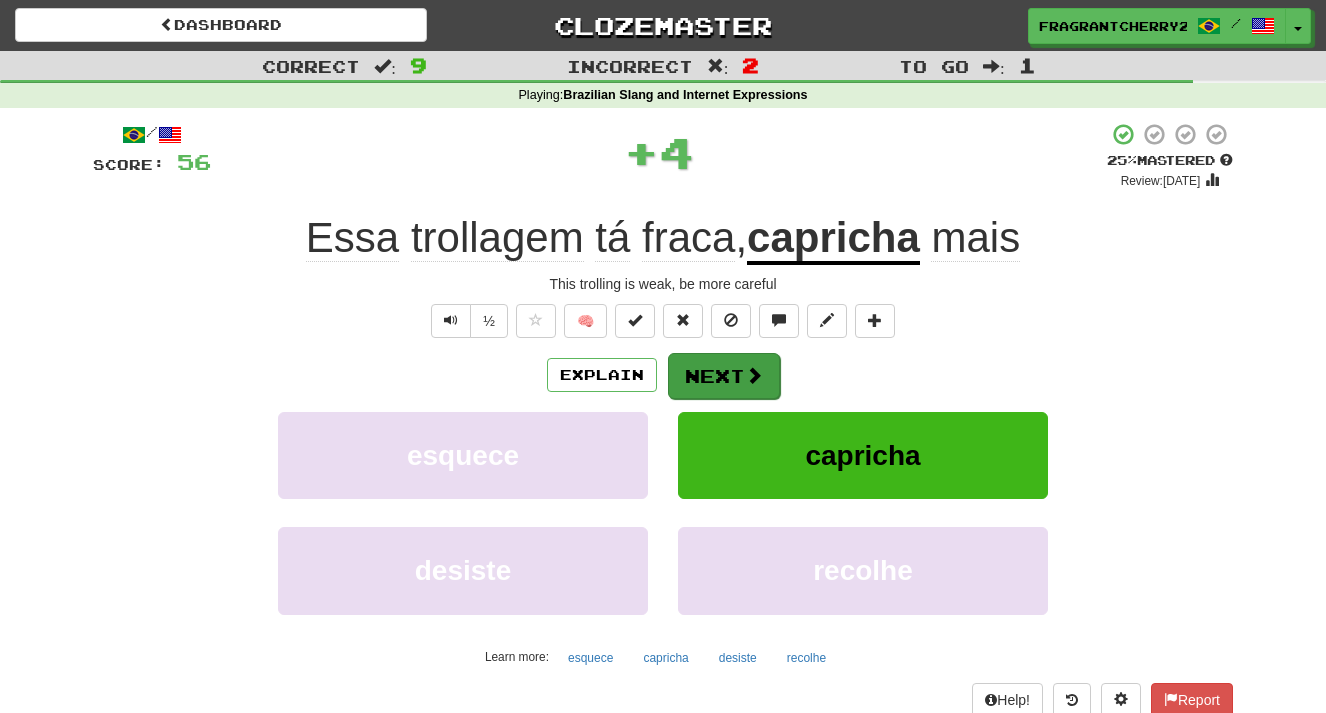 click on "/  Score:   56 + 4 25 %  Mastered Review:  [DATE] Essa   trollagem   tá   fraca ,  capricha   mais This trolling is weak, be more careful ½ 🧠 Explain Next esquece capricha desiste recolhe Learn more: esquece capricha desiste recolhe  Help!  Report" at bounding box center [663, 419] 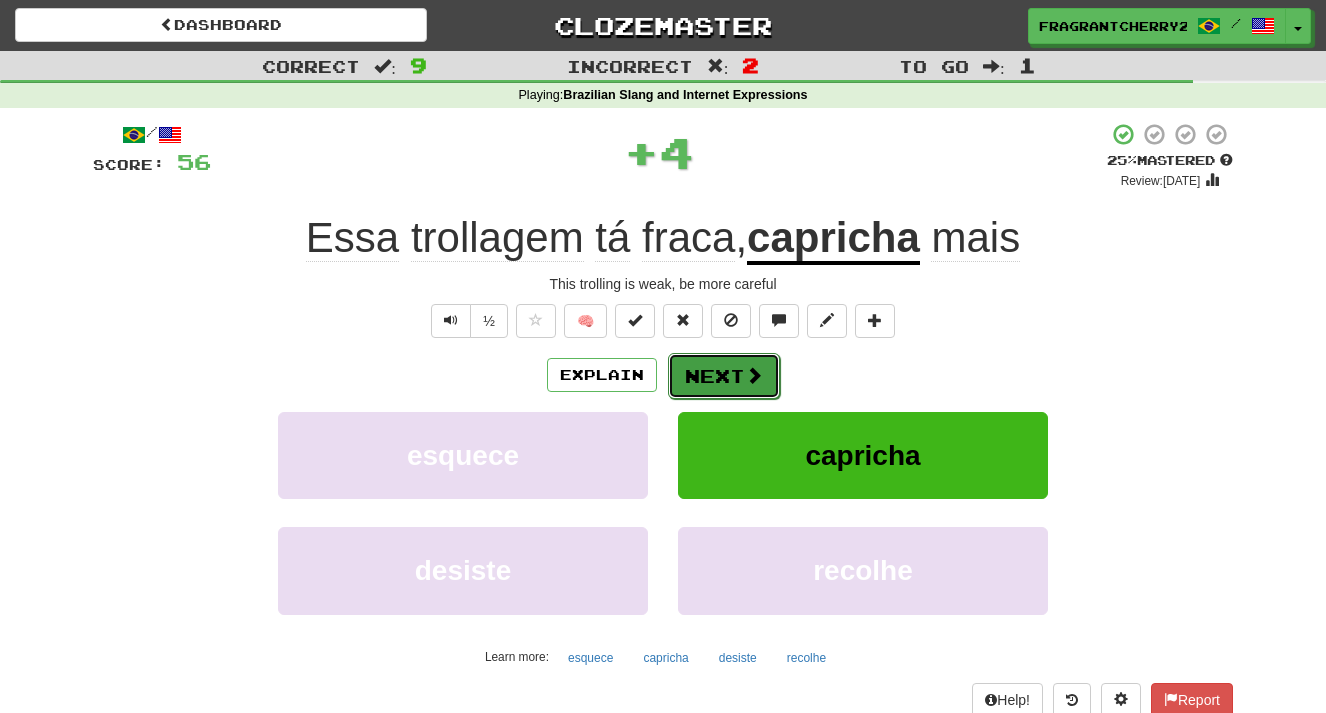 click on "Next" at bounding box center (724, 376) 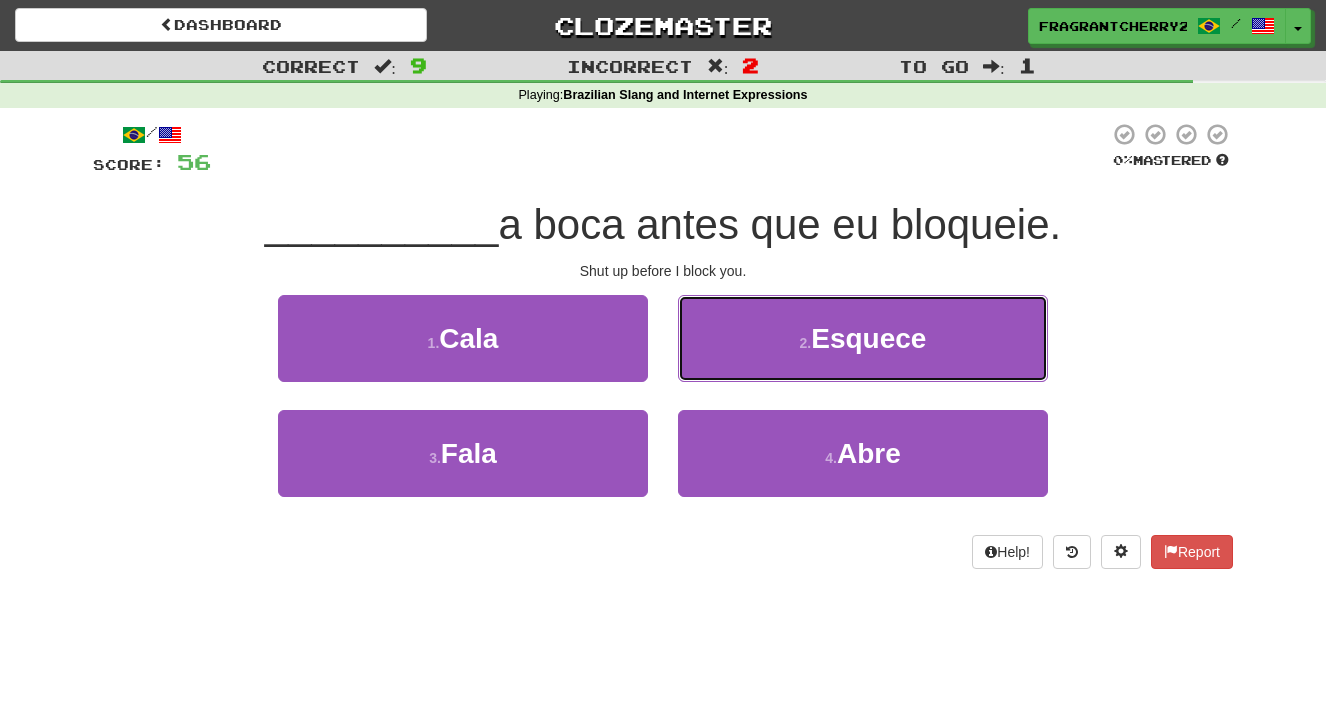 click on "2 .  Esquece" at bounding box center [863, 338] 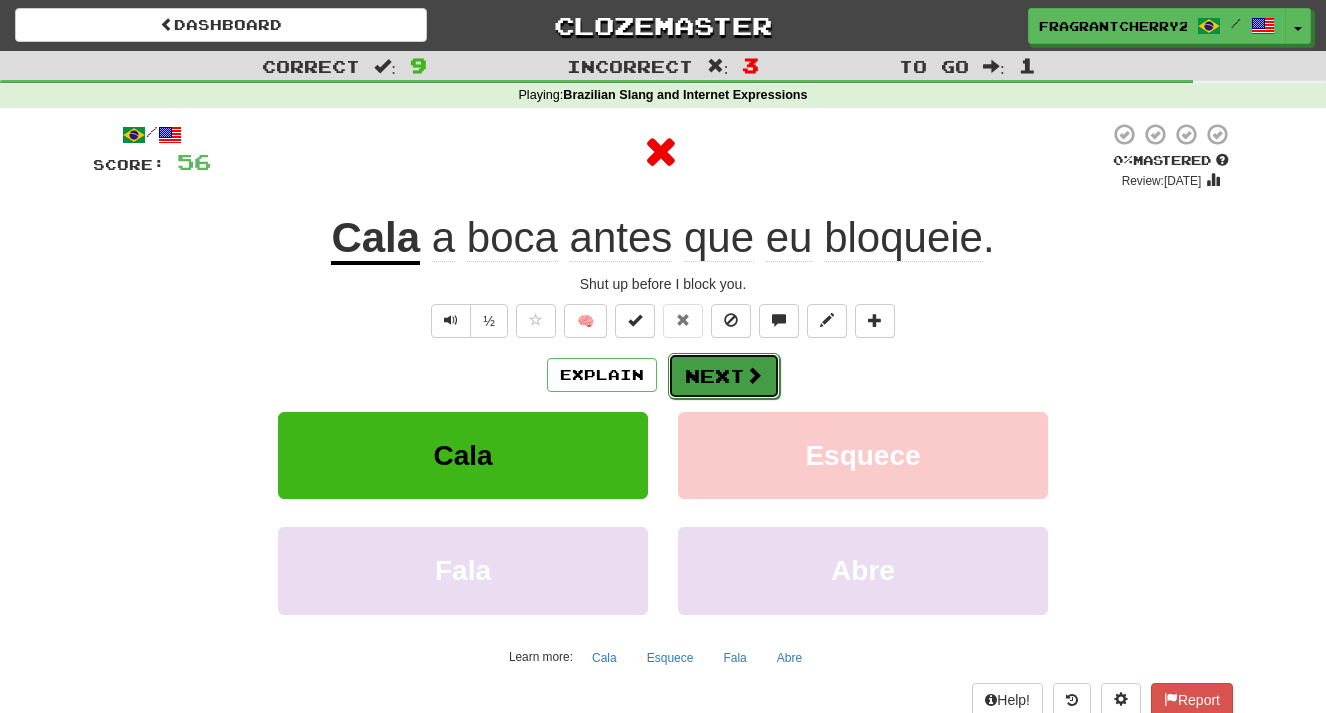 click on "Next" at bounding box center [724, 376] 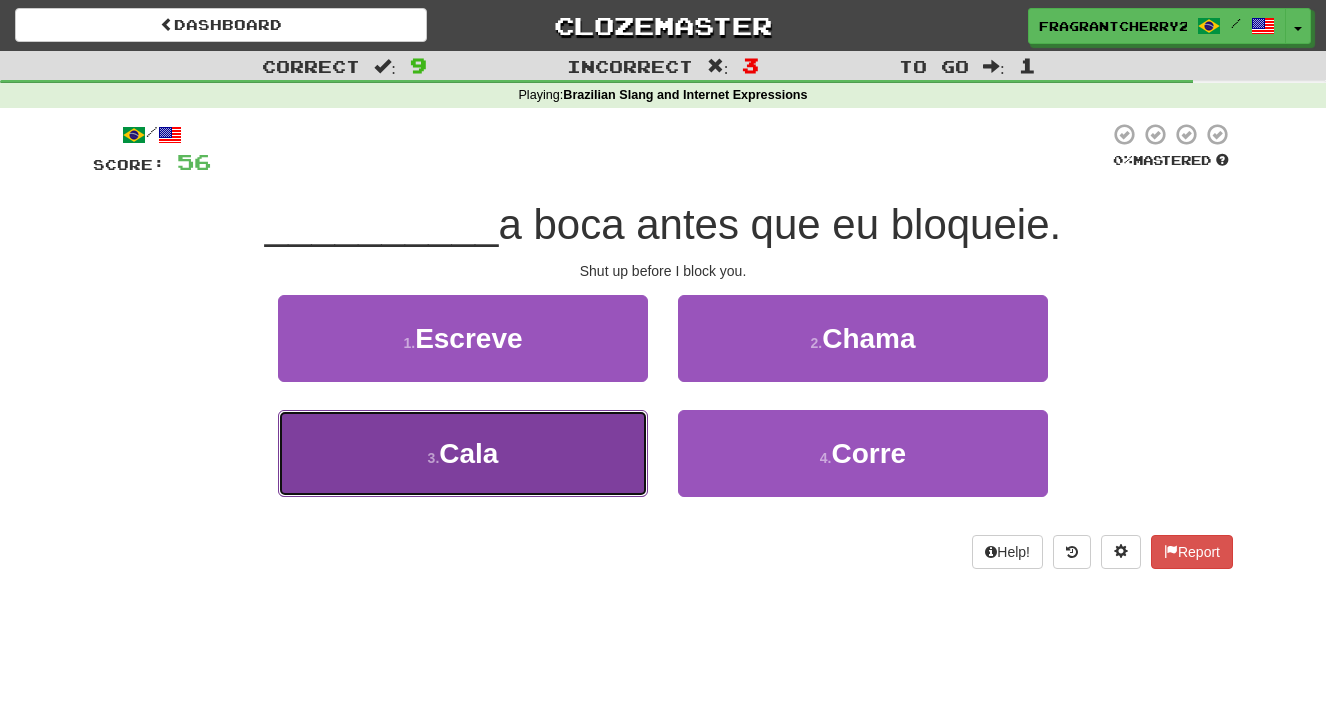 click on "3 .  [GEOGRAPHIC_DATA]" at bounding box center (463, 453) 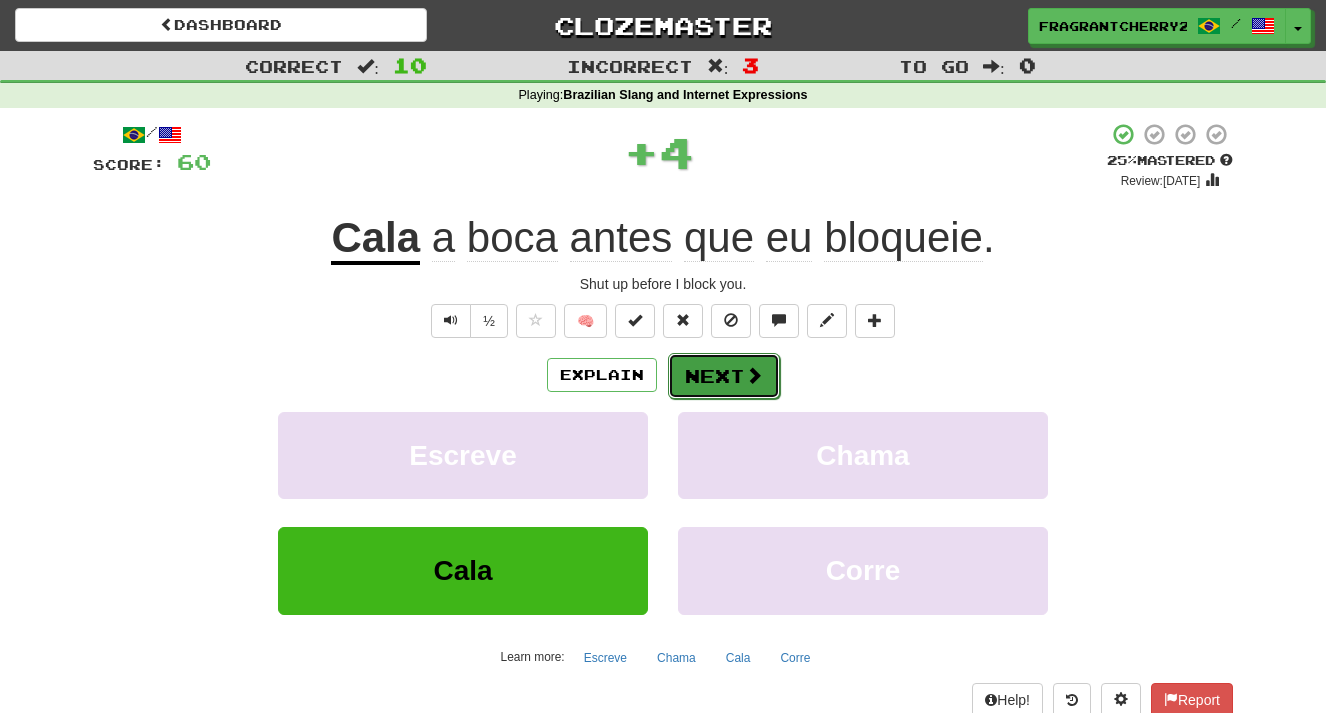 click on "Next" at bounding box center (724, 376) 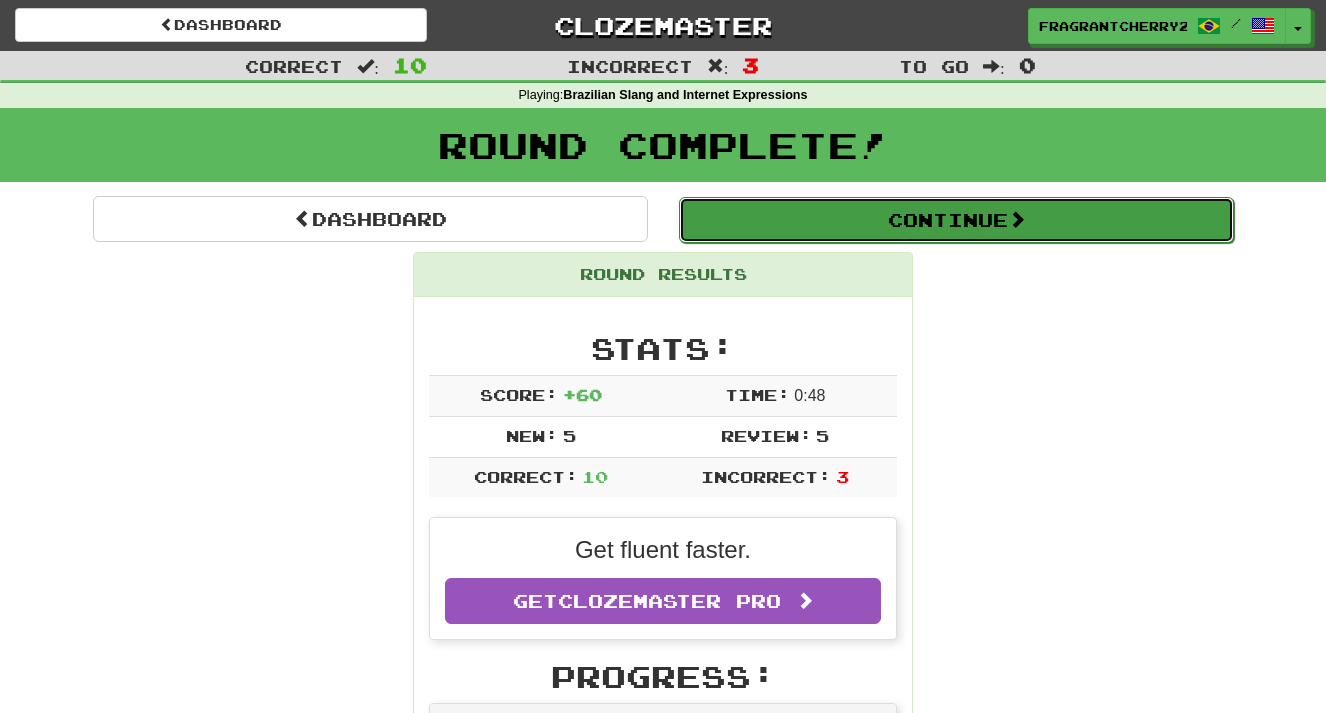 click on "Continue" at bounding box center [956, 220] 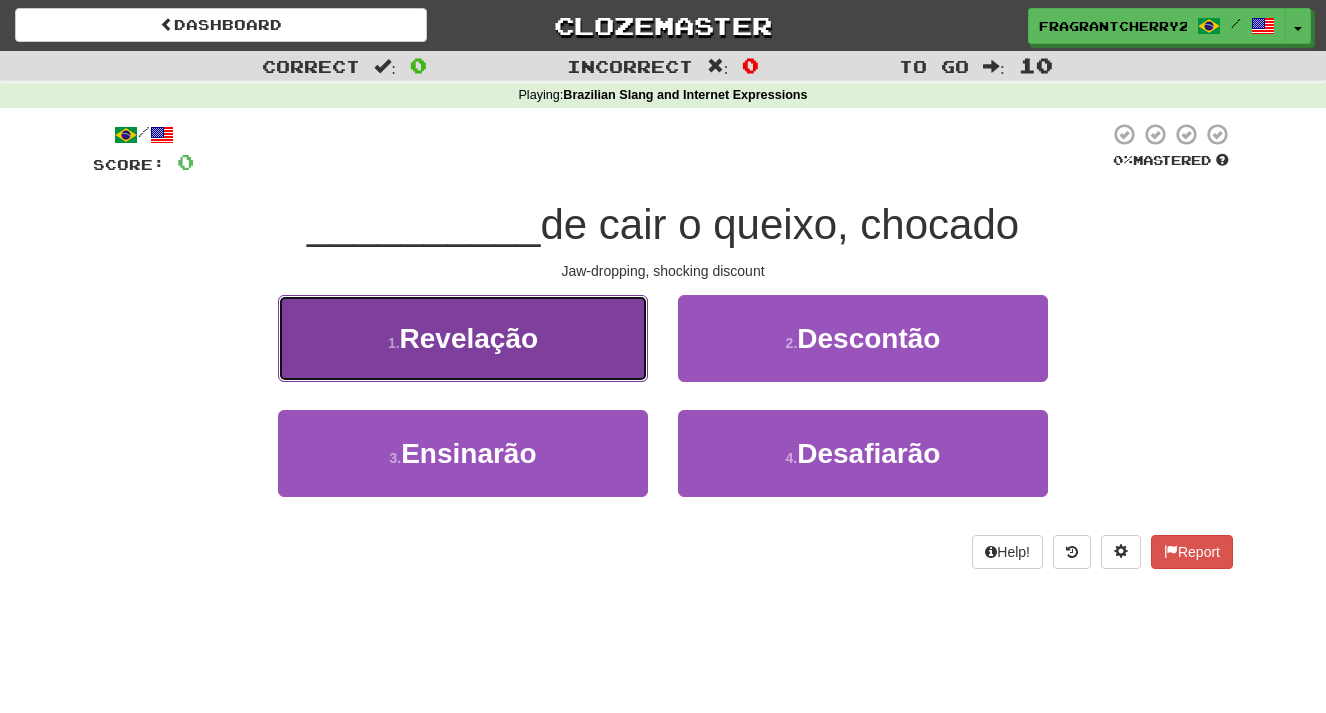 click on "1 .  Revelação" at bounding box center (463, 338) 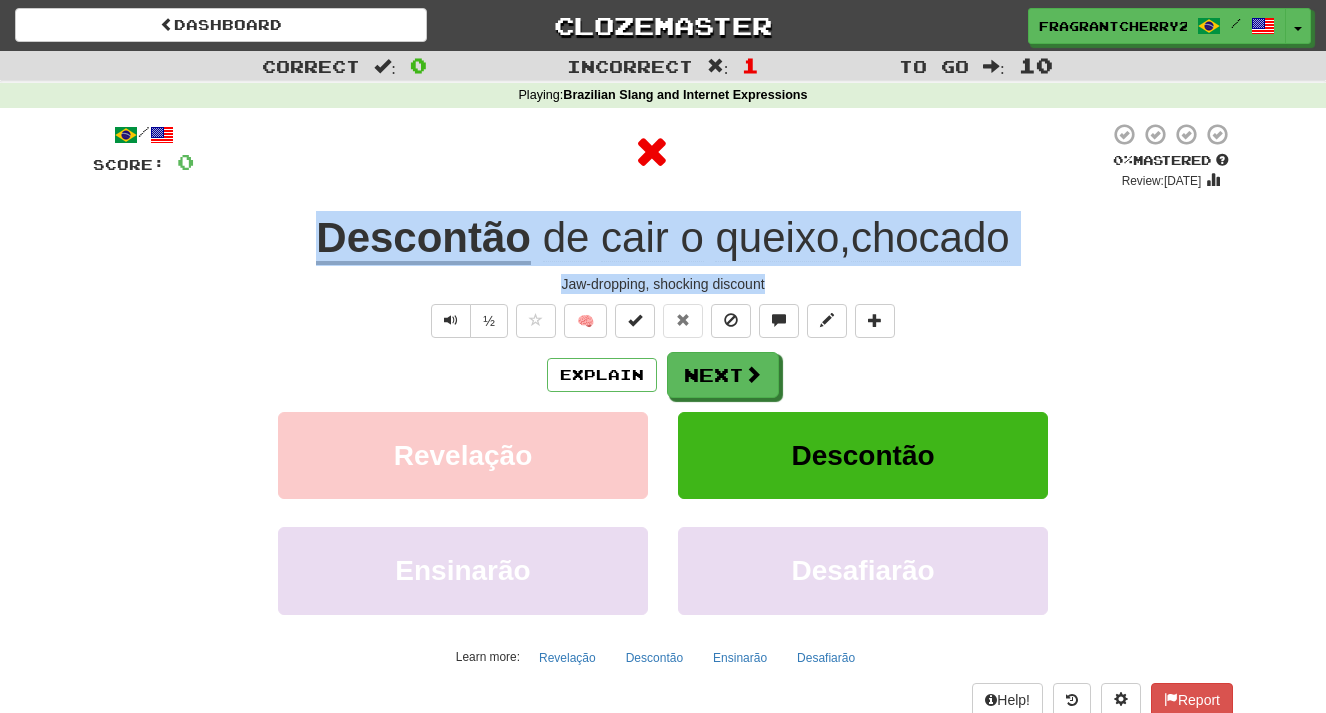 drag, startPoint x: 774, startPoint y: 287, endPoint x: 291, endPoint y: 265, distance: 483.50076 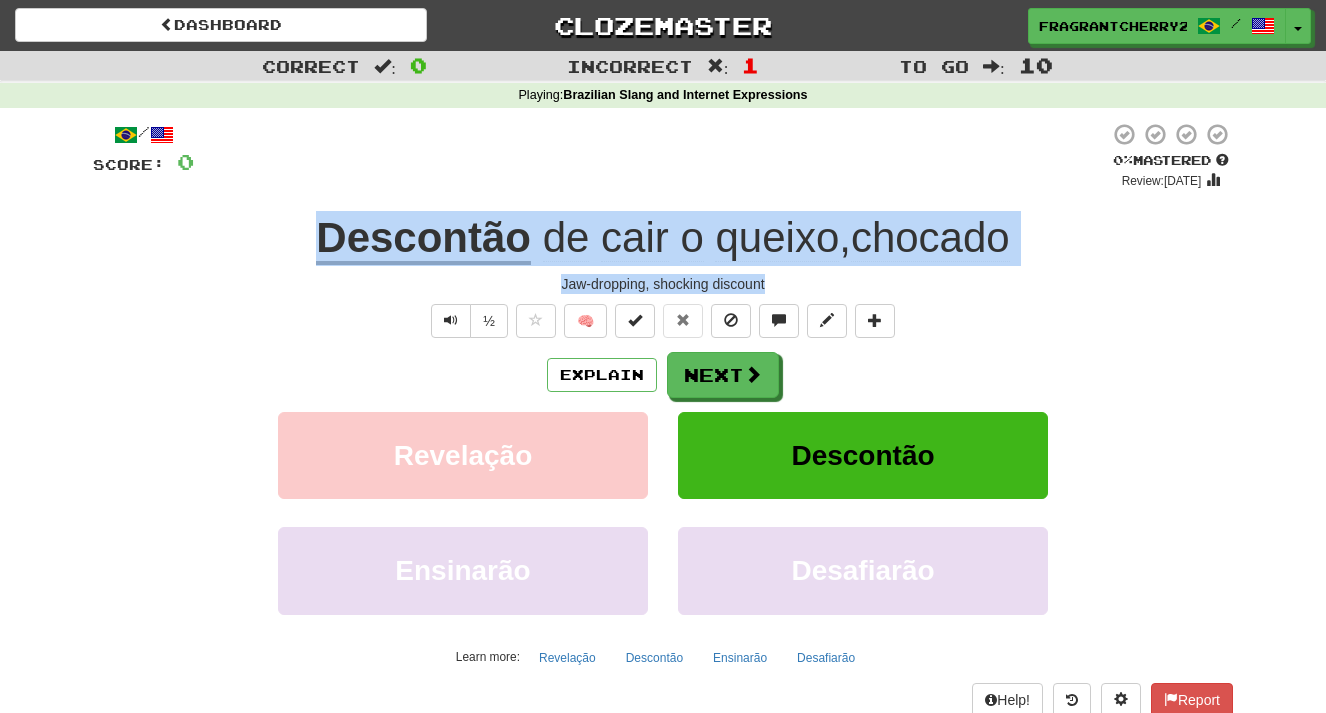 copy on "Descontão   de   cair   o   queixo ,  chocado Jaw-dropping, shocking discount" 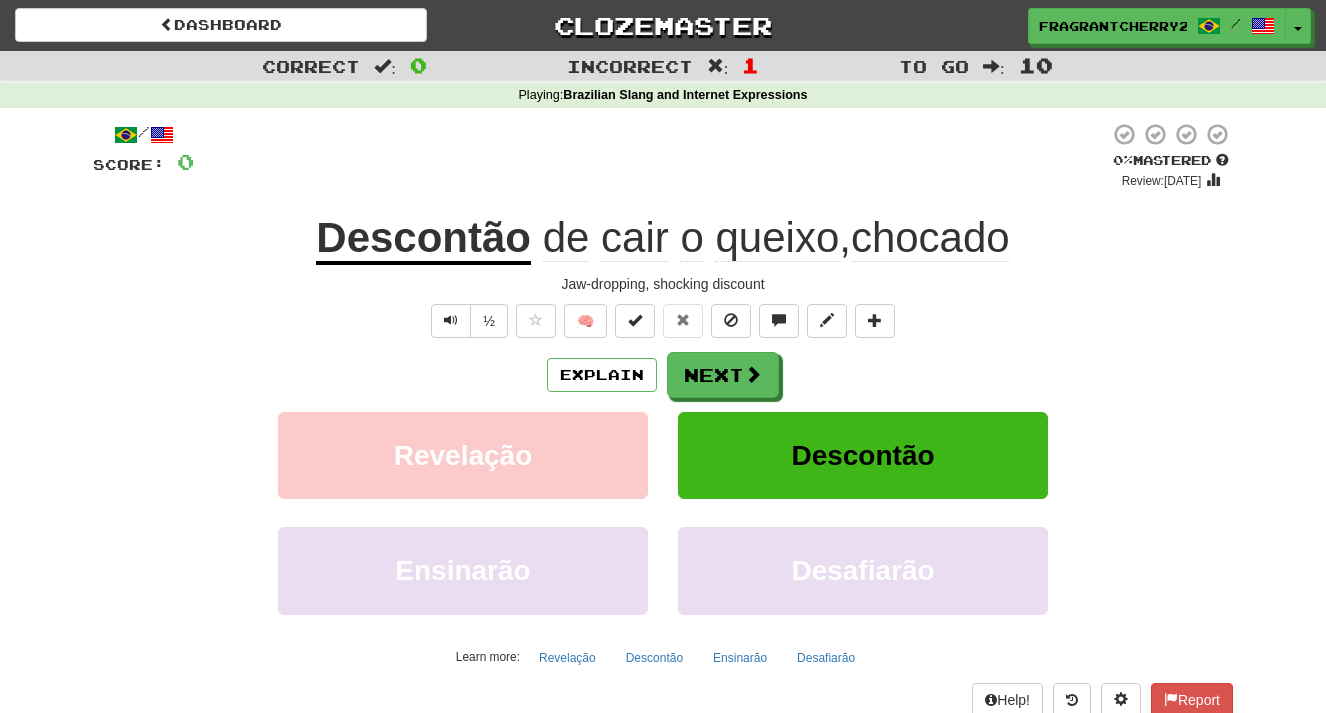 click on "Explain Next Revelação Descontão Ensinarão Desafiarão Learn more: Revelação Descontão Ensinarão Desafiarão" at bounding box center (663, 512) 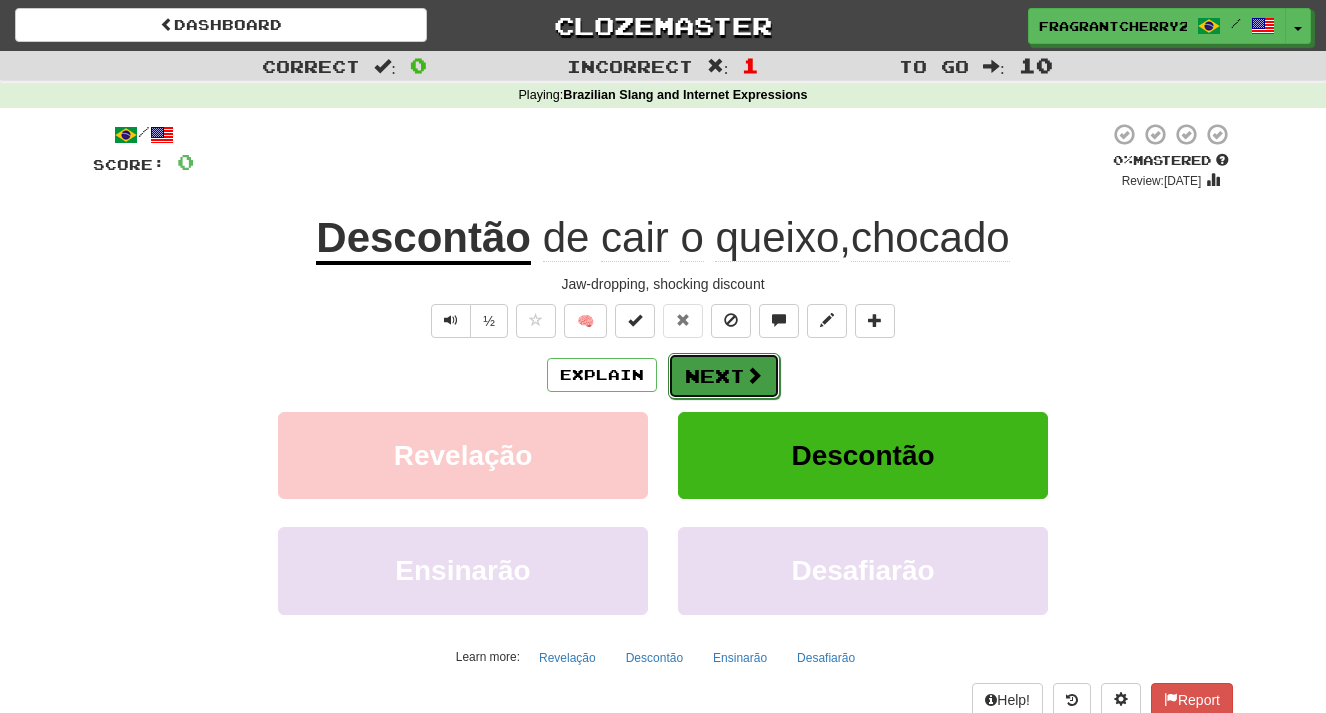 click on "Next" at bounding box center (724, 376) 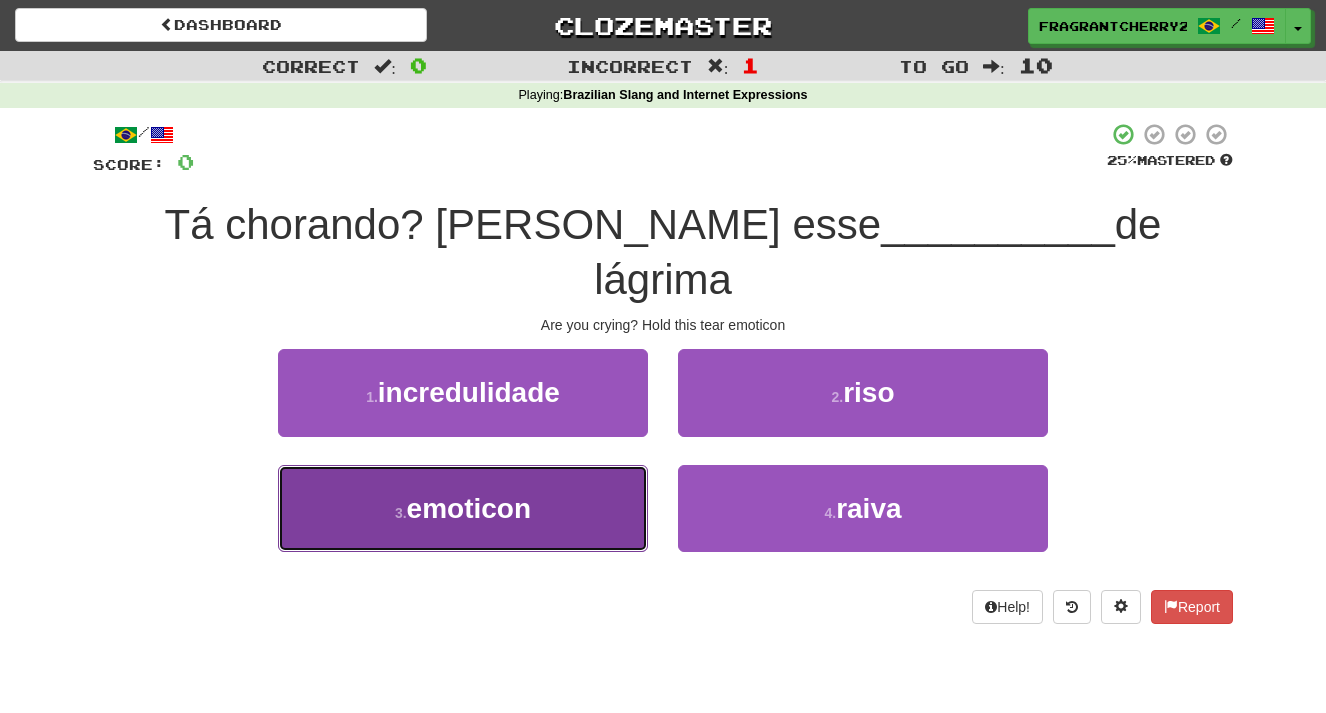 click on "3 .  emoticon" at bounding box center (463, 508) 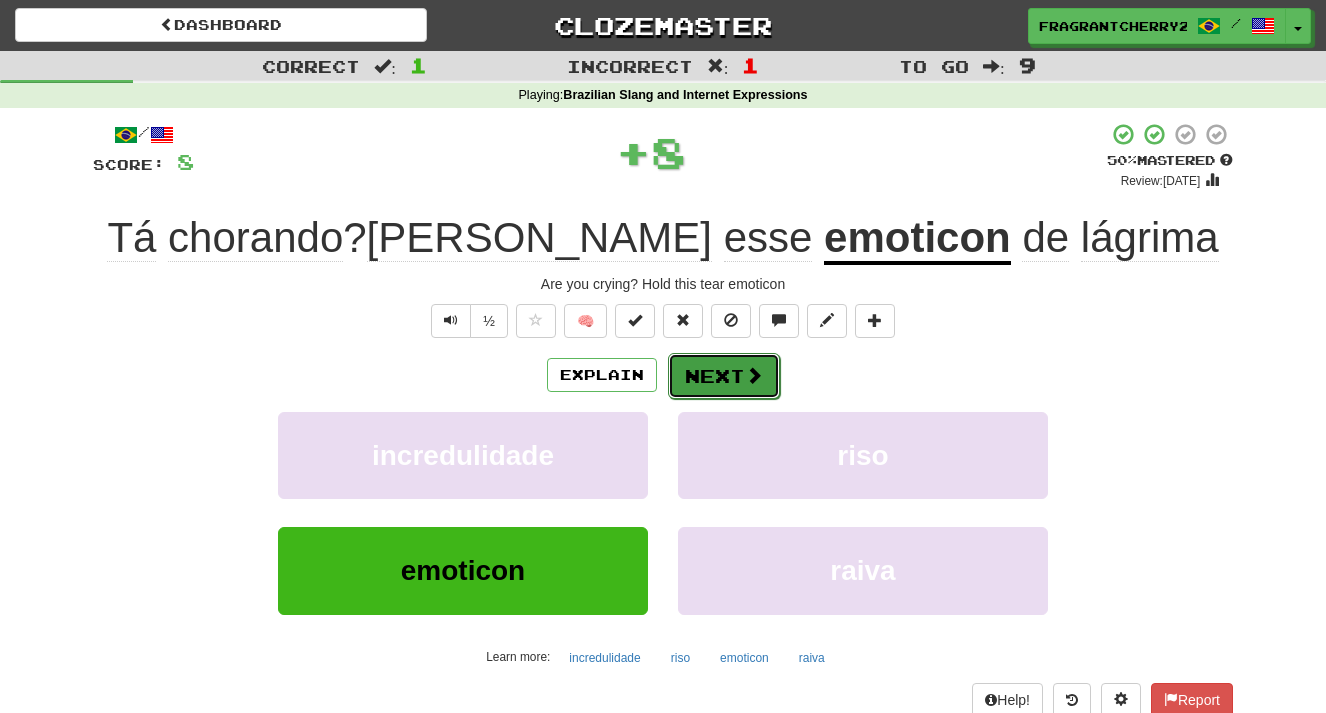 click on "Next" at bounding box center (724, 376) 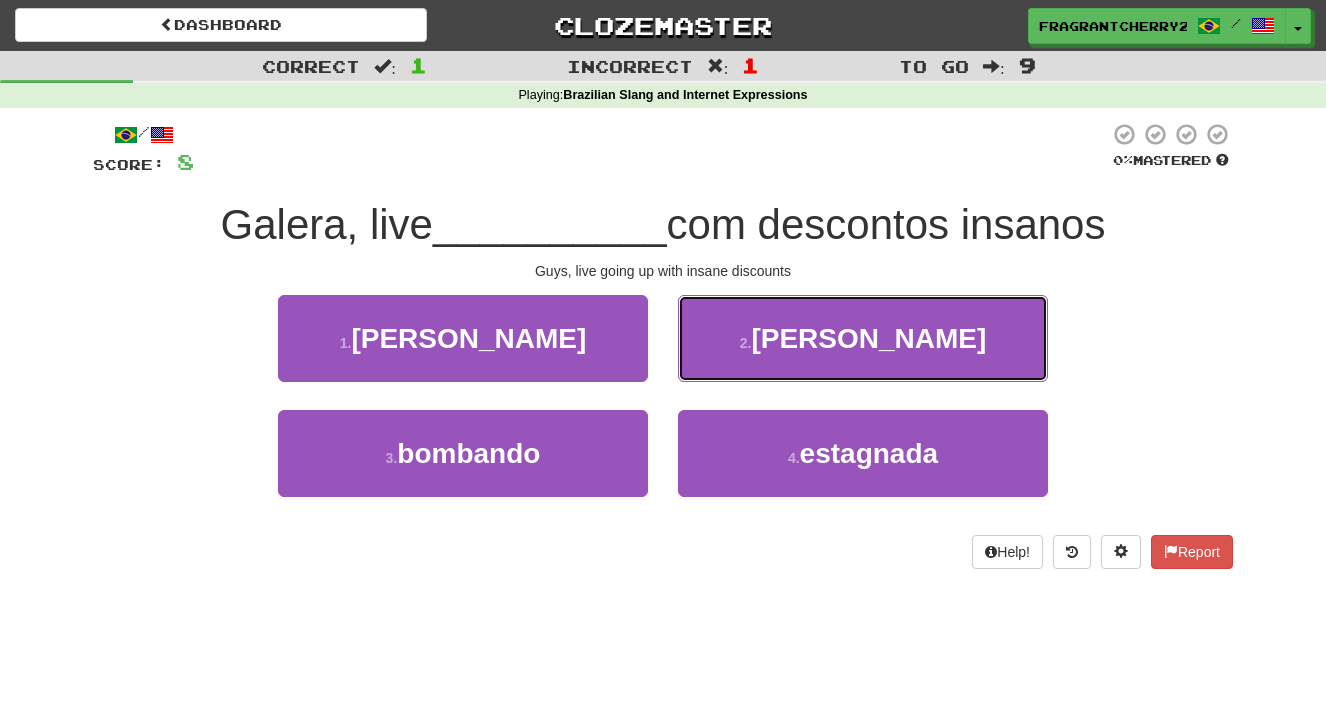 click on "2 .  [PERSON_NAME]" at bounding box center (863, 338) 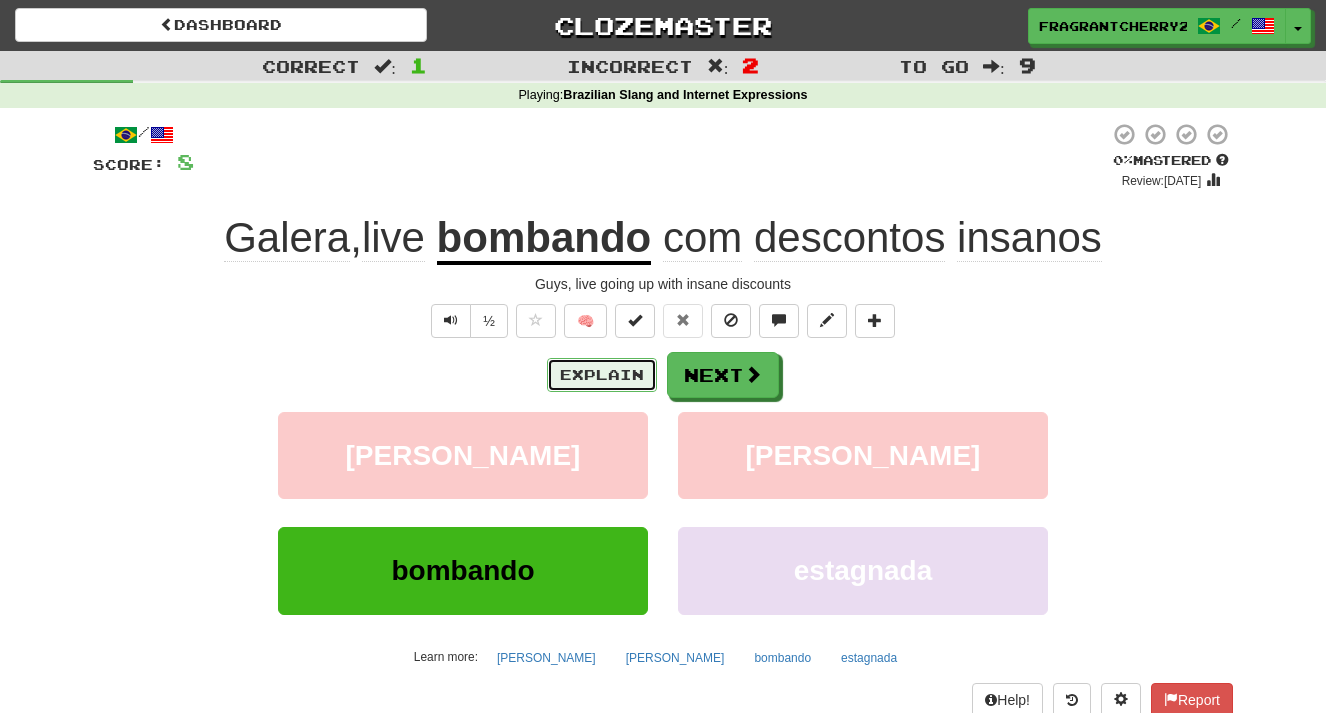 click on "Explain" at bounding box center [602, 375] 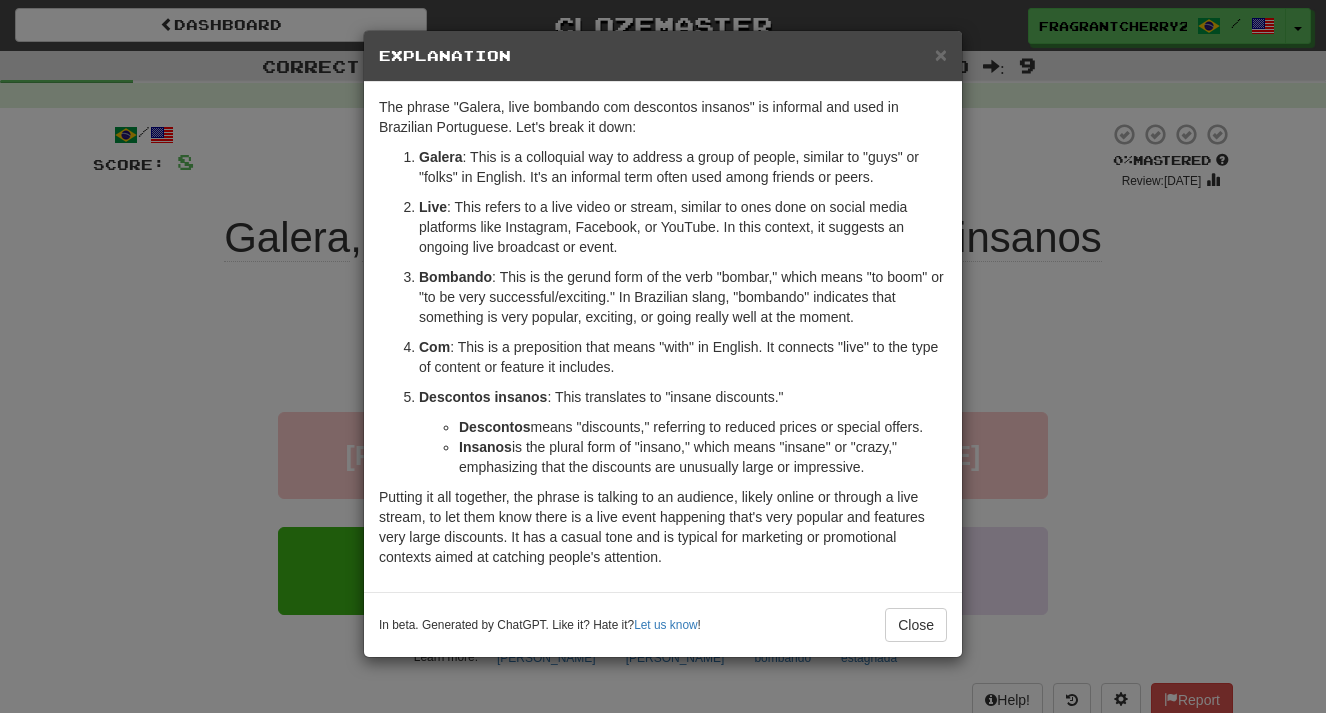 click on "× Explanation The phrase "Galera, live bombando com descontos insanos" is informal and used in Brazilian Portuguese. Let's break it down:
Galera : This is a colloquial way to address a group of people, similar to "guys" or "folks" in English. It's an informal term often used among friends or peers.
Live : This refers to a live video or stream, similar to ones done on social media platforms like Instagram, Facebook, or YouTube. In this context, it suggests an ongoing live broadcast or event.
Bombando : This is the gerund form of the verb "bombar," which means "to boom" or "to be very successful/exciting." In Brazilian slang, "bombando" indicates that something is very popular, exciting, or going really well at the moment.
Com : This is a preposition that means "with" in English. It connects "live" to the type of content or feature it includes.
Descontos insanos : This translates to "insane discounts."
Descontos
Insanos
Let us know ! Close" at bounding box center (663, 356) 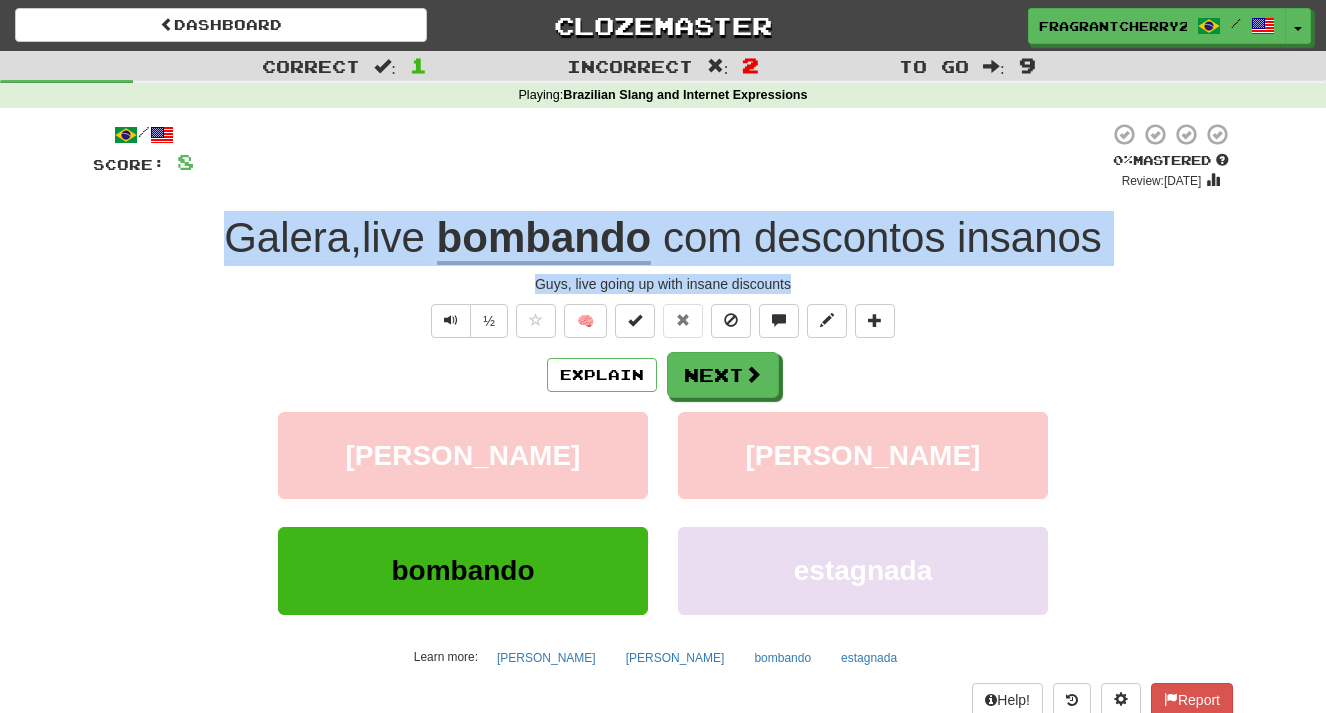 drag, startPoint x: 833, startPoint y: 293, endPoint x: 209, endPoint y: 212, distance: 629.2352 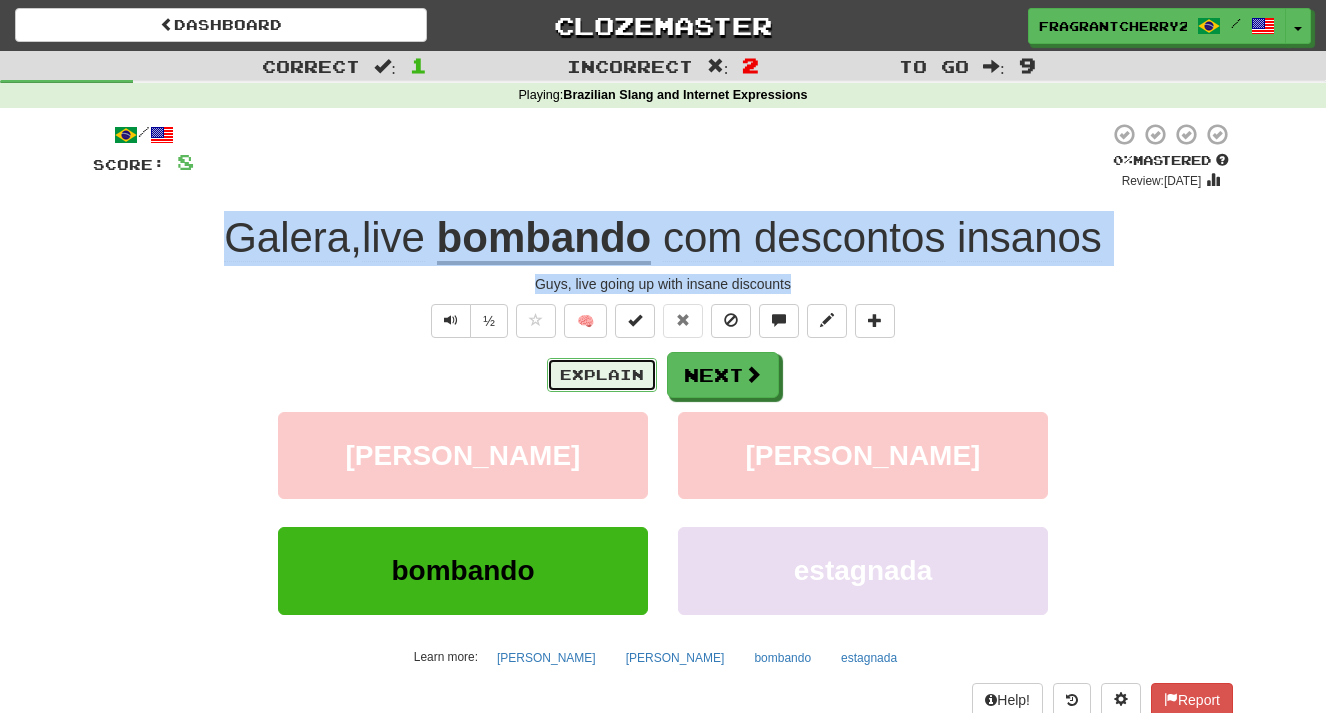 click on "Explain" at bounding box center [602, 375] 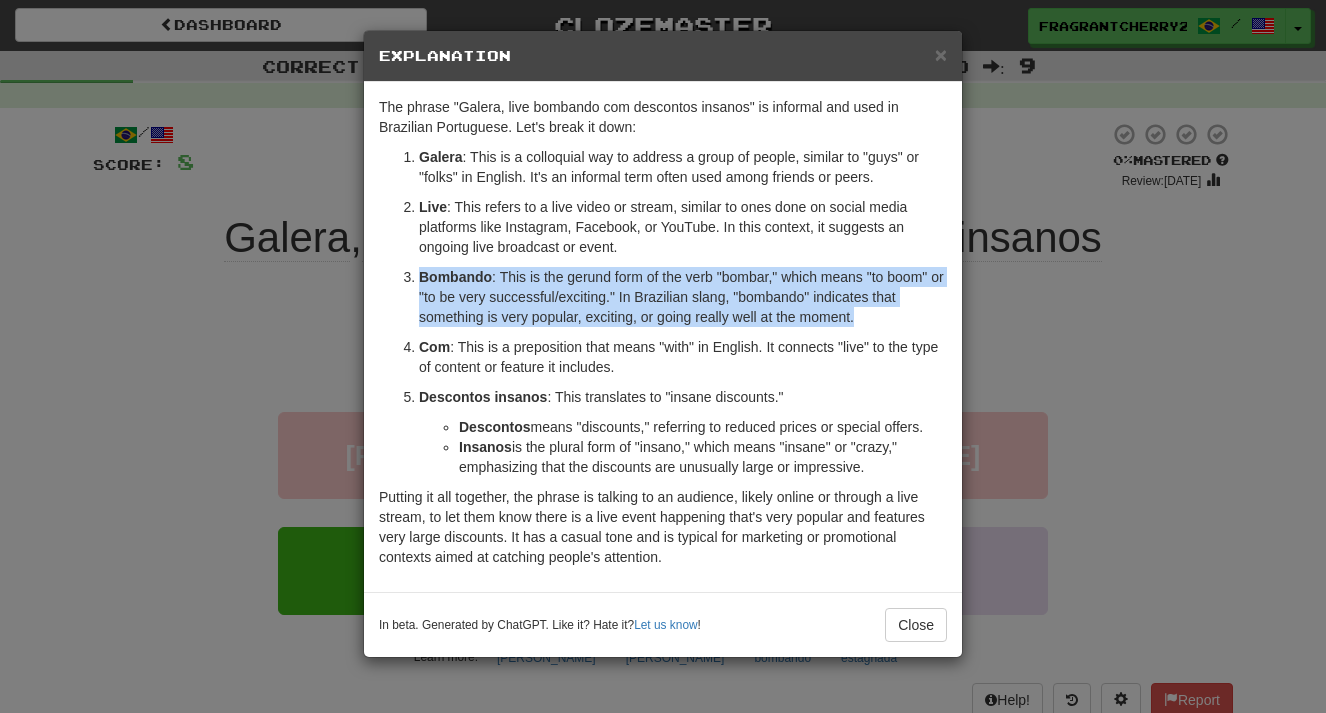 drag, startPoint x: 867, startPoint y: 316, endPoint x: 399, endPoint y: 285, distance: 469.02557 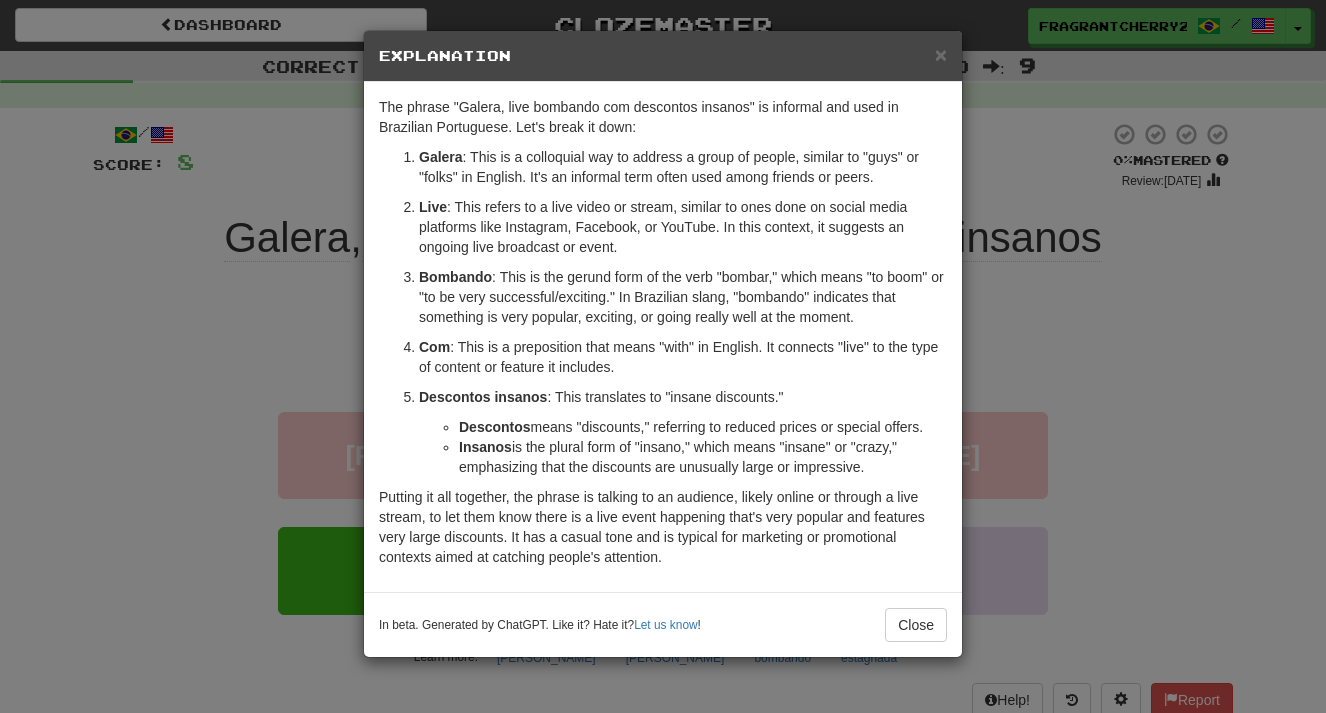 click on "× Explanation The phrase "Galera, live bombando com descontos insanos" is informal and used in Brazilian Portuguese. Let's break it down:
Galera : This is a colloquial way to address a group of people, similar to "guys" or "folks" in English. It's an informal term often used among friends or peers.
Live : This refers to a live video or stream, similar to ones done on social media platforms like Instagram, Facebook, or YouTube. In this context, it suggests an ongoing live broadcast or event.
Bombando : This is the gerund form of the verb "bombar," which means "to boom" or "to be very successful/exciting." In Brazilian slang, "bombando" indicates that something is very popular, exciting, or going really well at the moment.
Com : This is a preposition that means "with" in English. It connects "live" to the type of content or feature it includes.
Descontos insanos : This translates to "insane discounts."
Descontos
Insanos
Let us know ! Close" at bounding box center (663, 356) 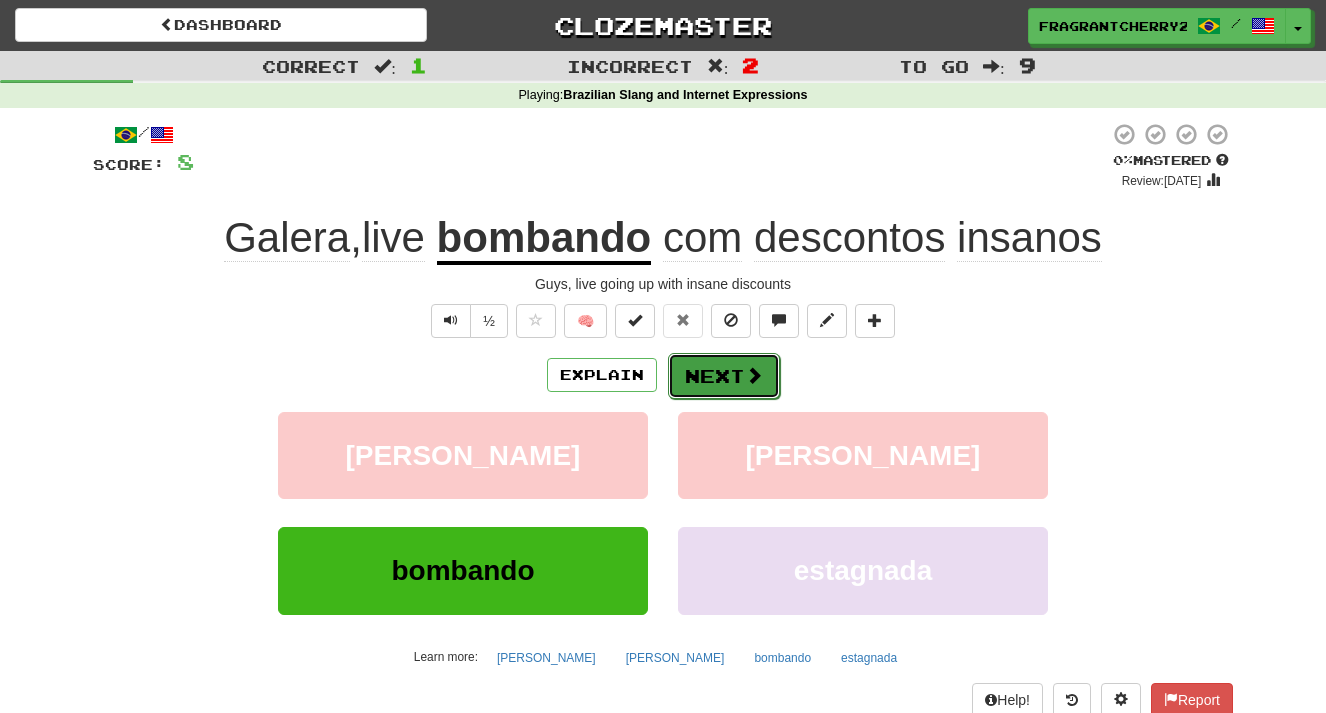 click on "Next" at bounding box center (724, 376) 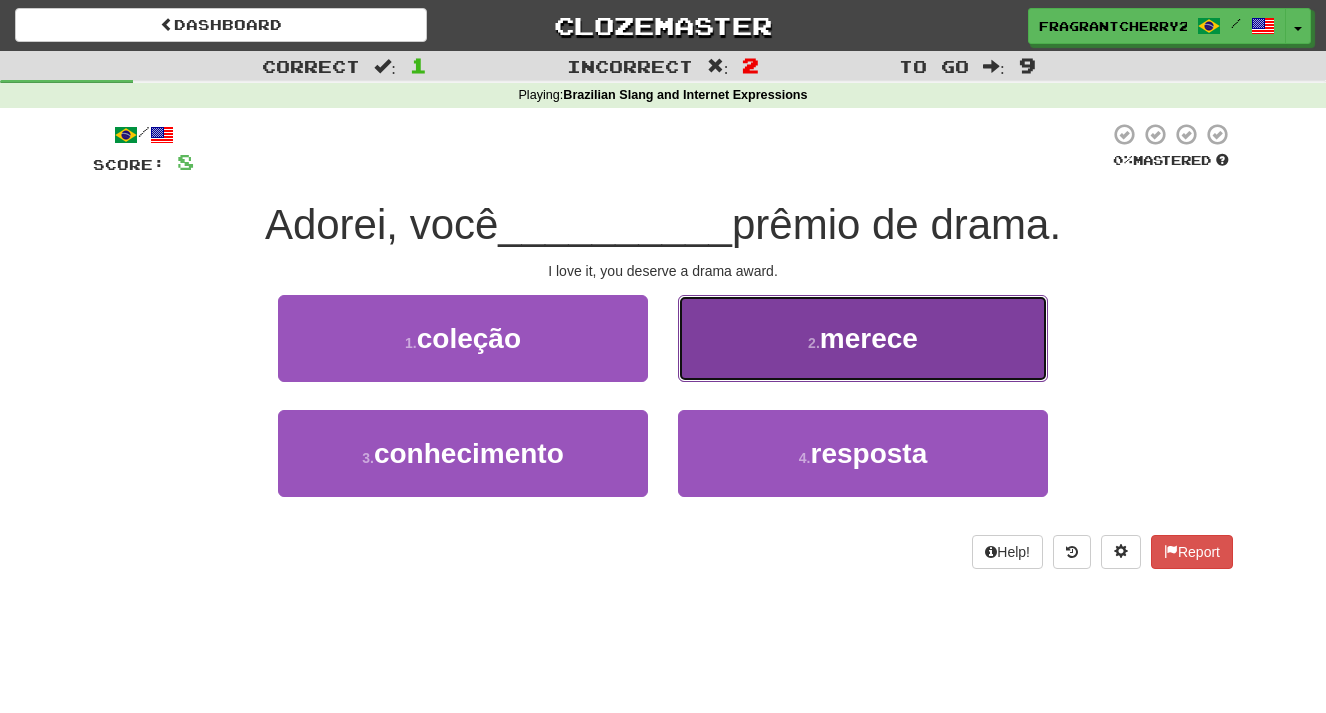 click on "2 .  merece" at bounding box center (863, 338) 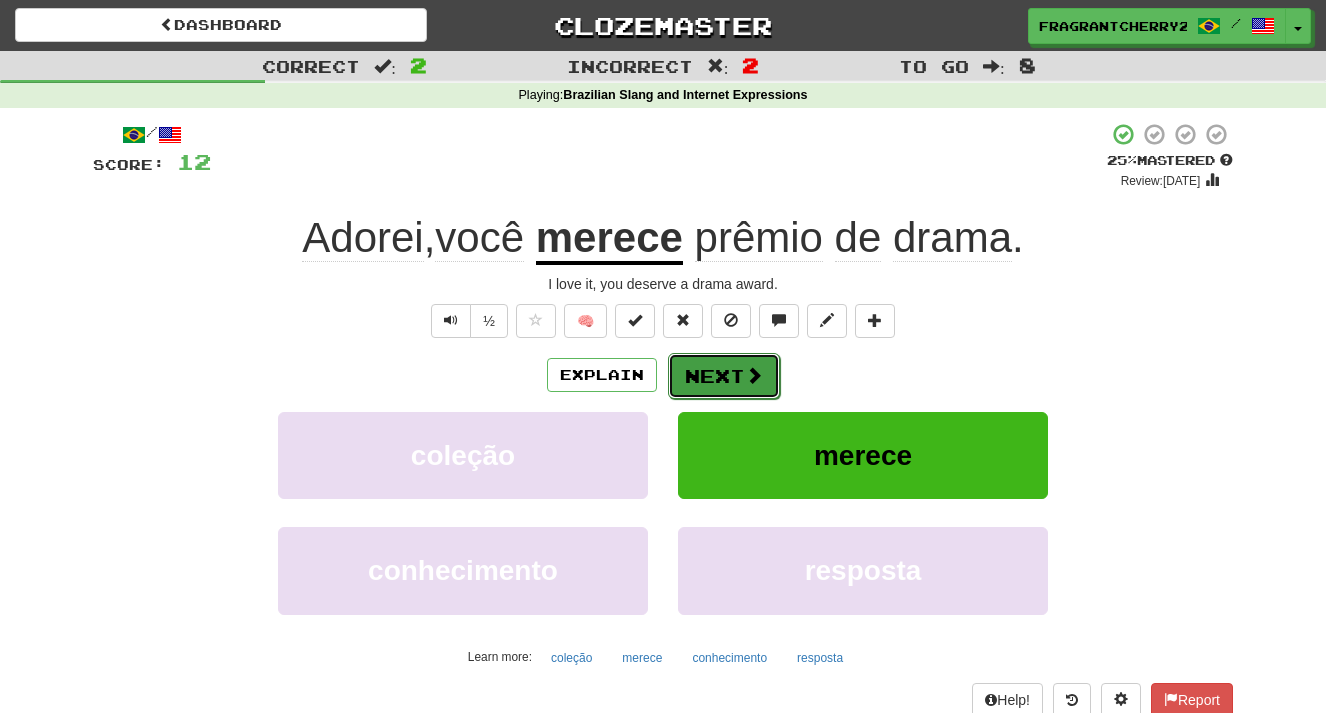 click on "Next" at bounding box center [724, 376] 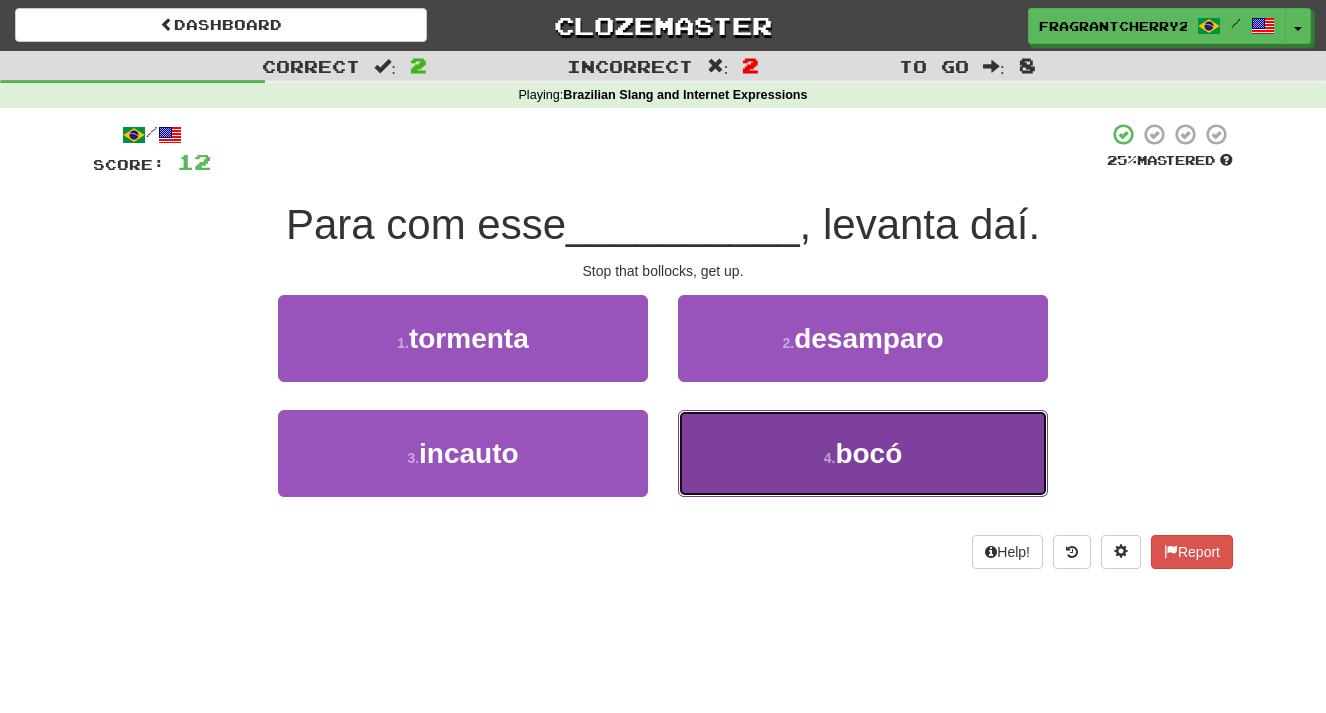 click on "4 .  [GEOGRAPHIC_DATA]" at bounding box center (863, 453) 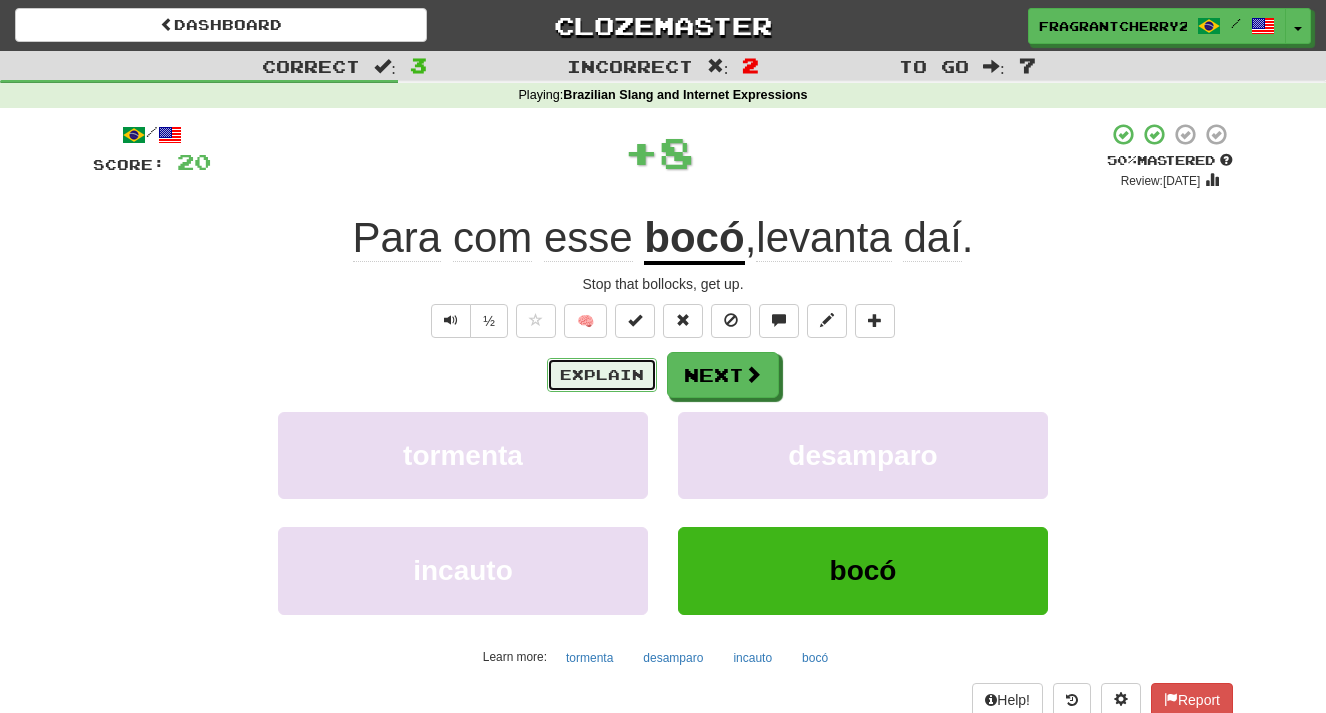click on "Explain" at bounding box center [602, 375] 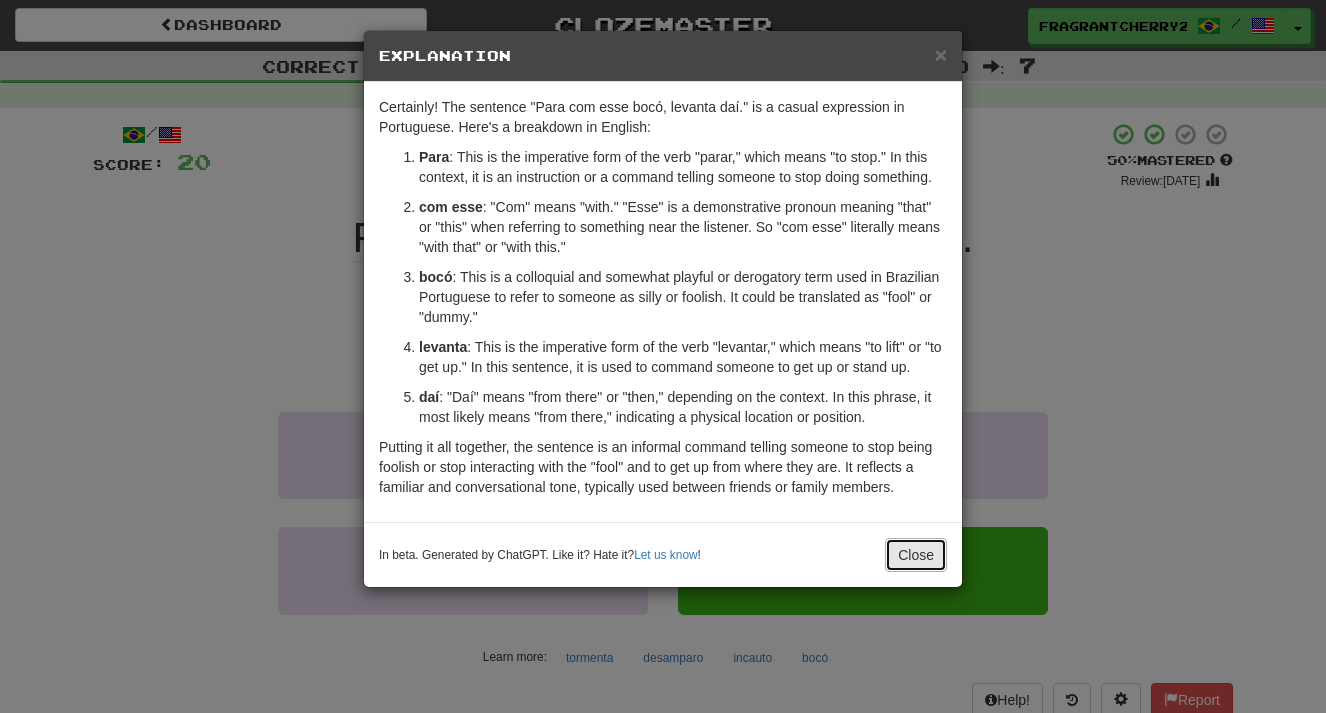 click on "Close" at bounding box center [916, 555] 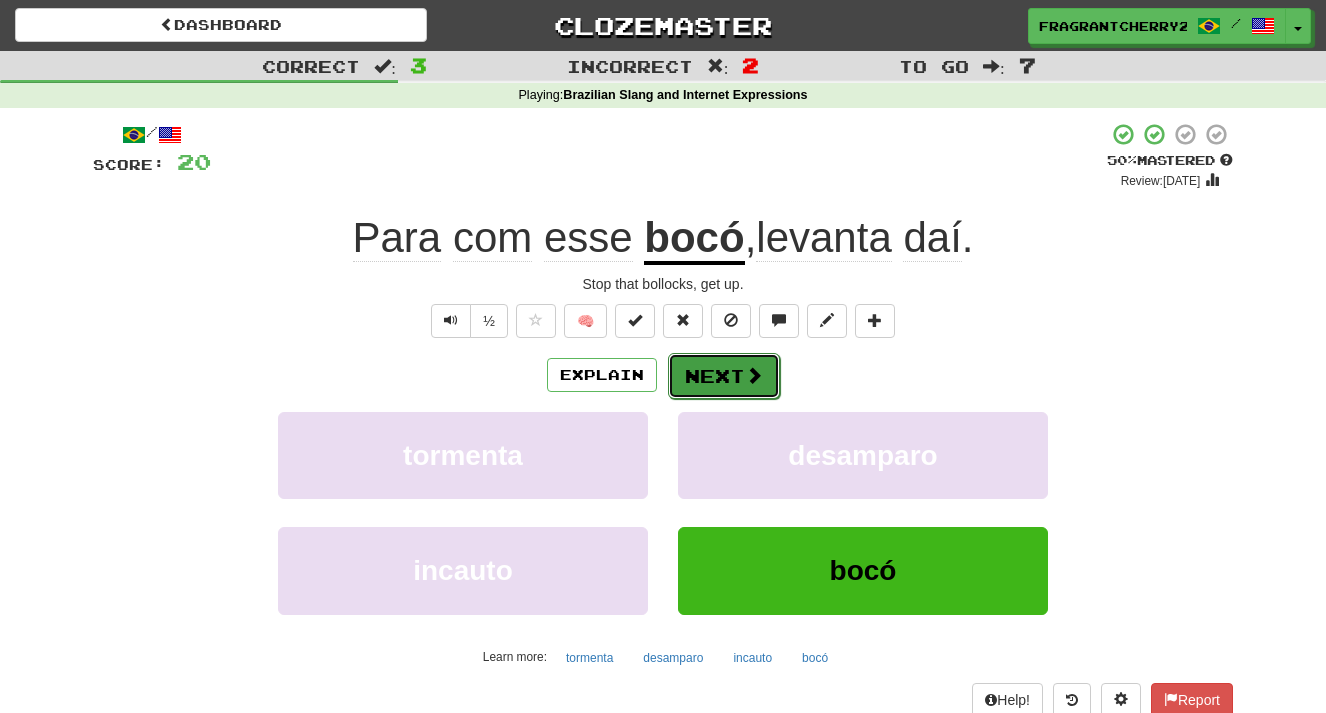 click on "Next" at bounding box center (724, 376) 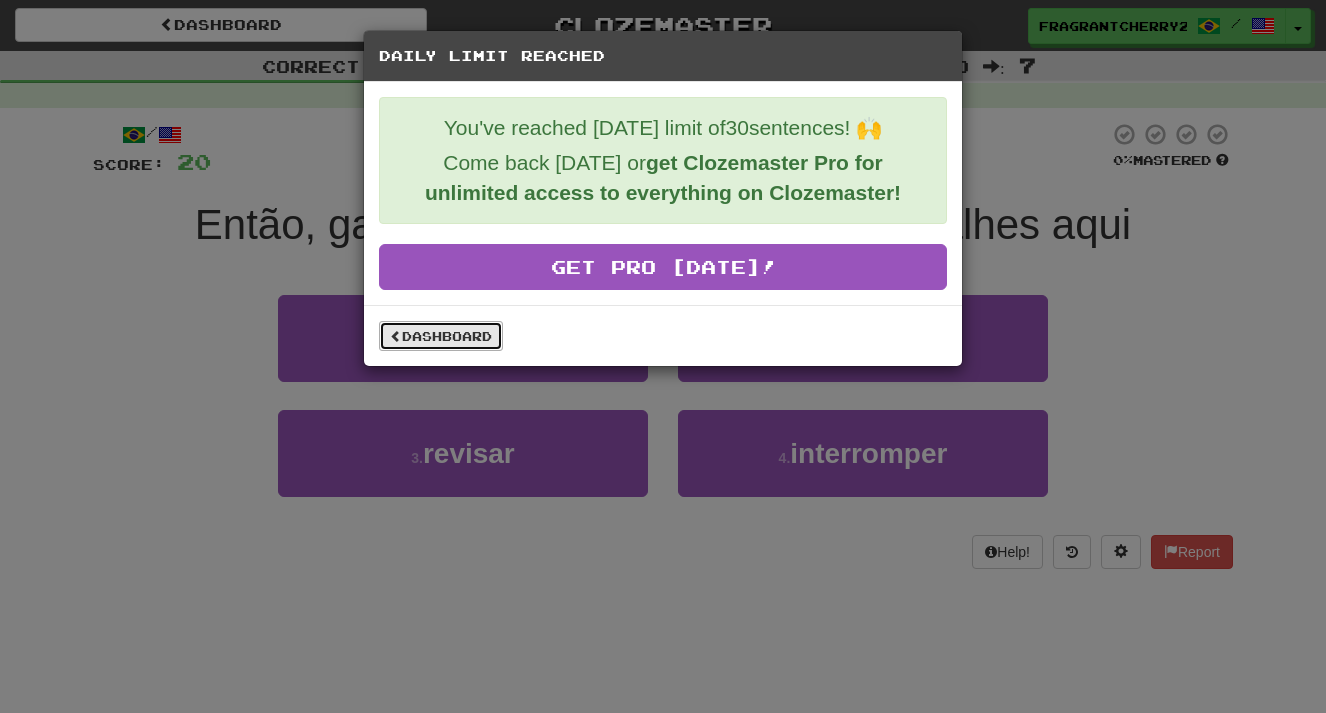 click on "Dashboard" at bounding box center [441, 336] 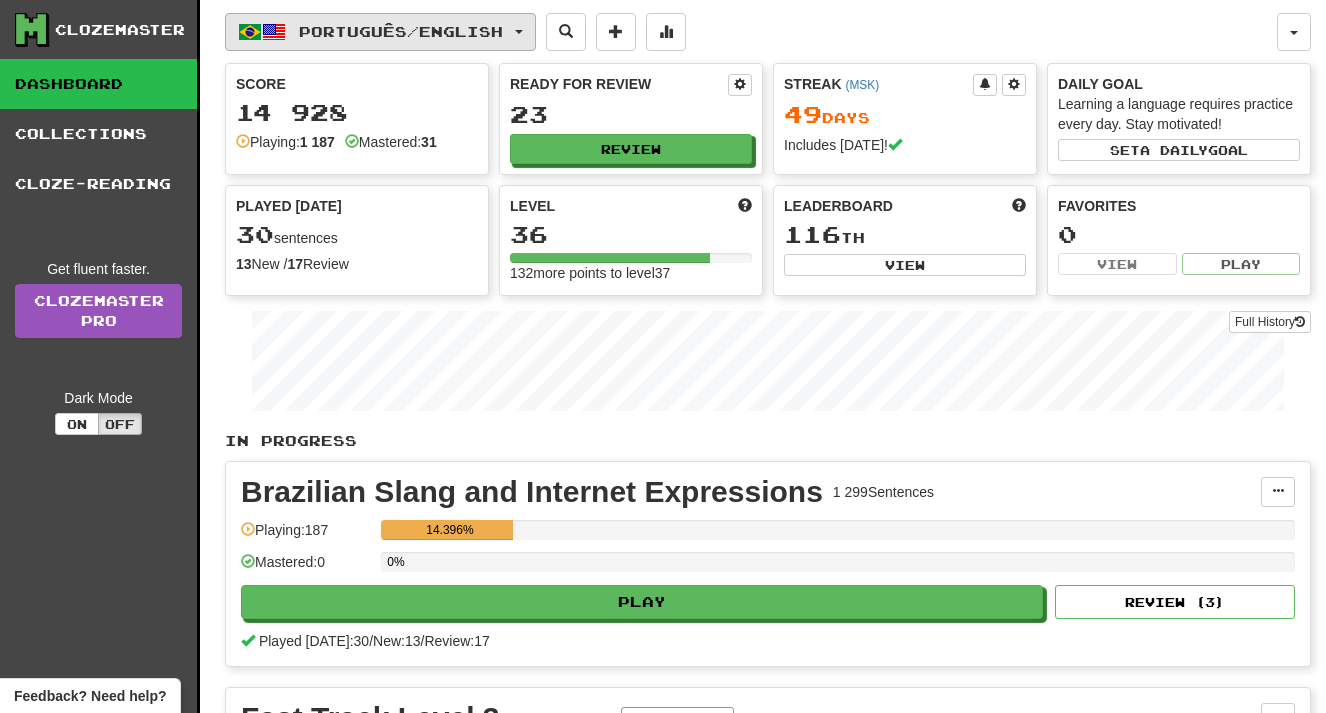 scroll, scrollTop: 0, scrollLeft: 0, axis: both 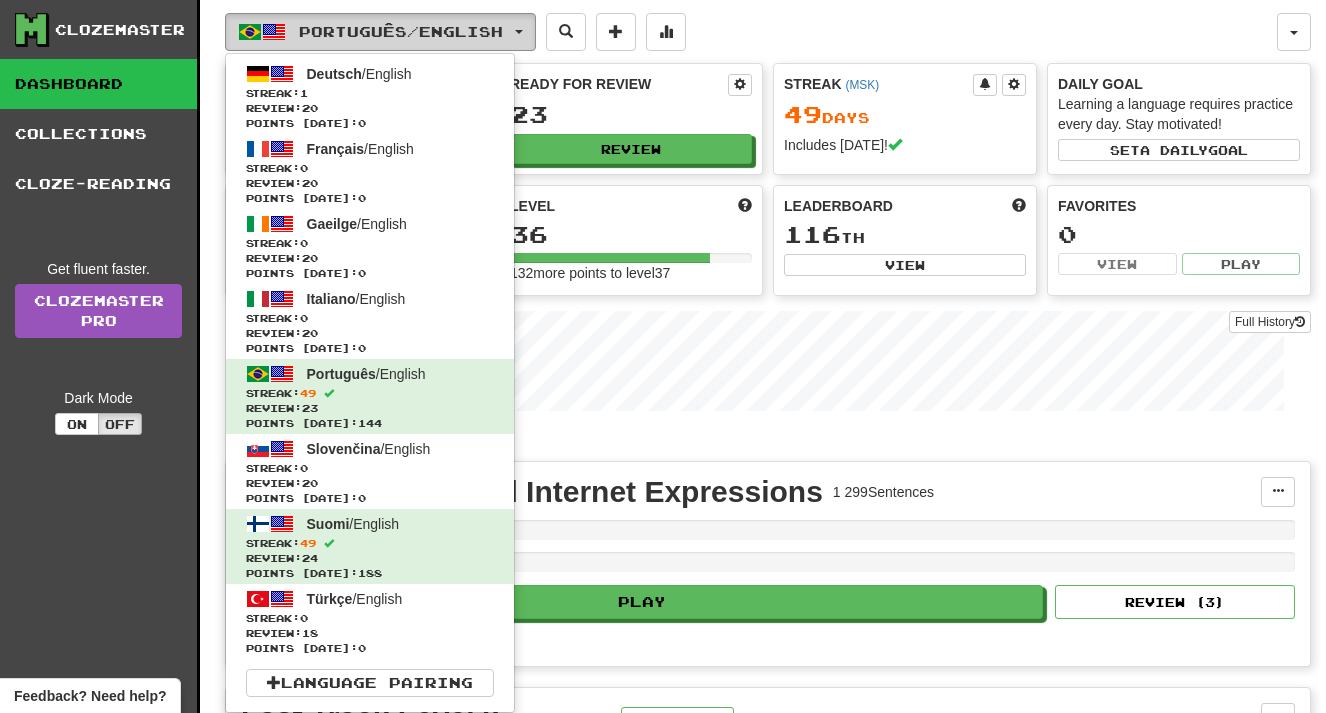 click on "Português  /  English" at bounding box center [401, 31] 